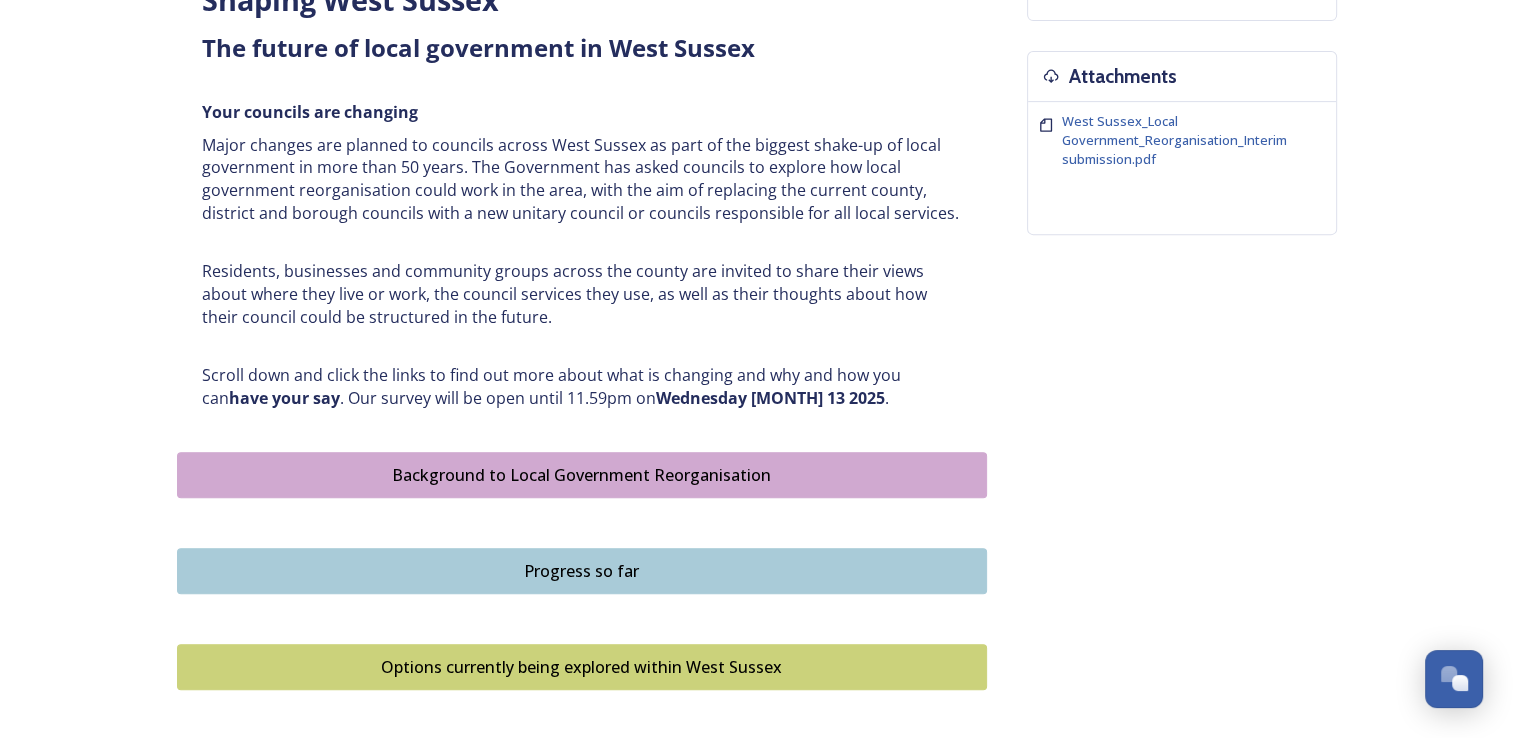 scroll, scrollTop: 900, scrollLeft: 0, axis: vertical 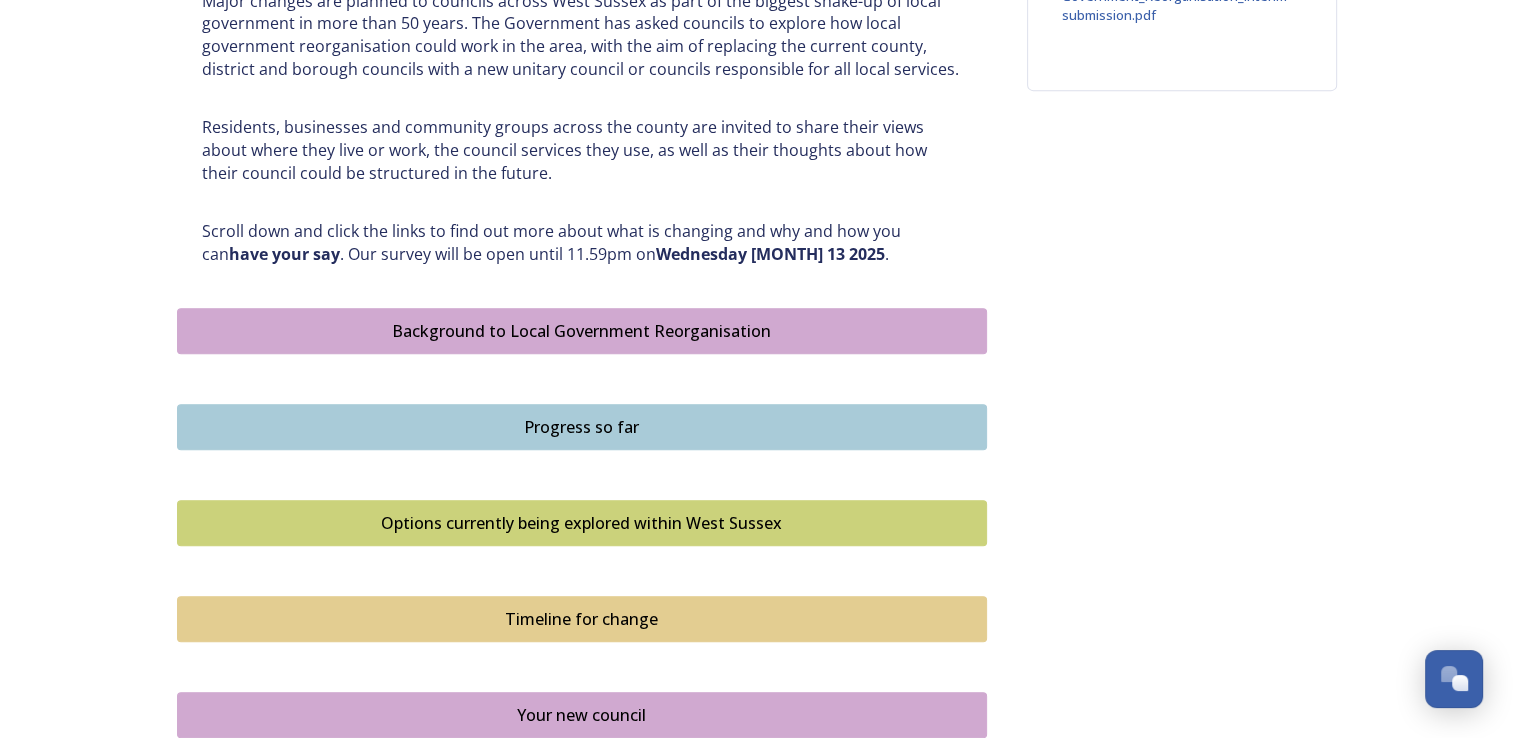 click on "Background to Local Government Reorganisation" at bounding box center [582, 331] 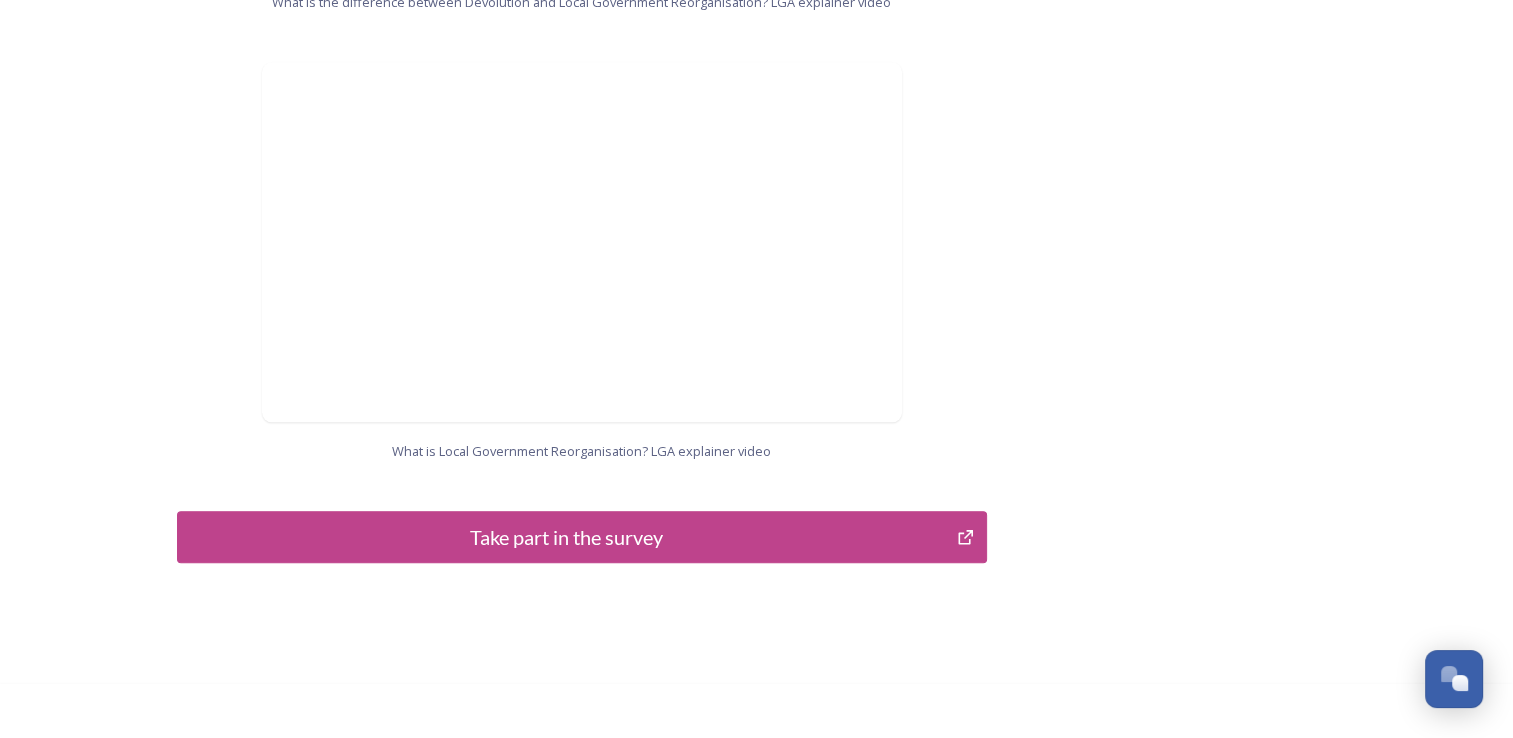 scroll, scrollTop: 2096, scrollLeft: 0, axis: vertical 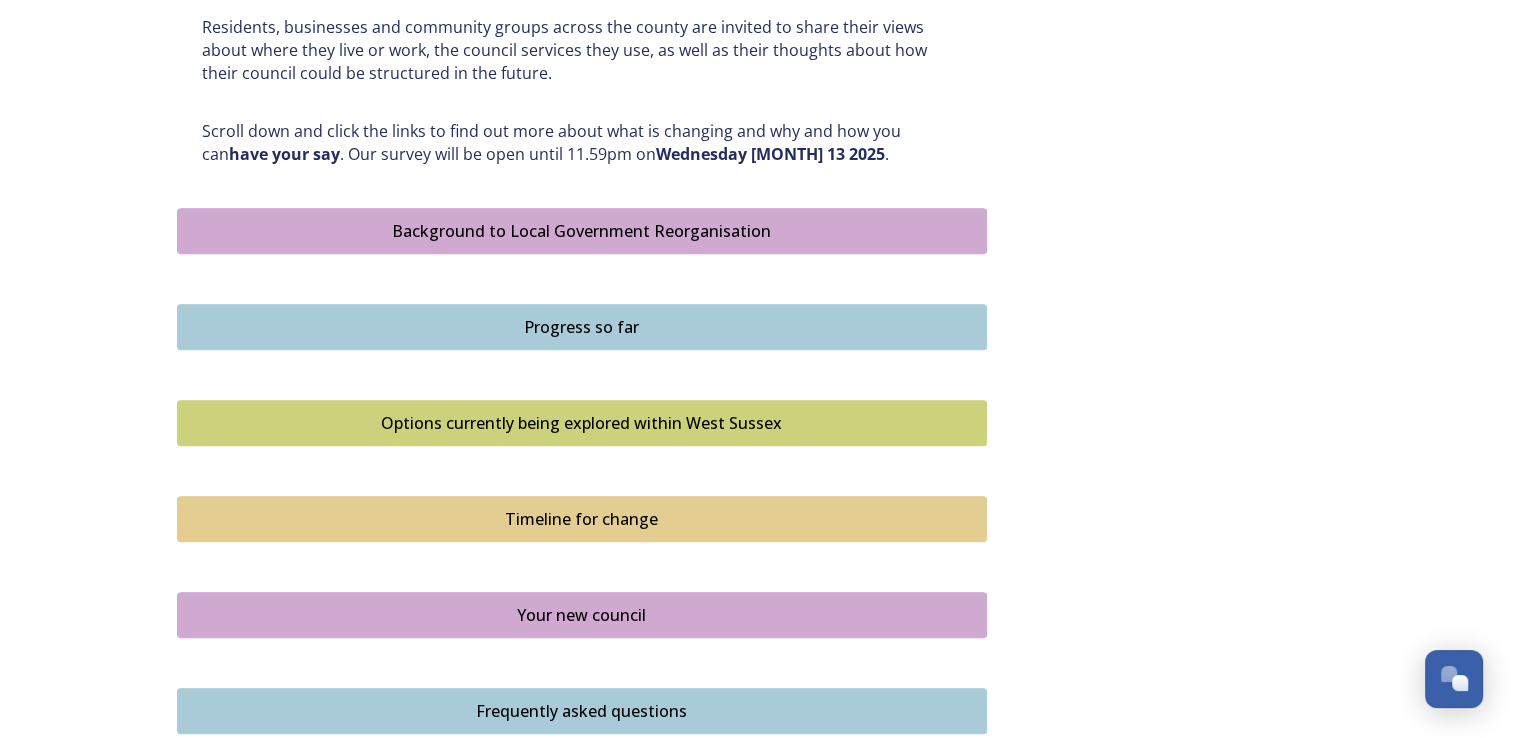 click on "Progress so far" at bounding box center [582, 327] 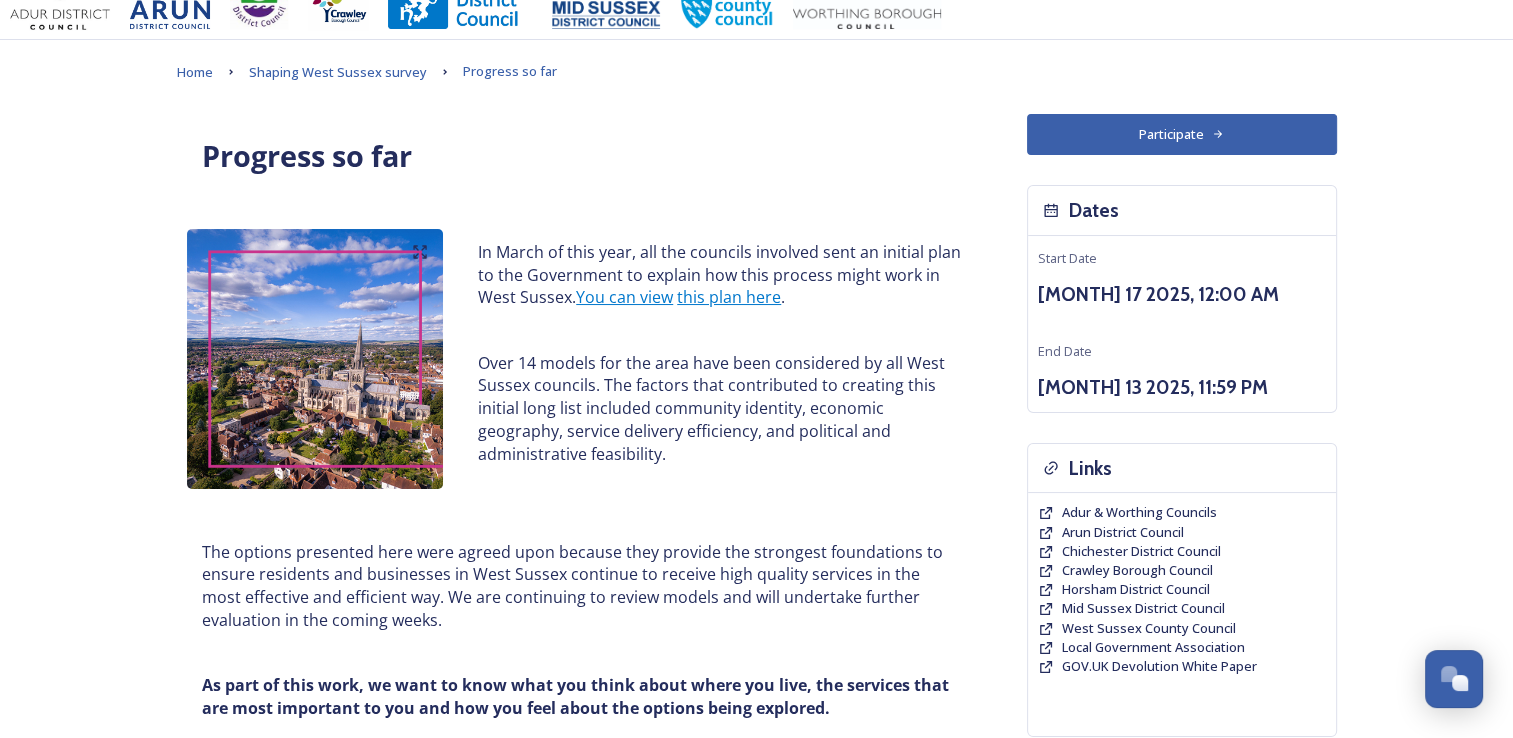 scroll, scrollTop: 0, scrollLeft: 0, axis: both 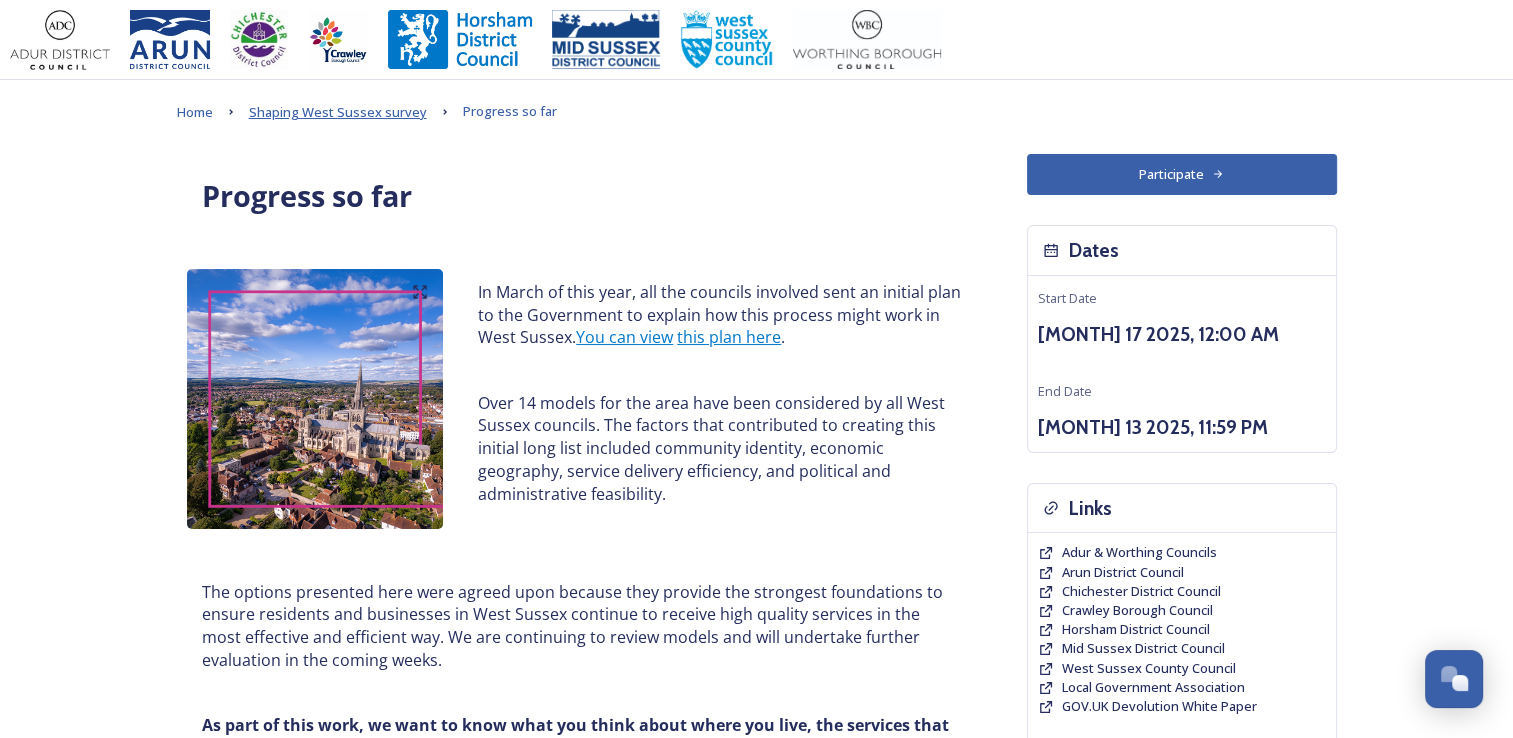 click on "Shaping West Sussex survey" at bounding box center [338, 112] 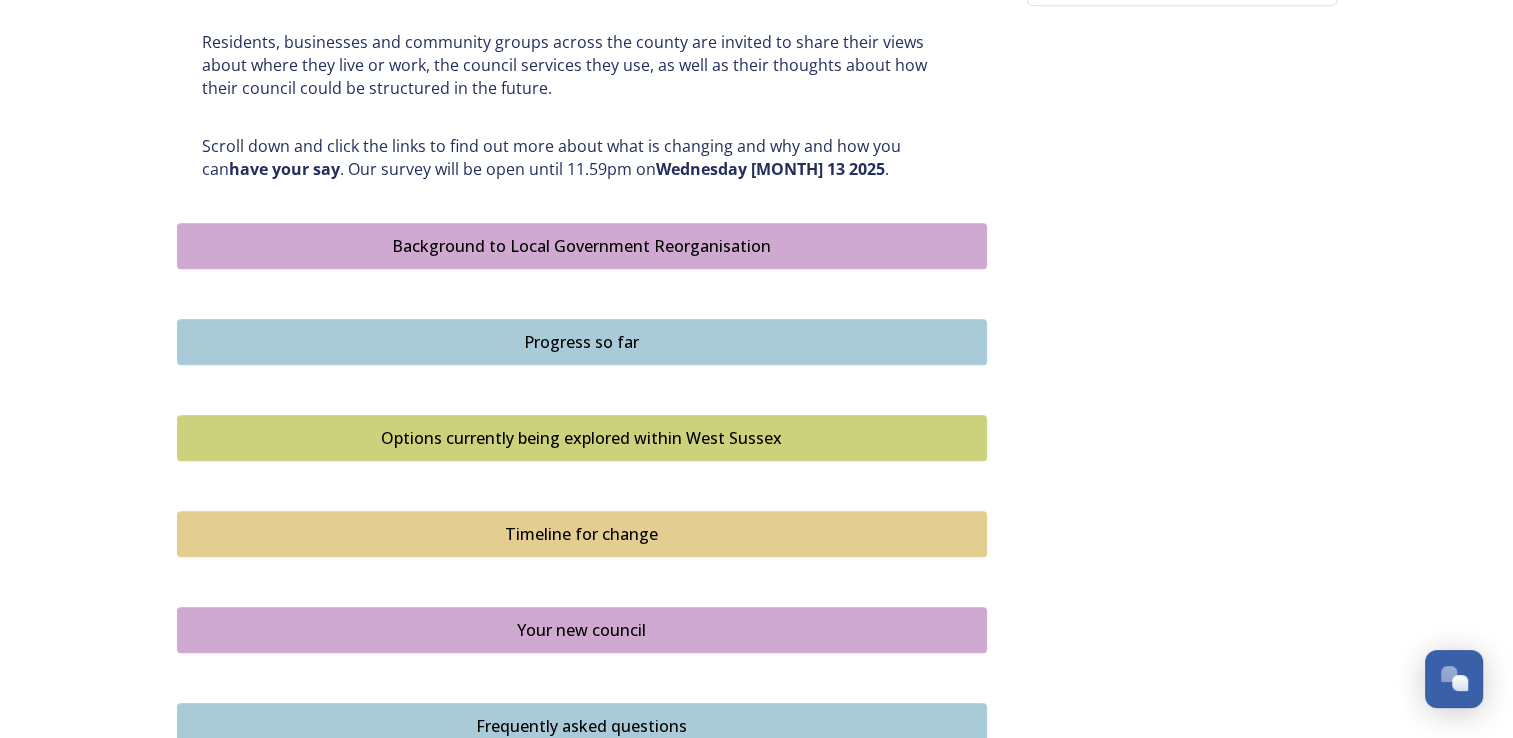 scroll, scrollTop: 1000, scrollLeft: 0, axis: vertical 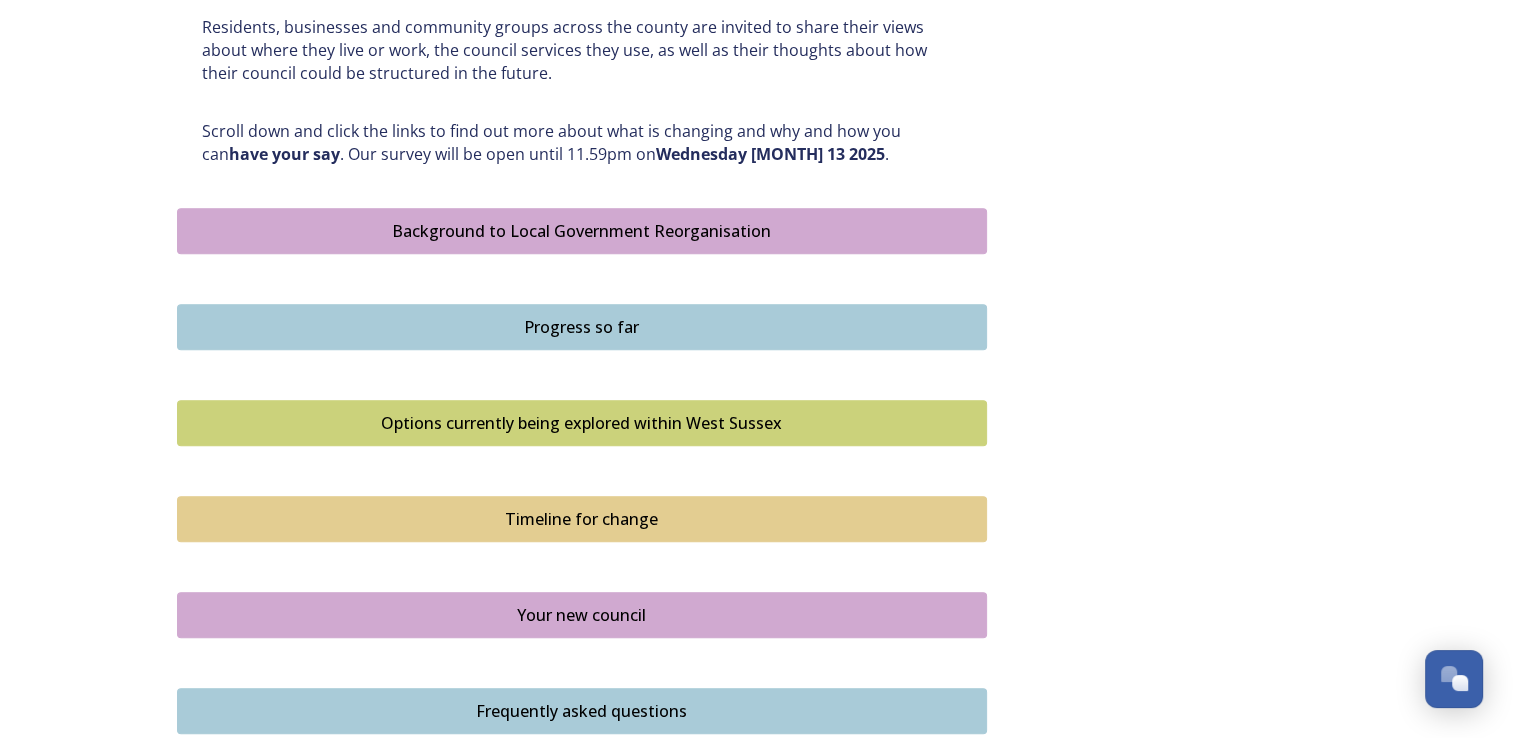 click on "Options currently being explored within West Sussex" at bounding box center [582, 423] 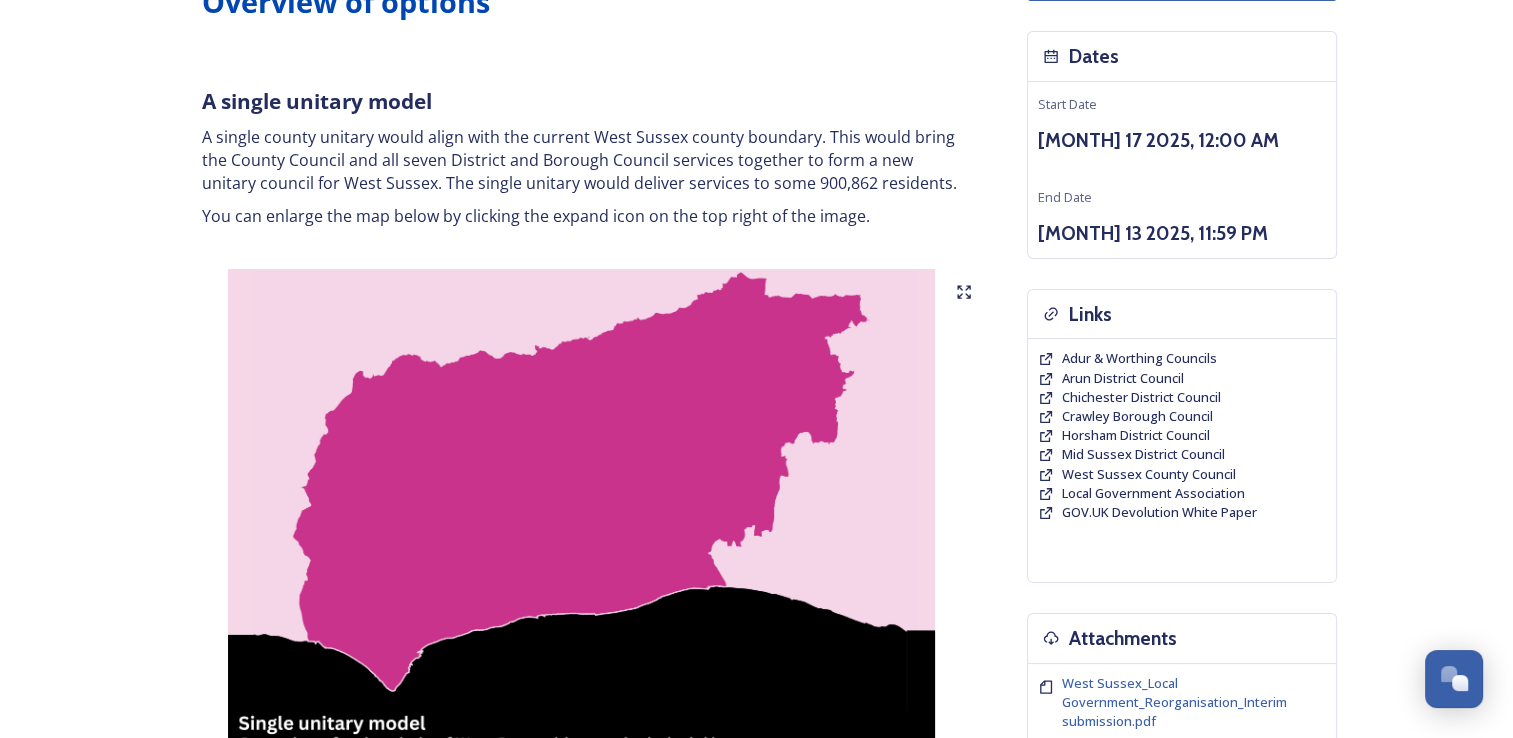 scroll, scrollTop: 200, scrollLeft: 0, axis: vertical 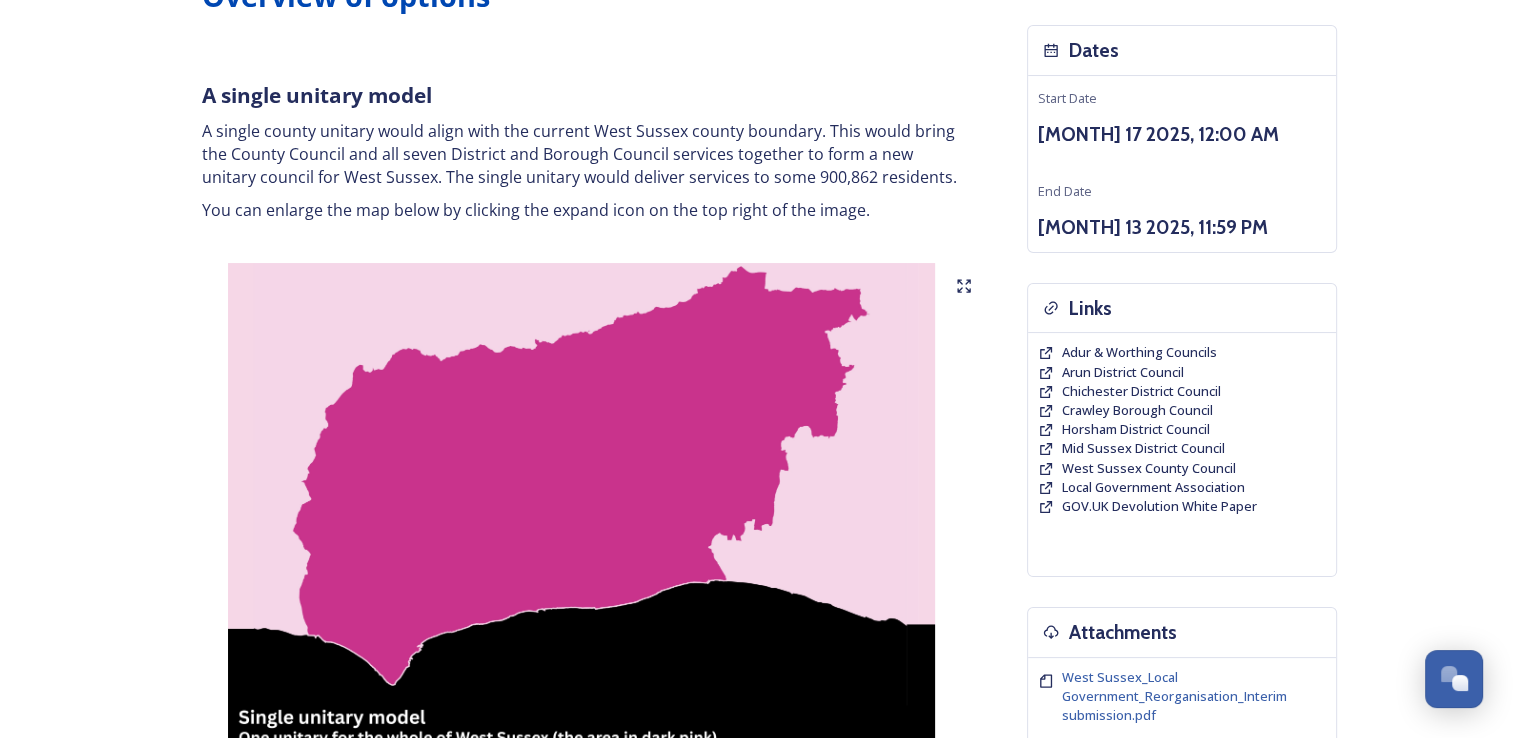 click at bounding box center [582, 513] 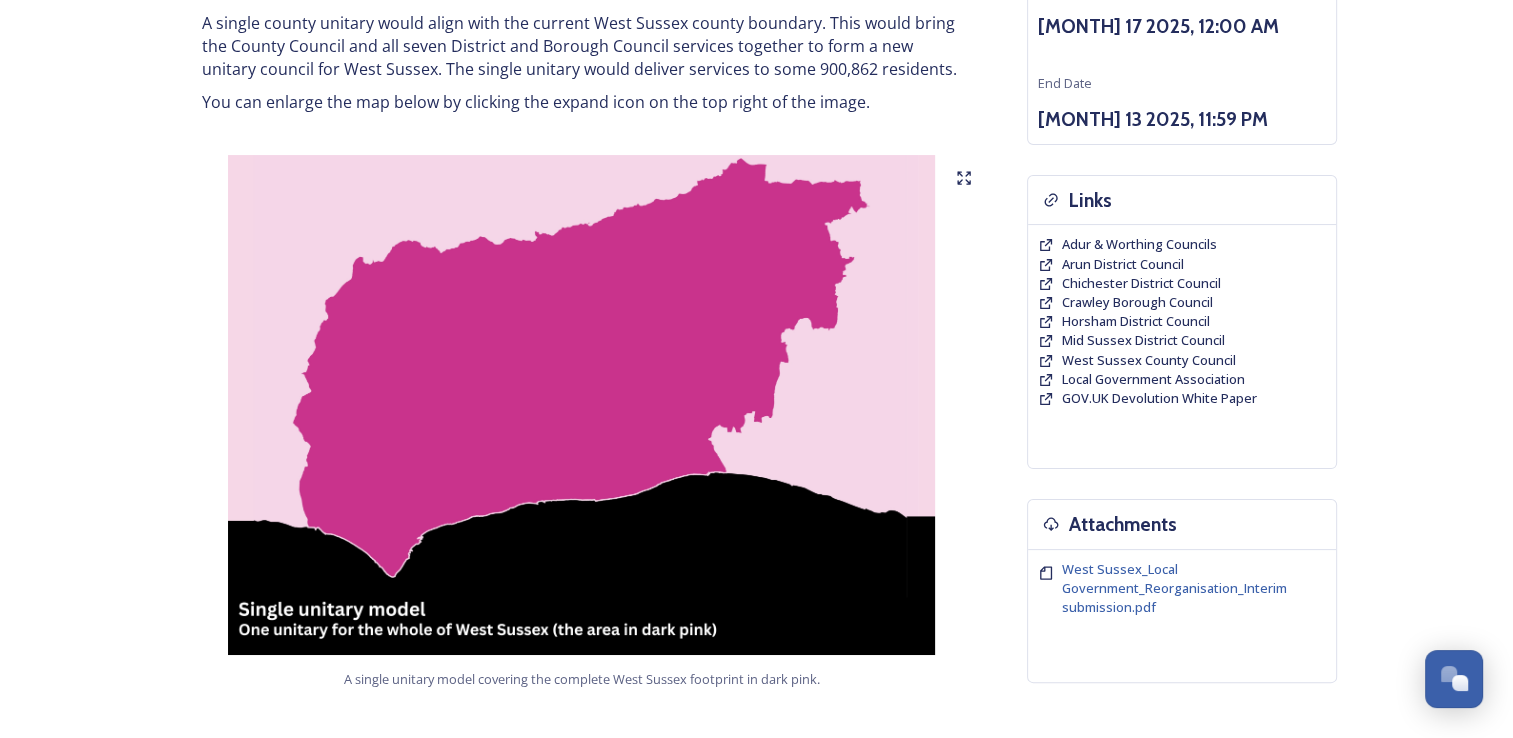 scroll, scrollTop: 200, scrollLeft: 0, axis: vertical 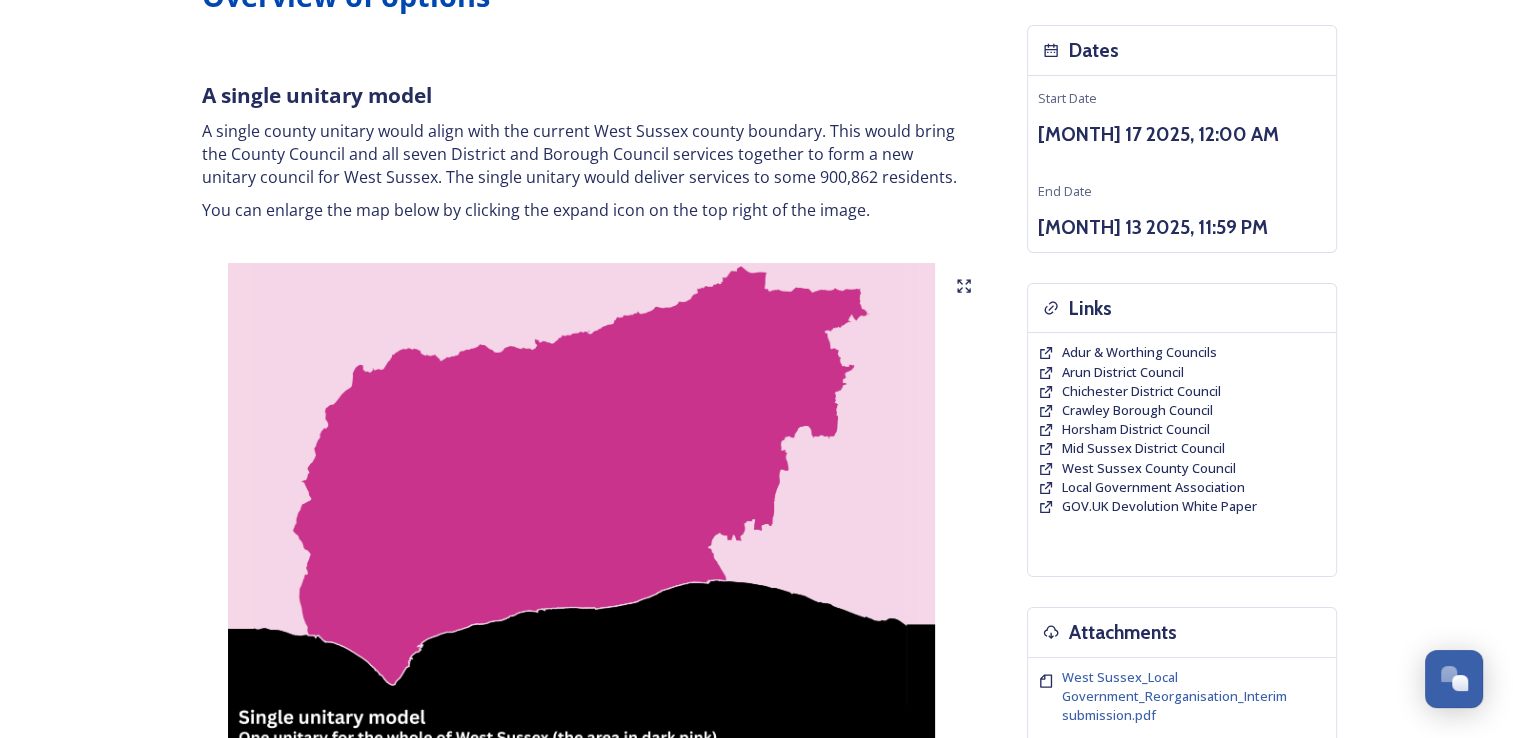 click 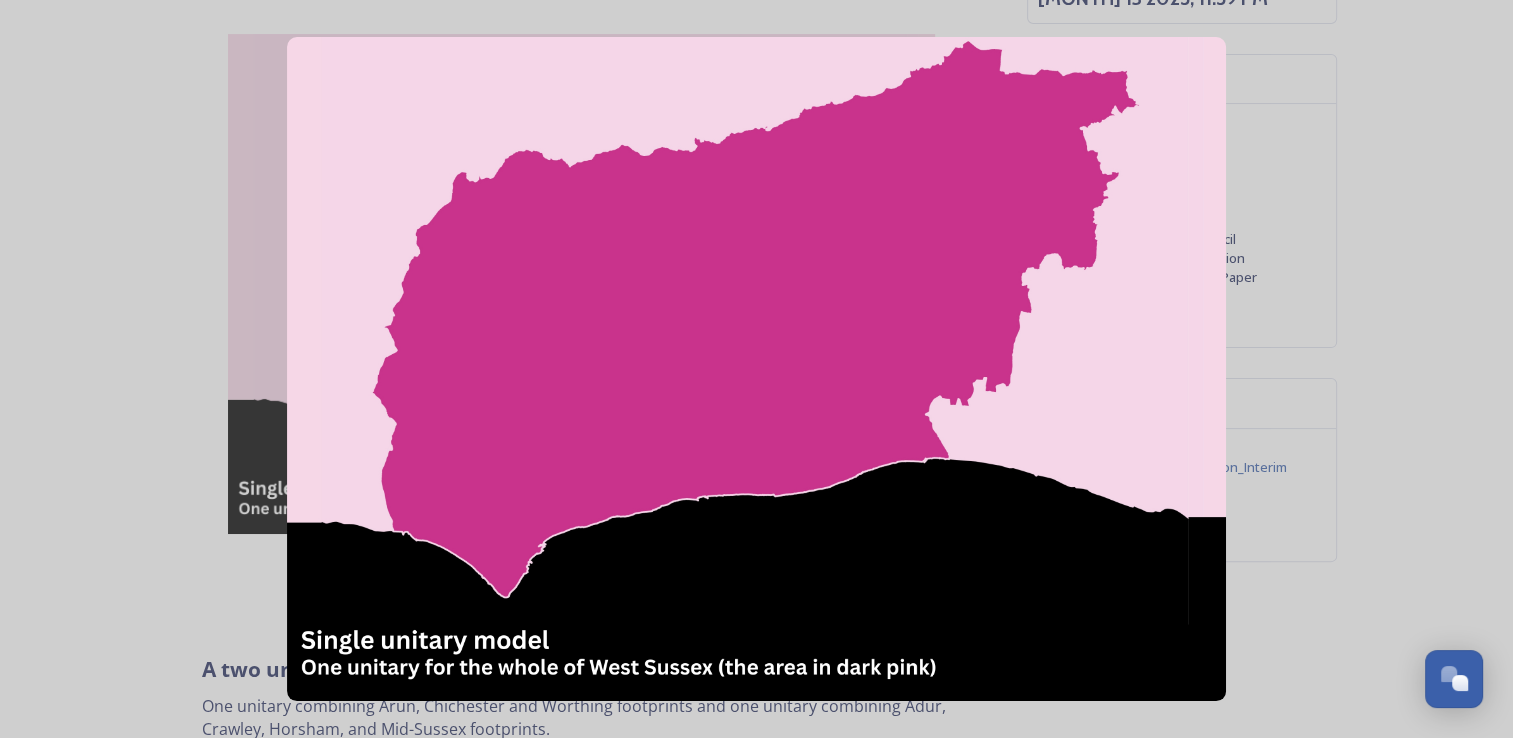 scroll, scrollTop: 400, scrollLeft: 0, axis: vertical 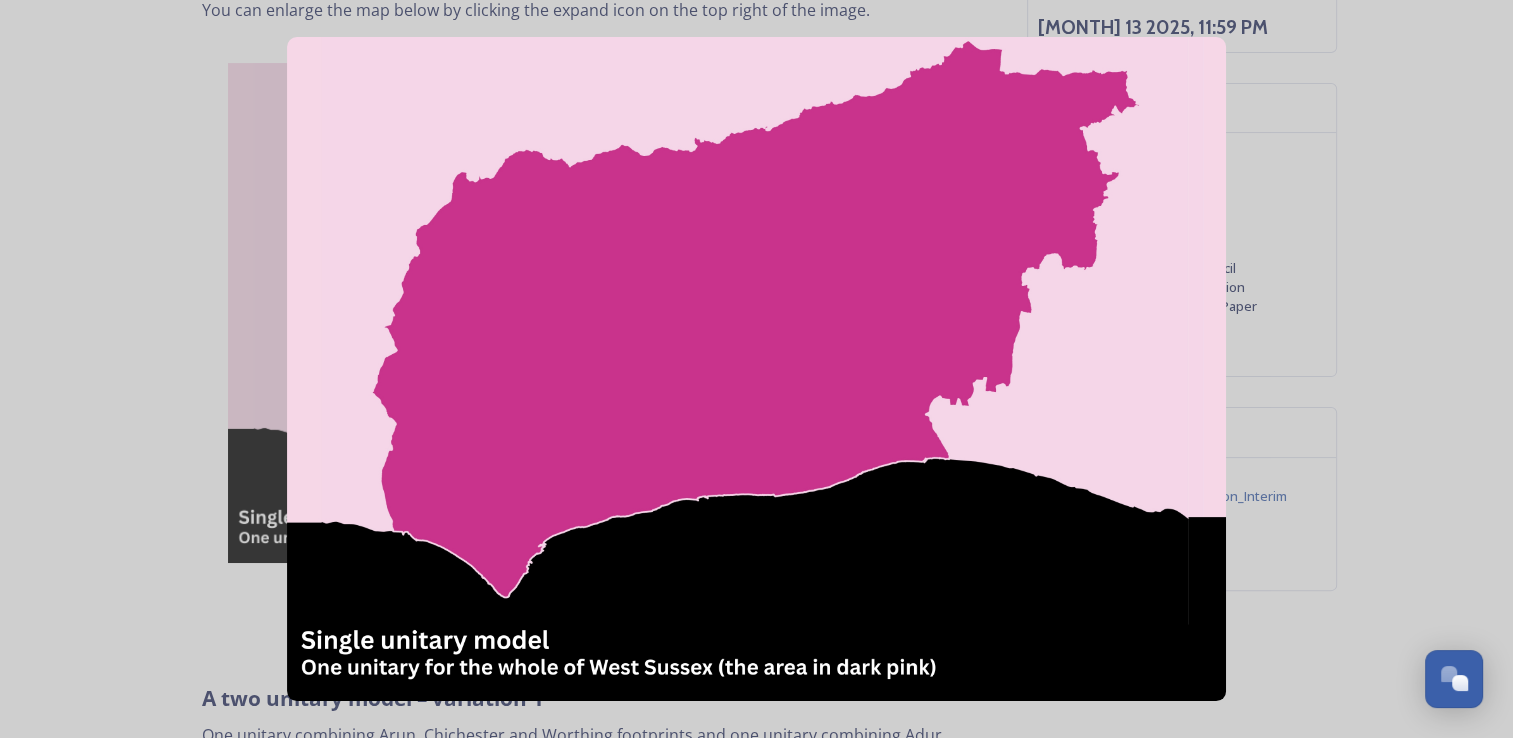 click at bounding box center (757, 369) 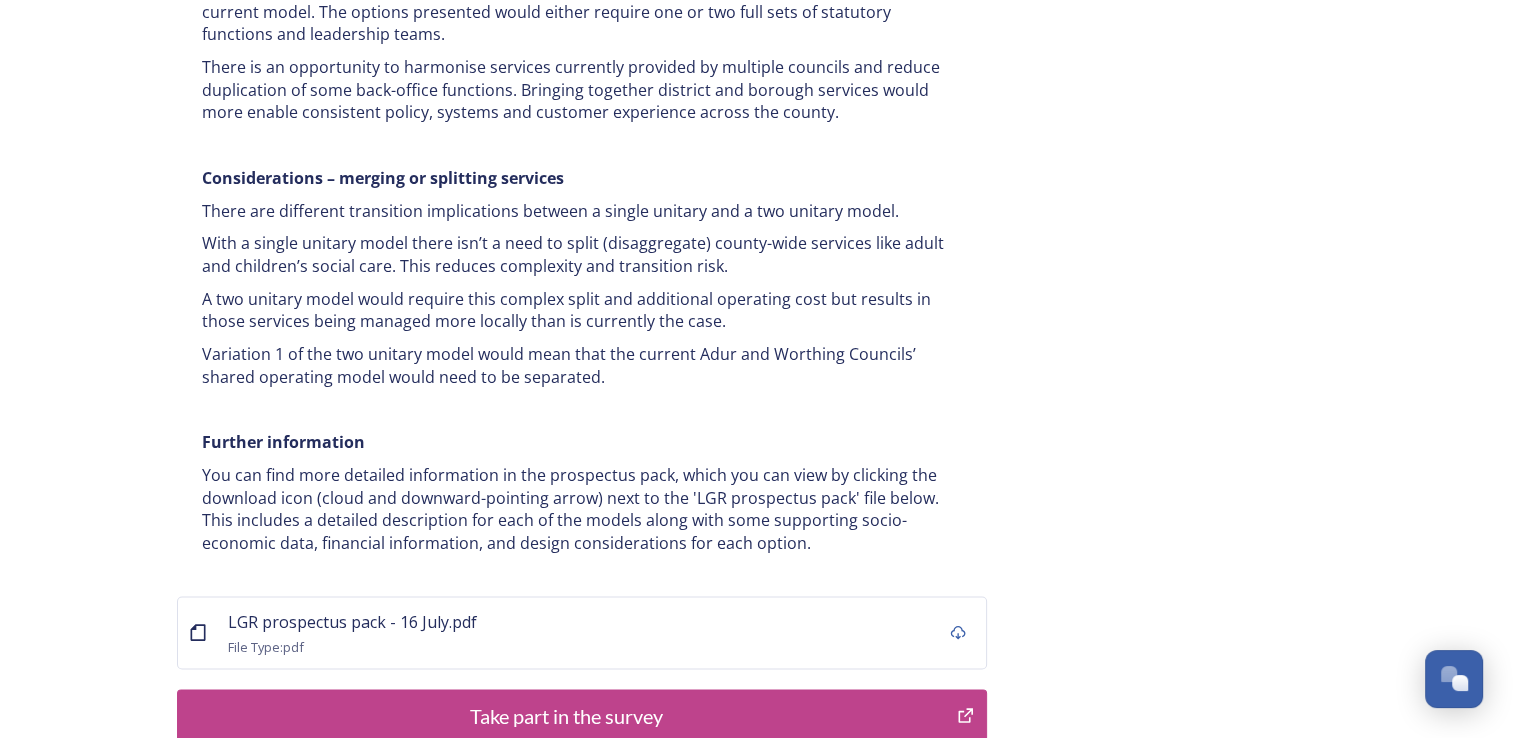 scroll, scrollTop: 3800, scrollLeft: 0, axis: vertical 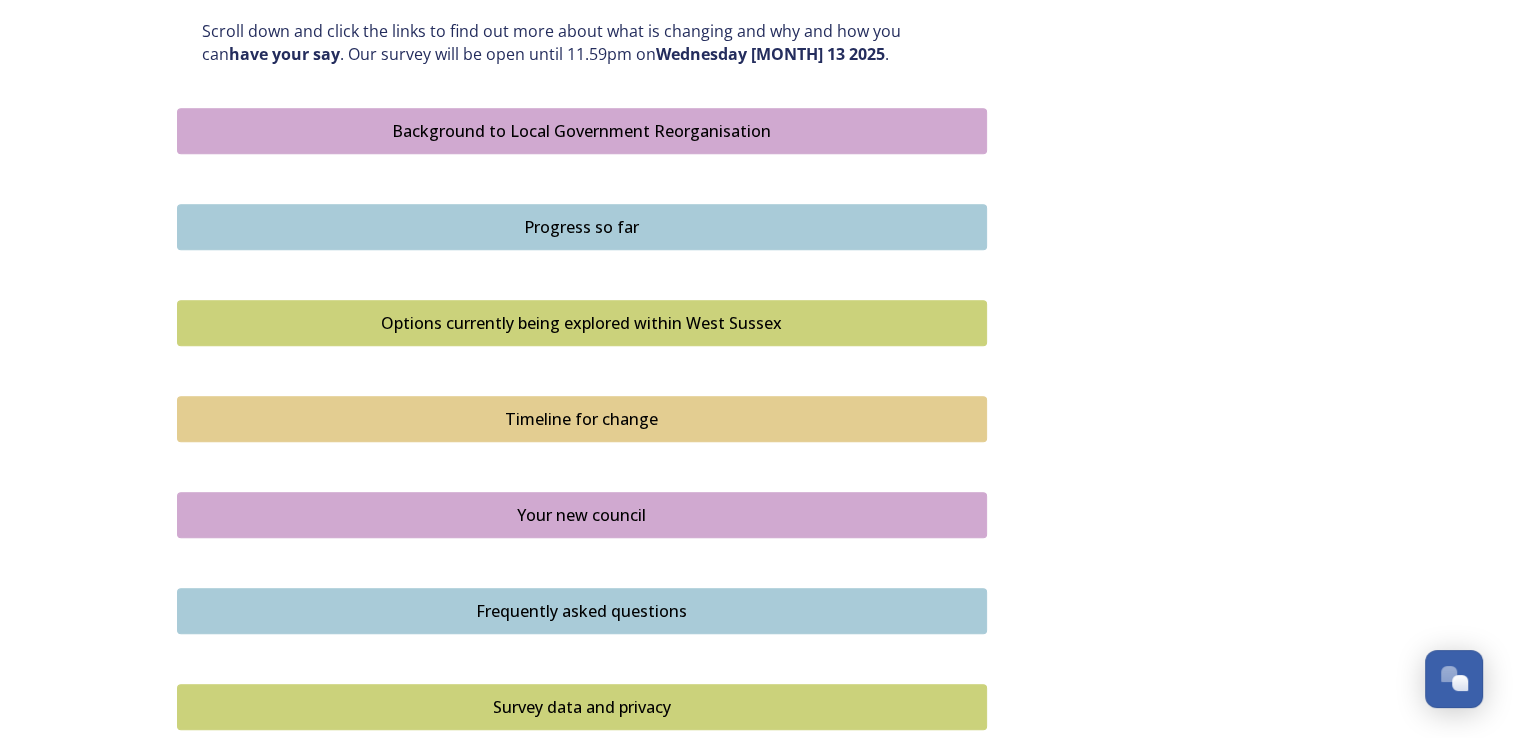 click on "Timeline for change" at bounding box center [582, 419] 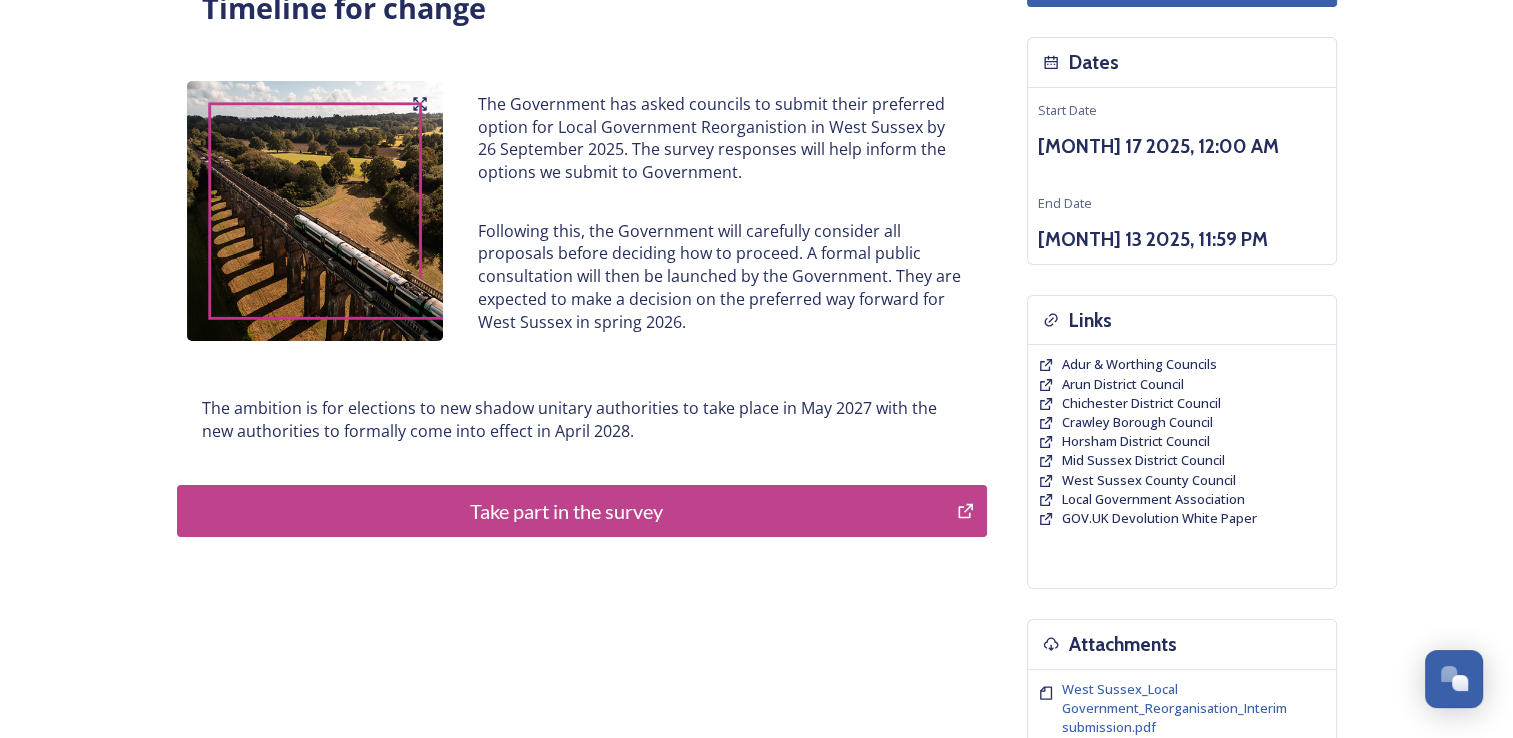 scroll, scrollTop: 200, scrollLeft: 0, axis: vertical 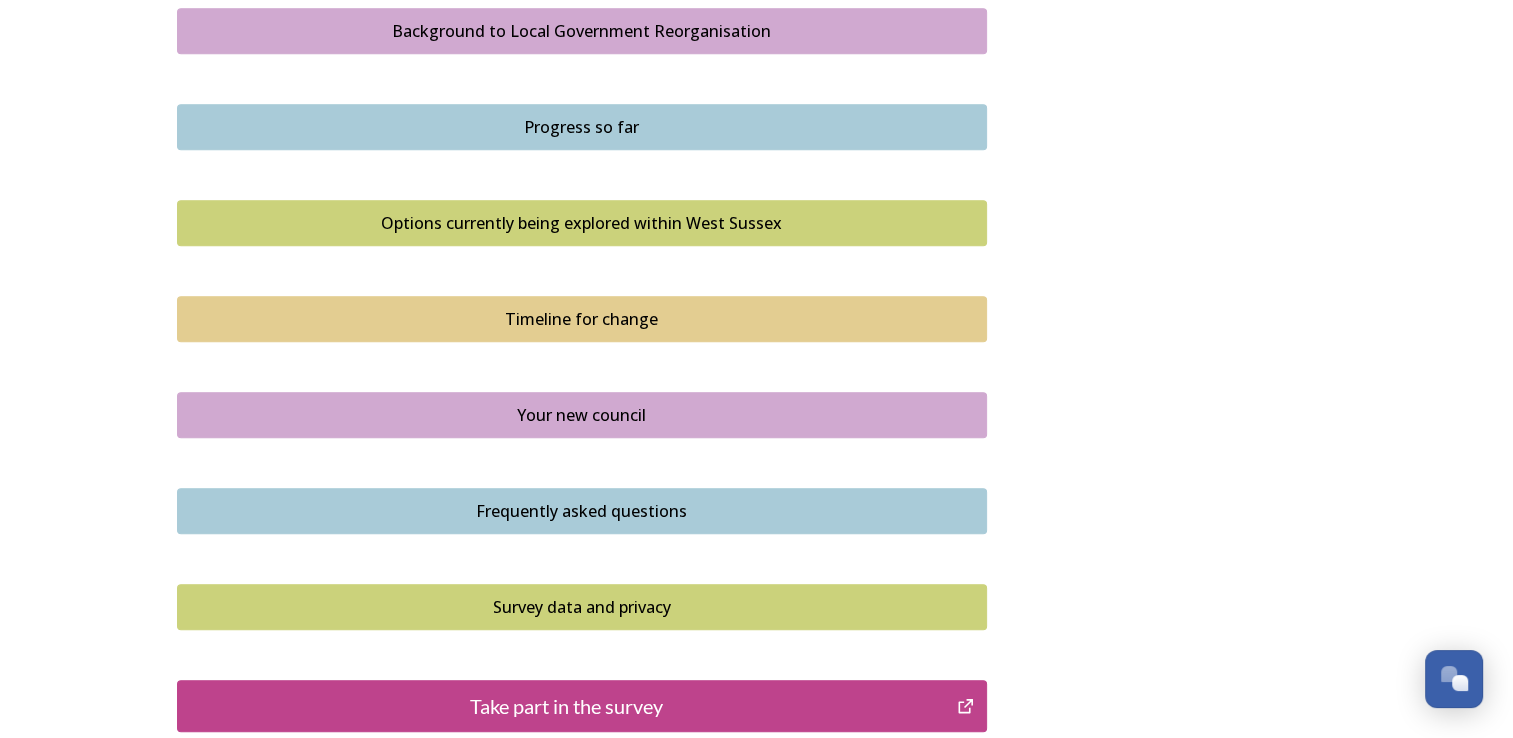 click on "Your new council" at bounding box center (582, 415) 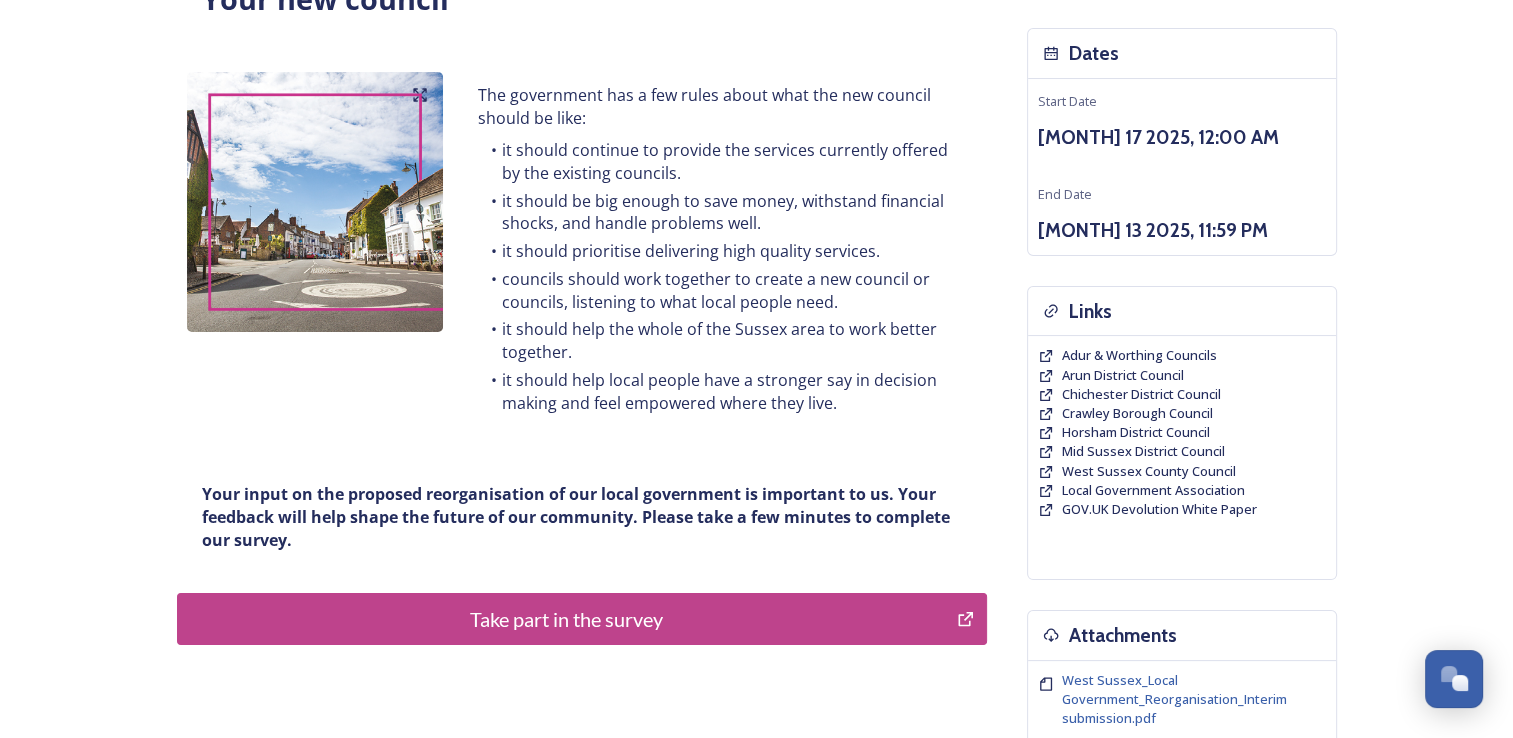 scroll, scrollTop: 200, scrollLeft: 0, axis: vertical 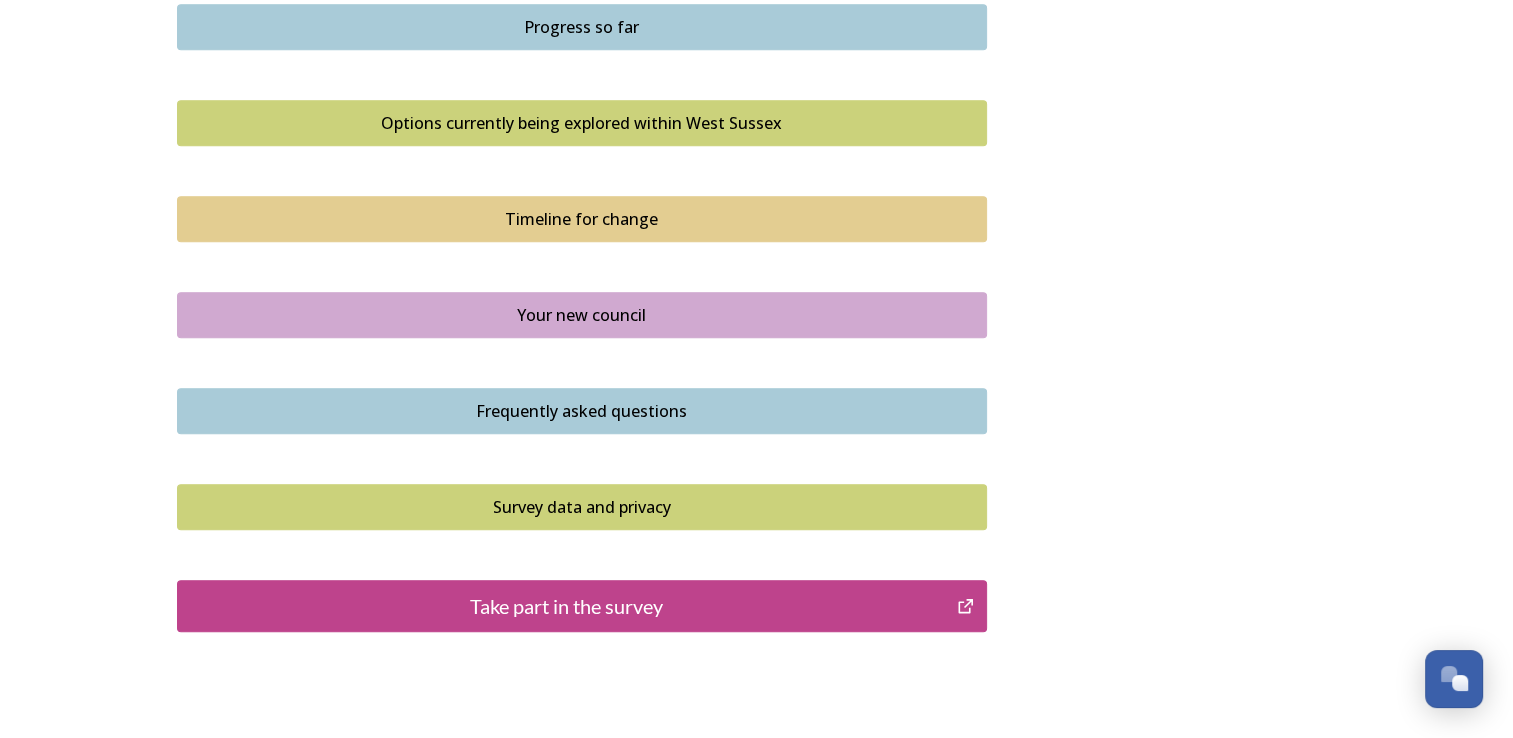click on "Frequently asked questions" at bounding box center (582, 411) 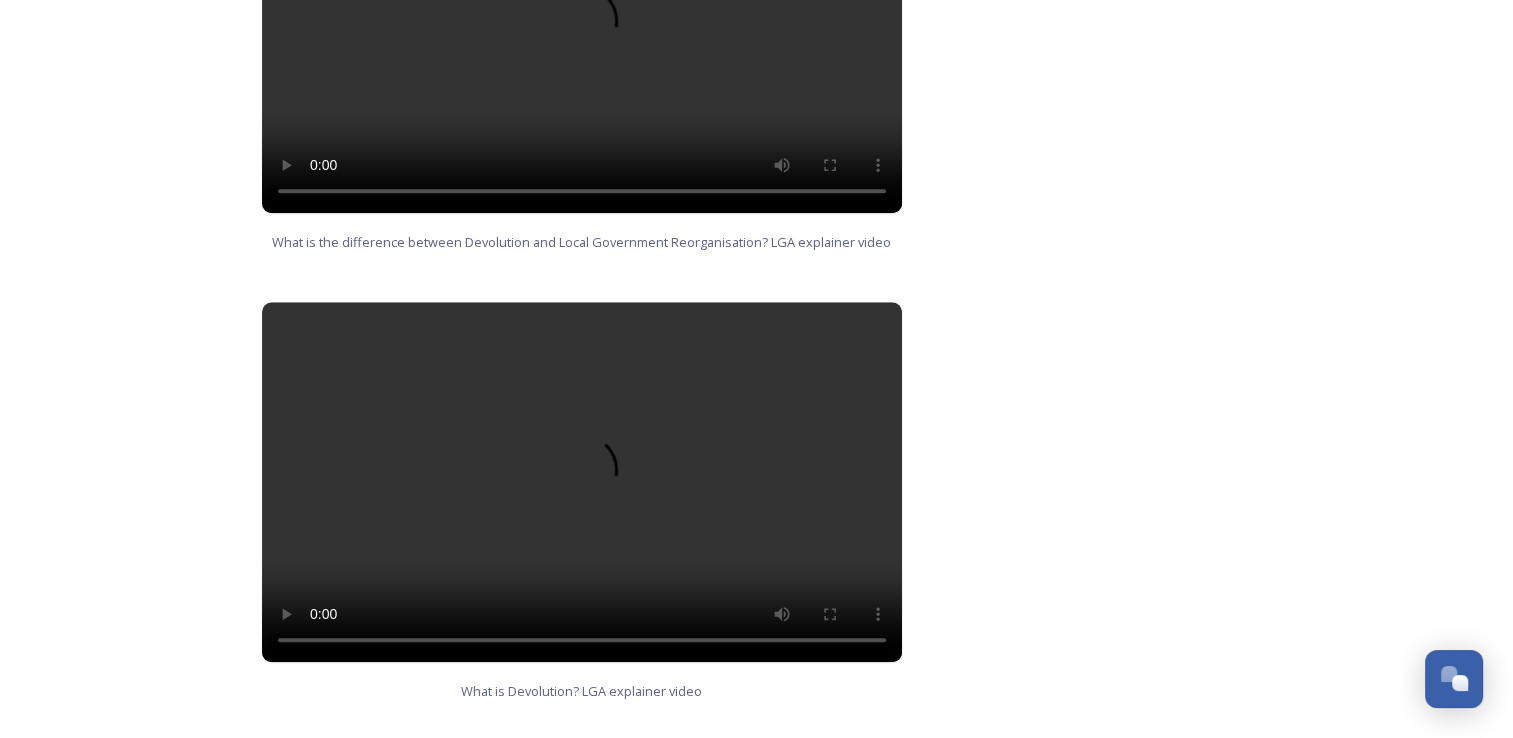 scroll, scrollTop: 1600, scrollLeft: 0, axis: vertical 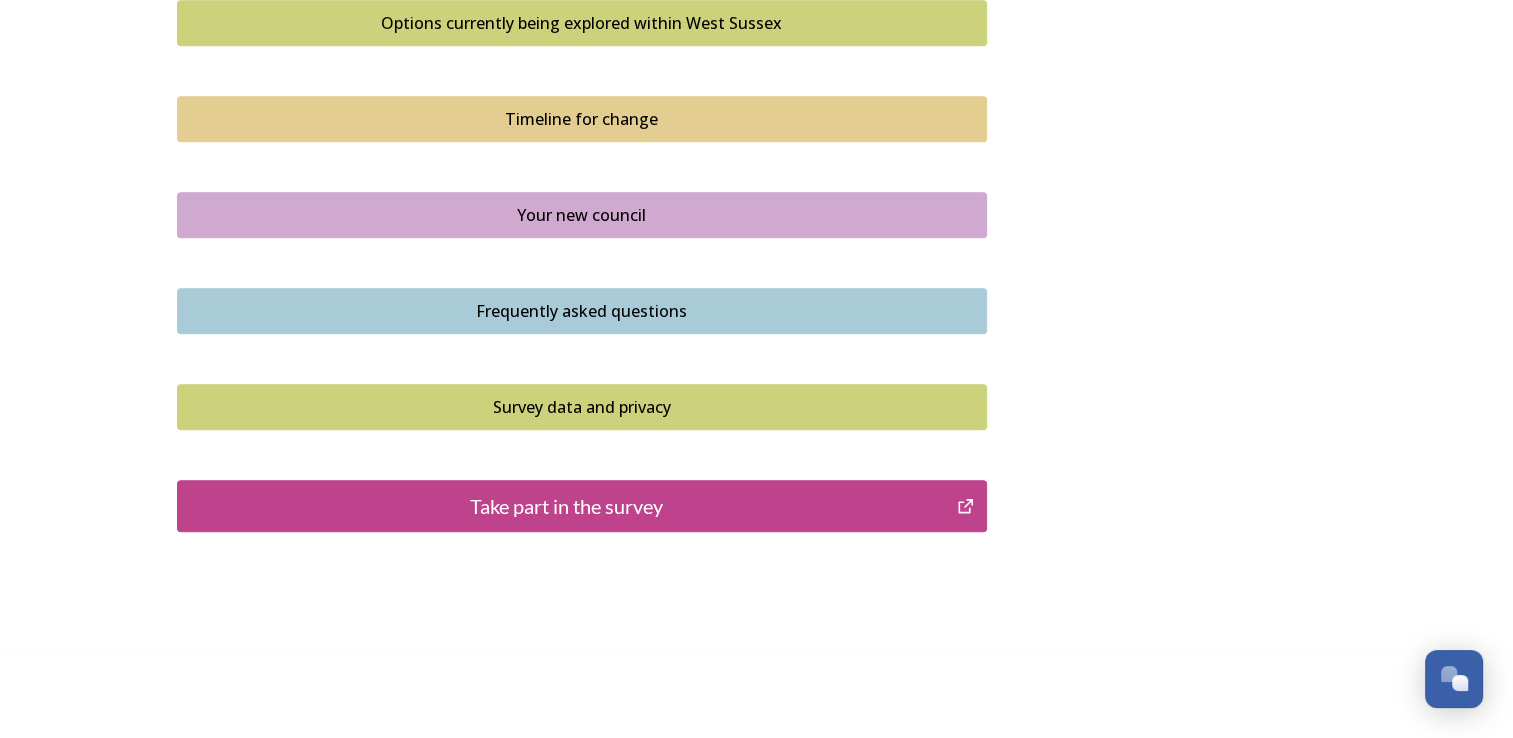 click on "Survey data and privacy" at bounding box center [582, 407] 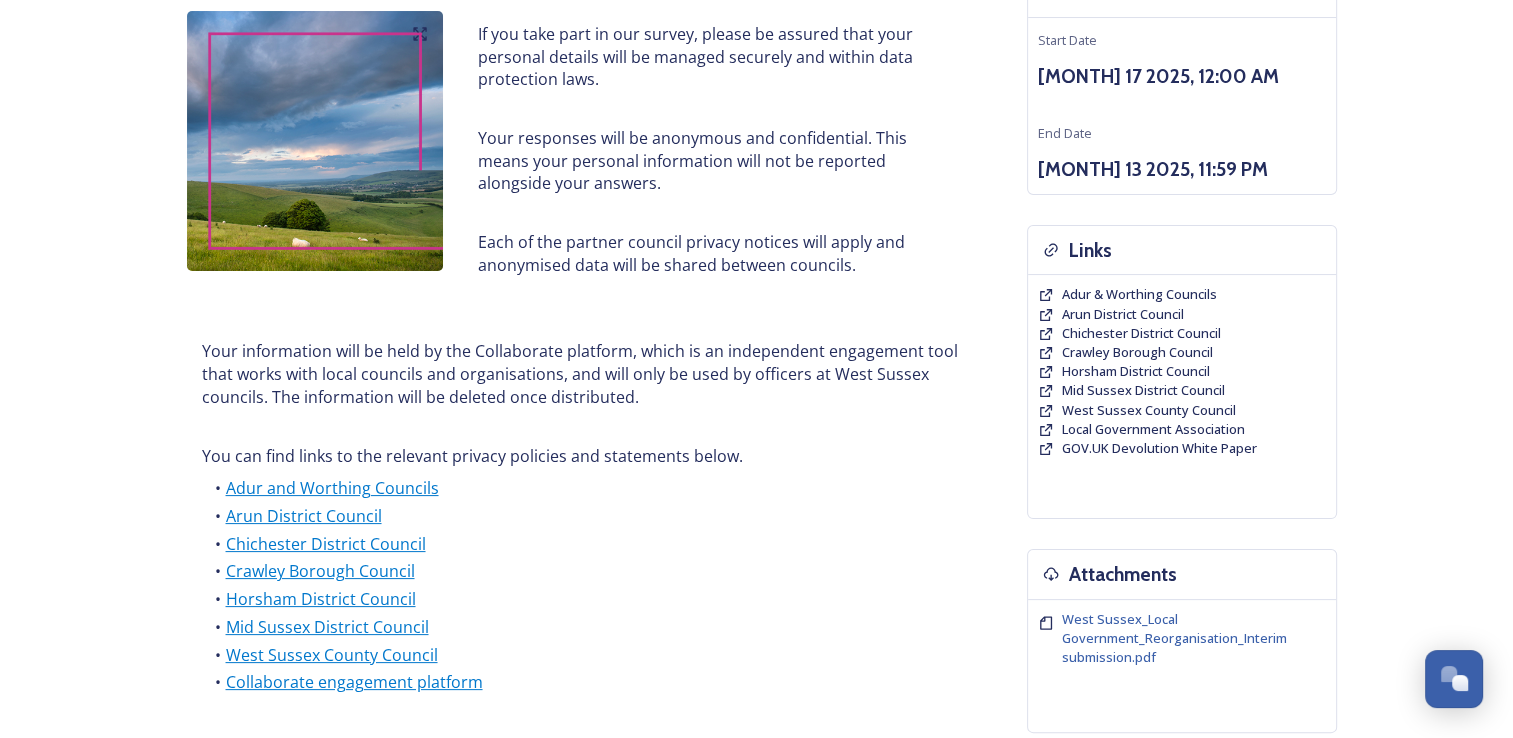 scroll, scrollTop: 300, scrollLeft: 0, axis: vertical 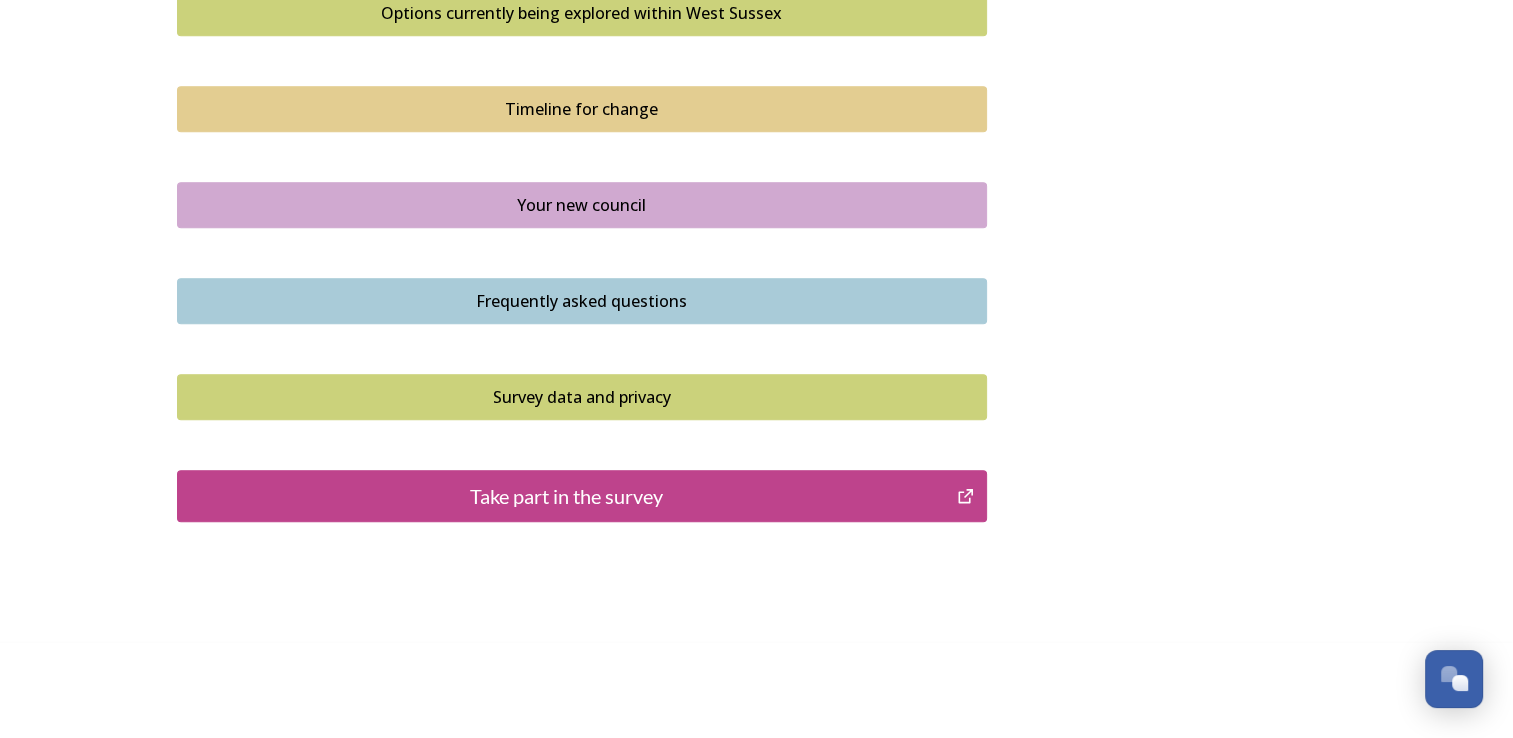 click on "Take part in the survey" at bounding box center (567, 496) 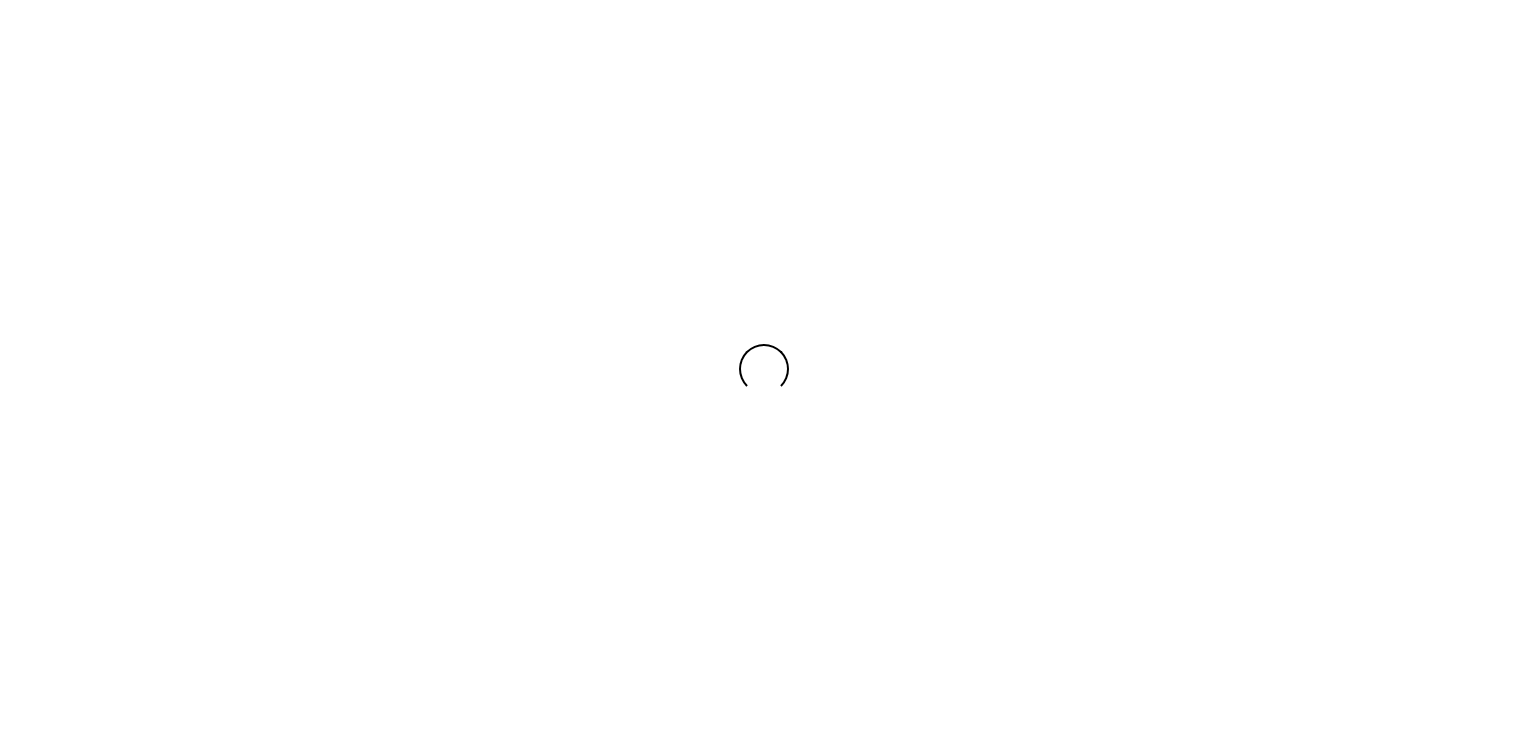 scroll, scrollTop: 0, scrollLeft: 0, axis: both 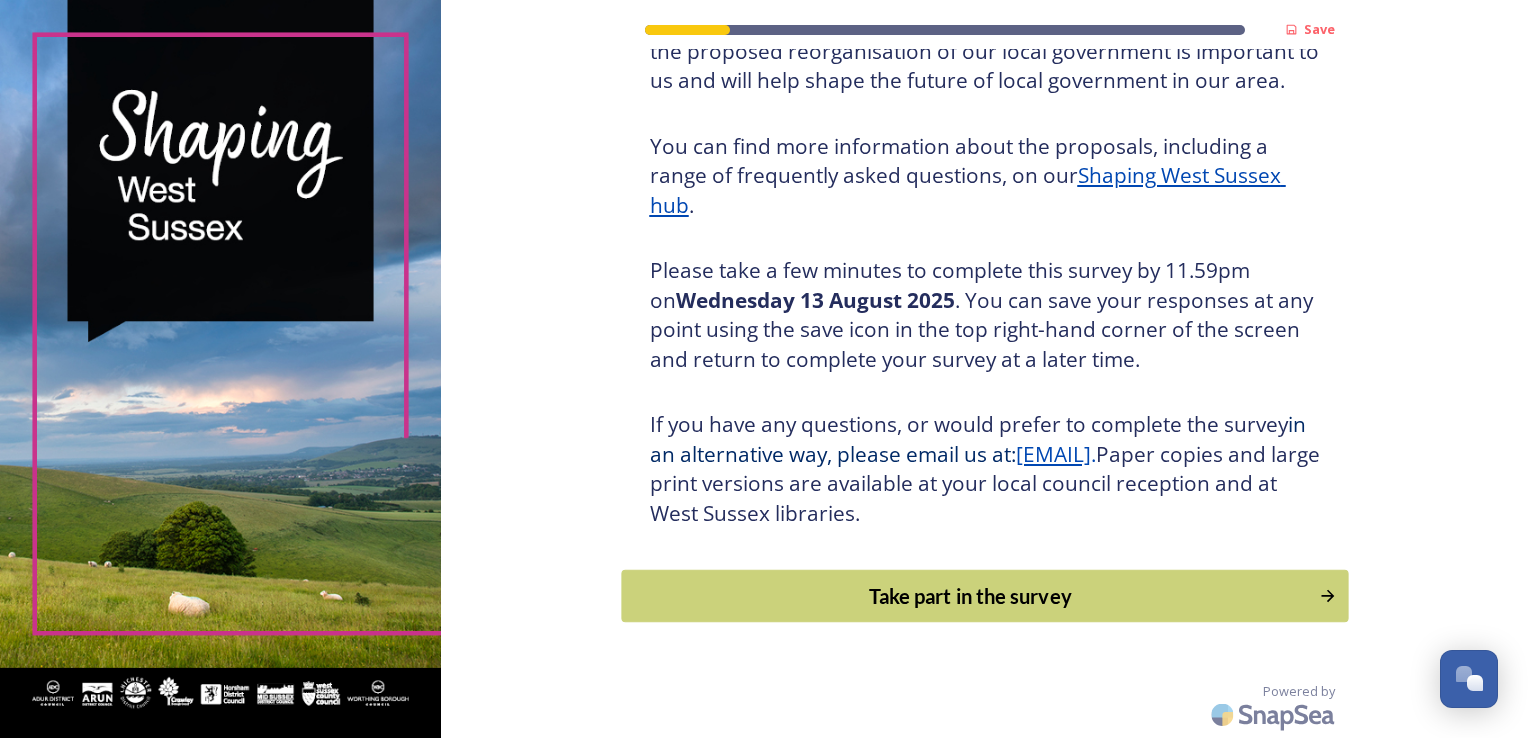 click on "Take part in the survey" at bounding box center [970, 596] 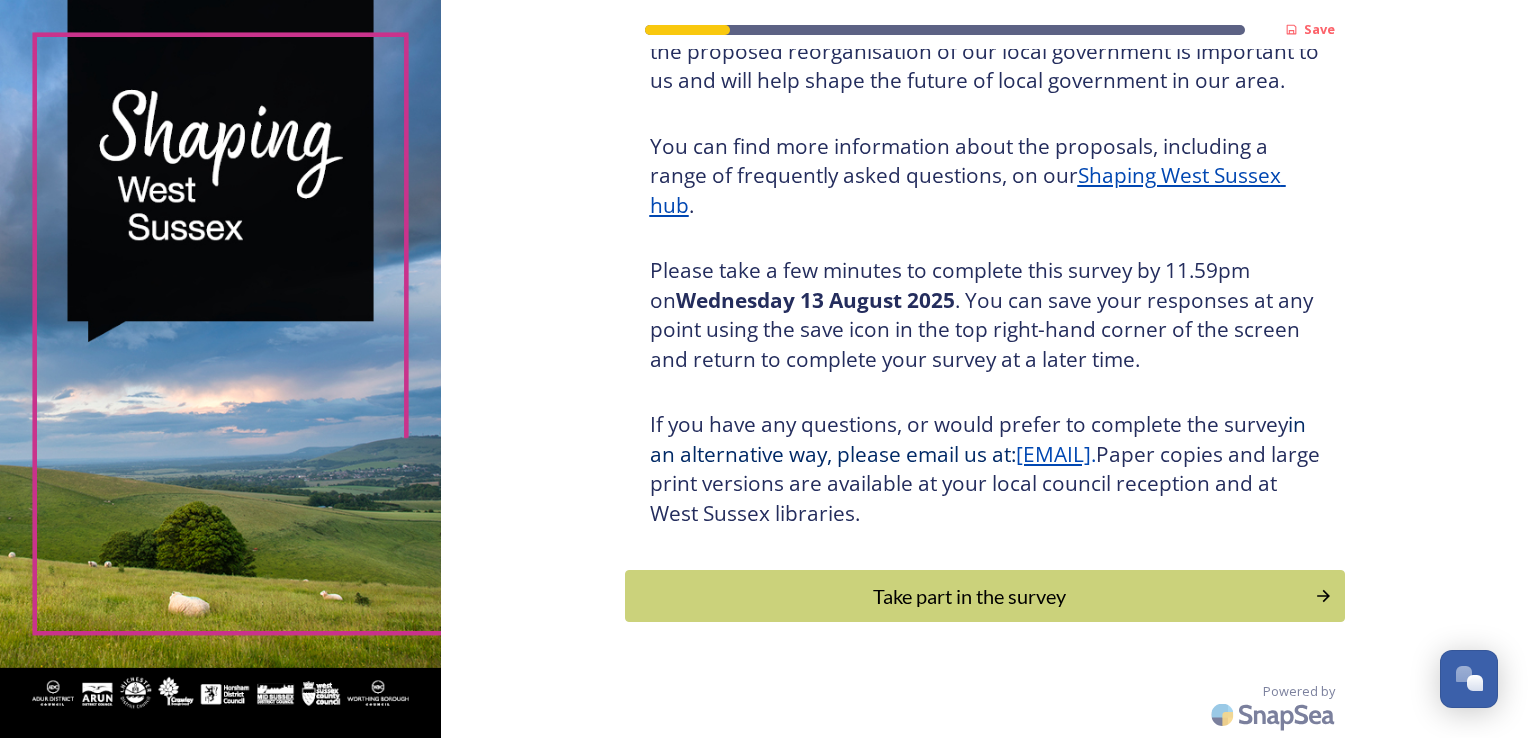 scroll, scrollTop: 0, scrollLeft: 0, axis: both 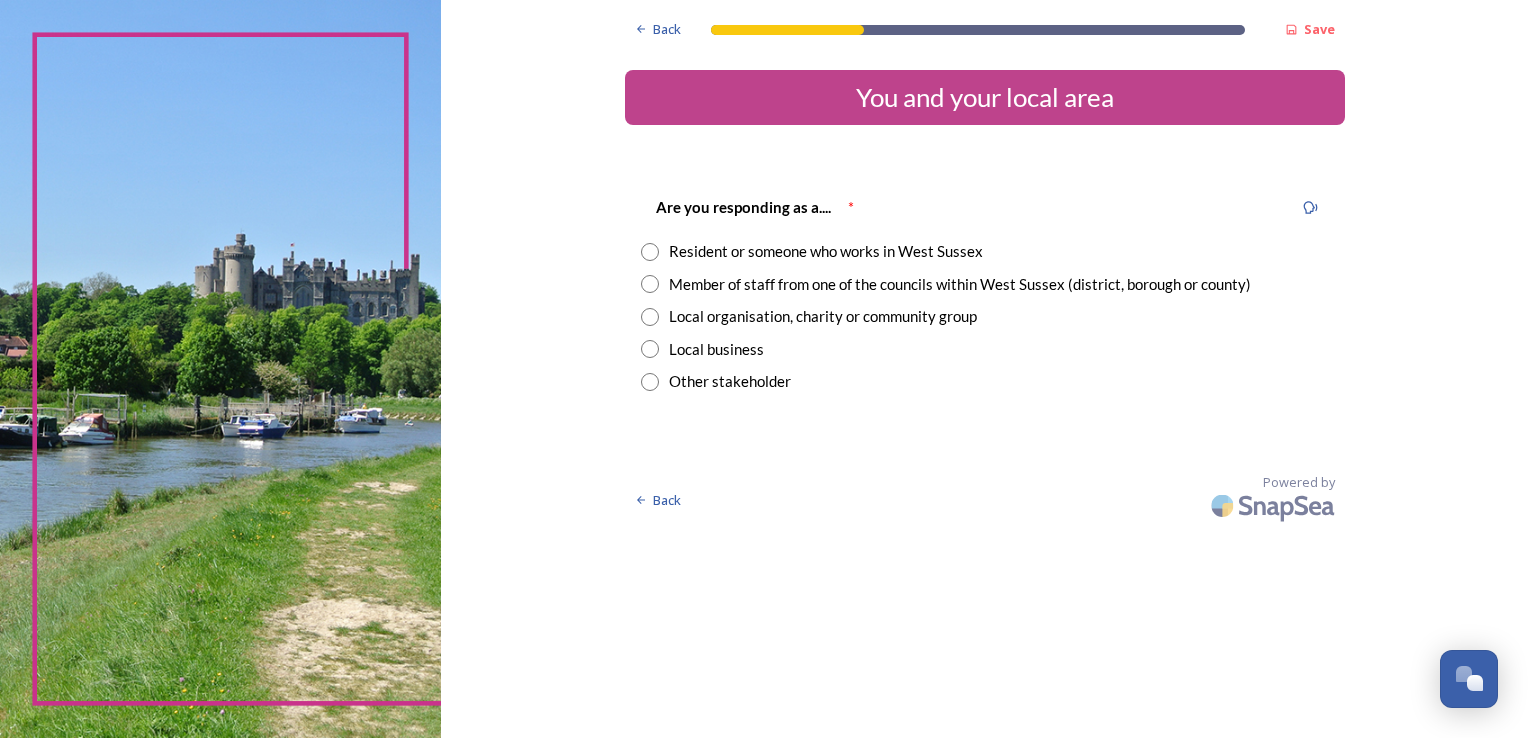 click at bounding box center (650, 252) 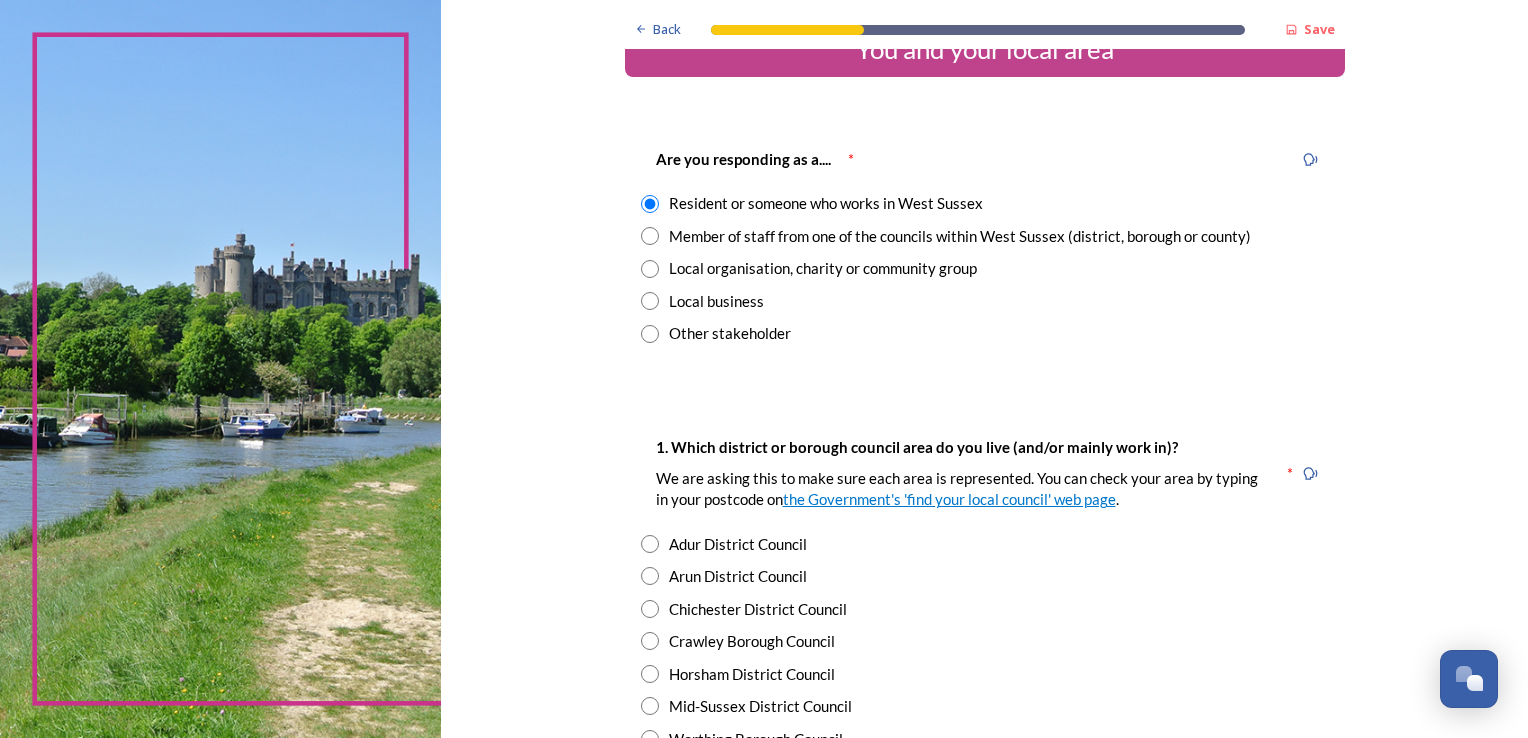 scroll, scrollTop: 200, scrollLeft: 0, axis: vertical 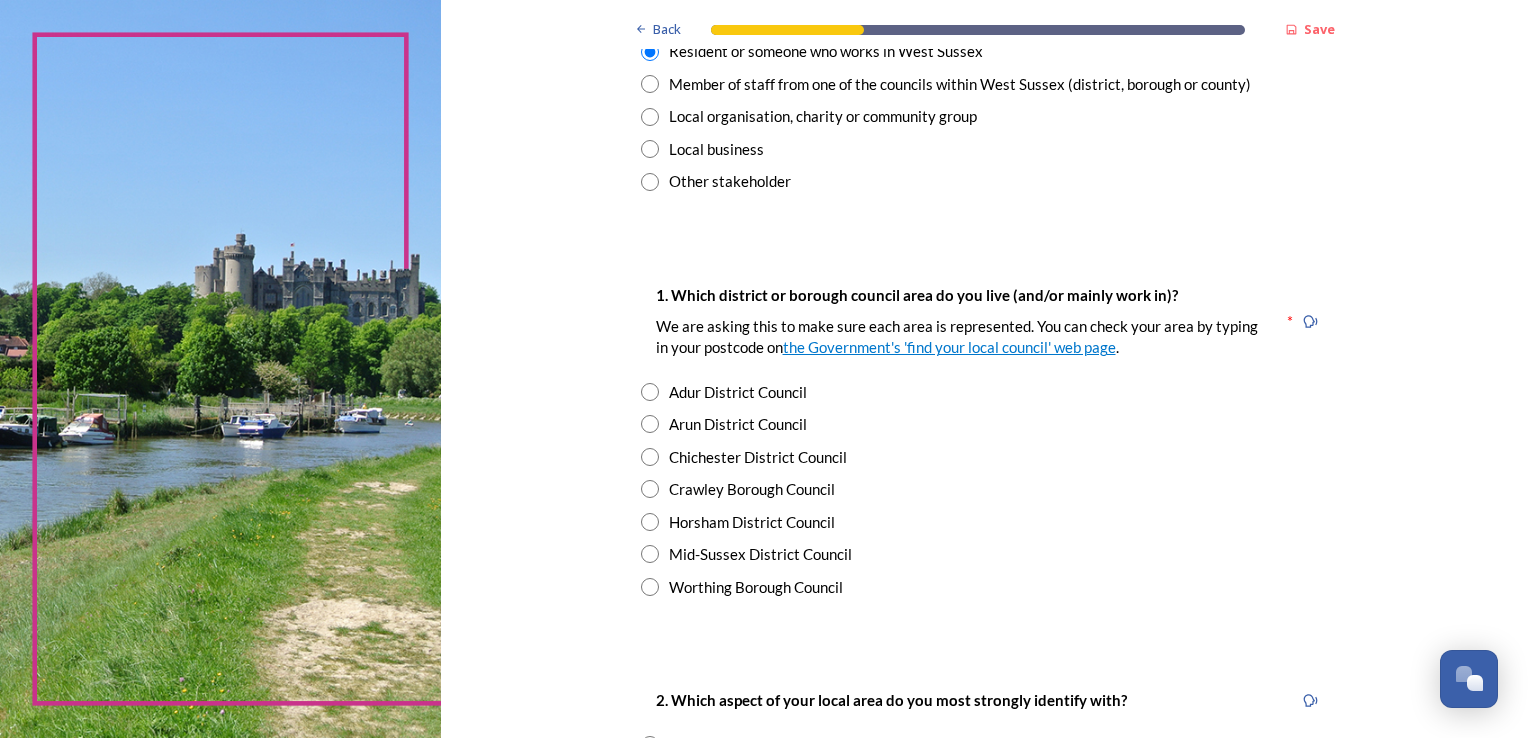 click at bounding box center (650, 489) 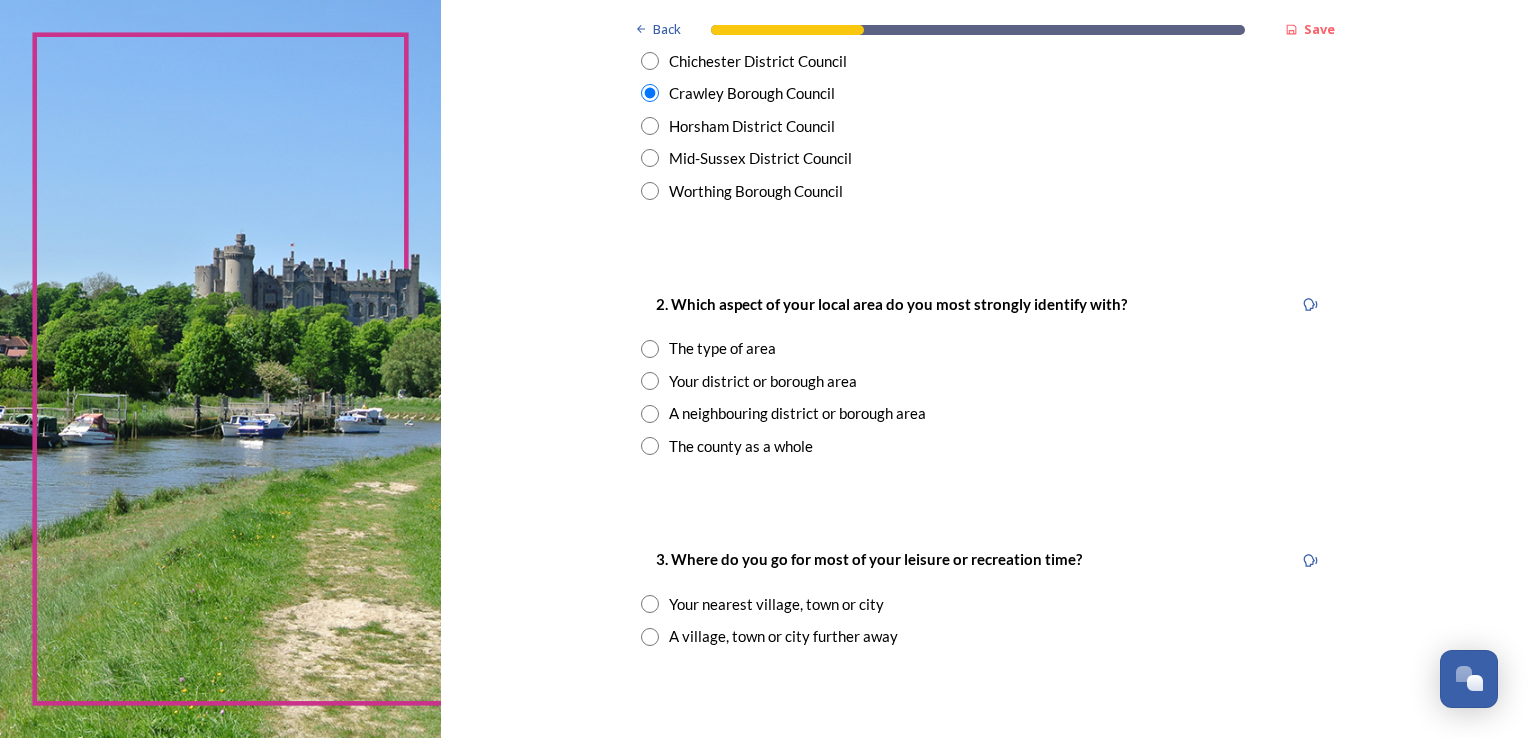 scroll, scrollTop: 600, scrollLeft: 0, axis: vertical 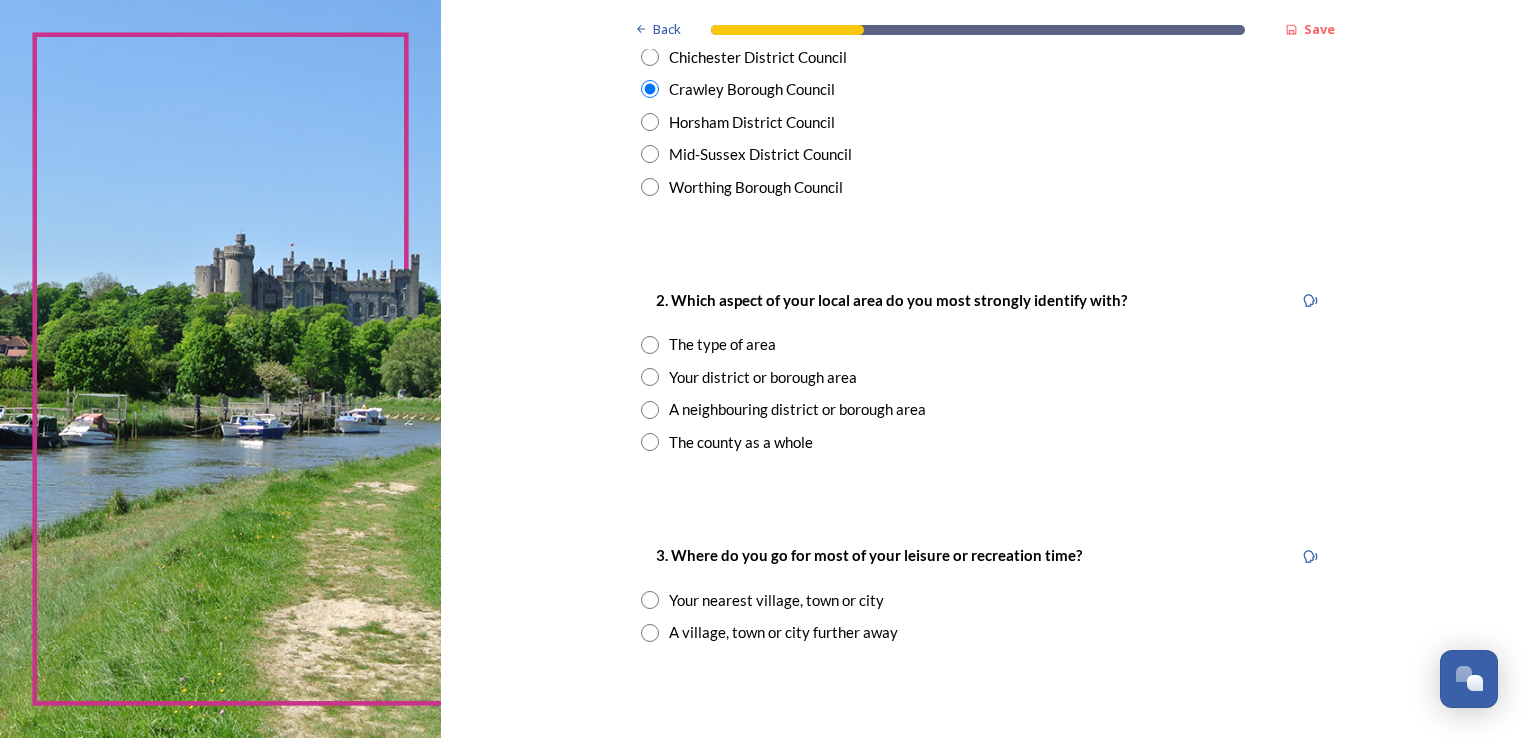 click at bounding box center [650, 410] 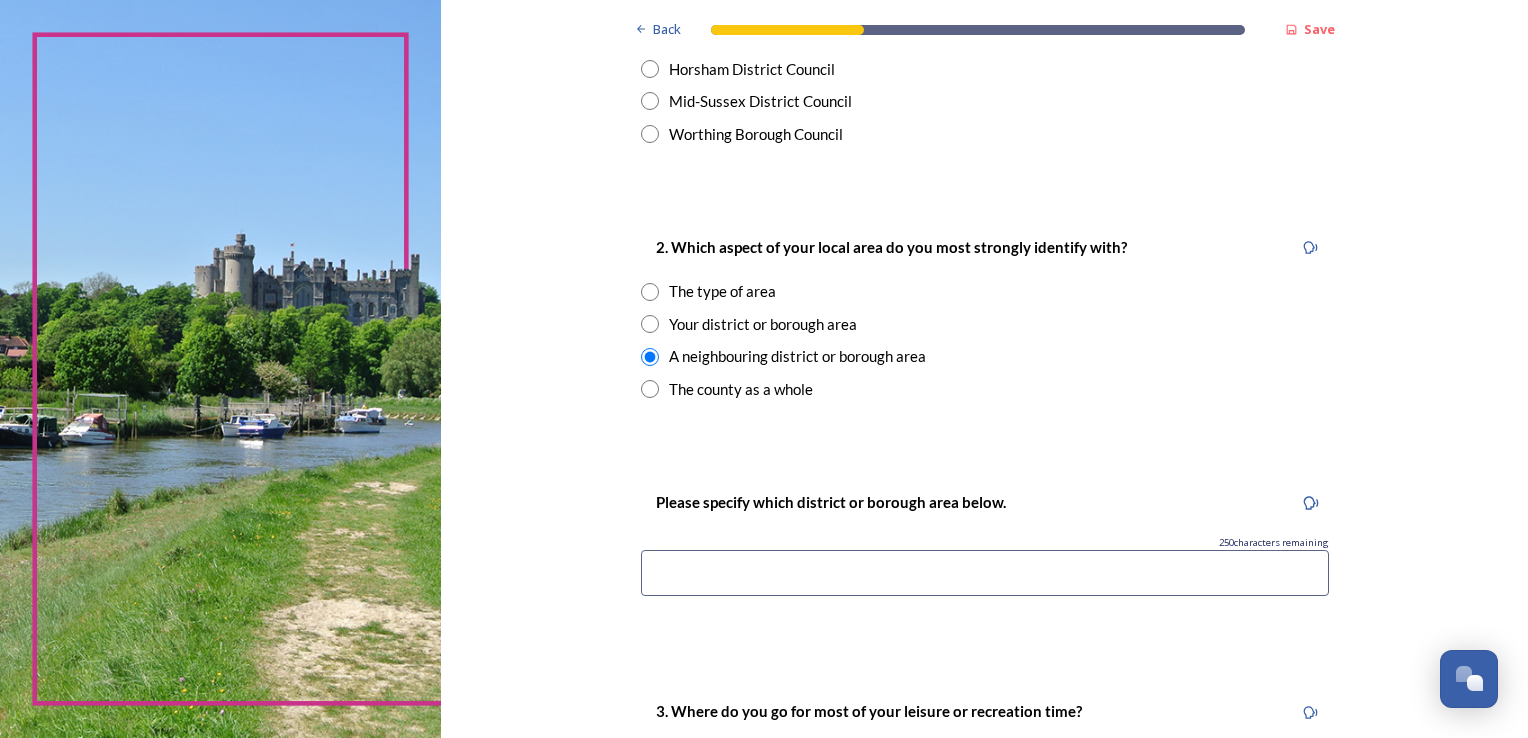 scroll, scrollTop: 700, scrollLeft: 0, axis: vertical 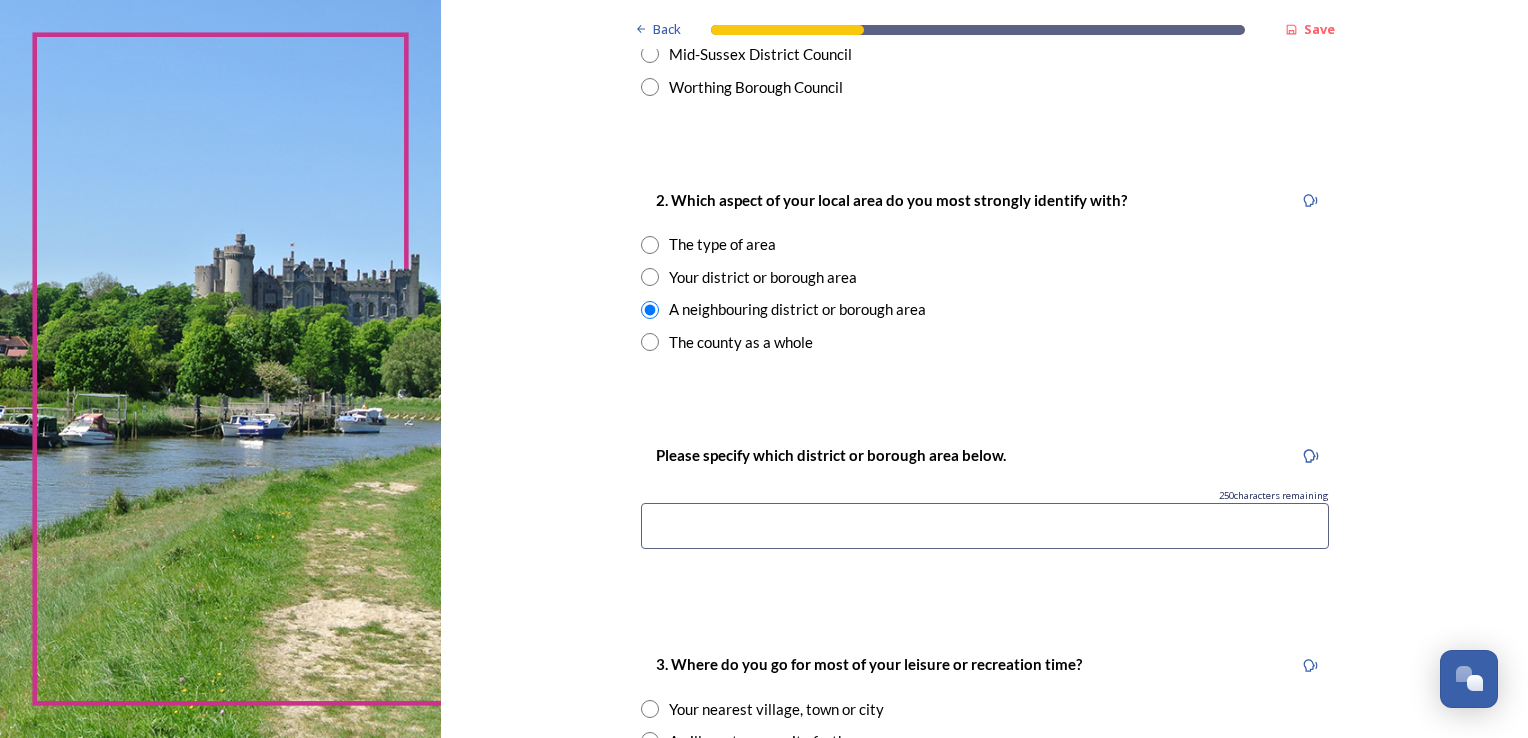 click at bounding box center [985, 526] 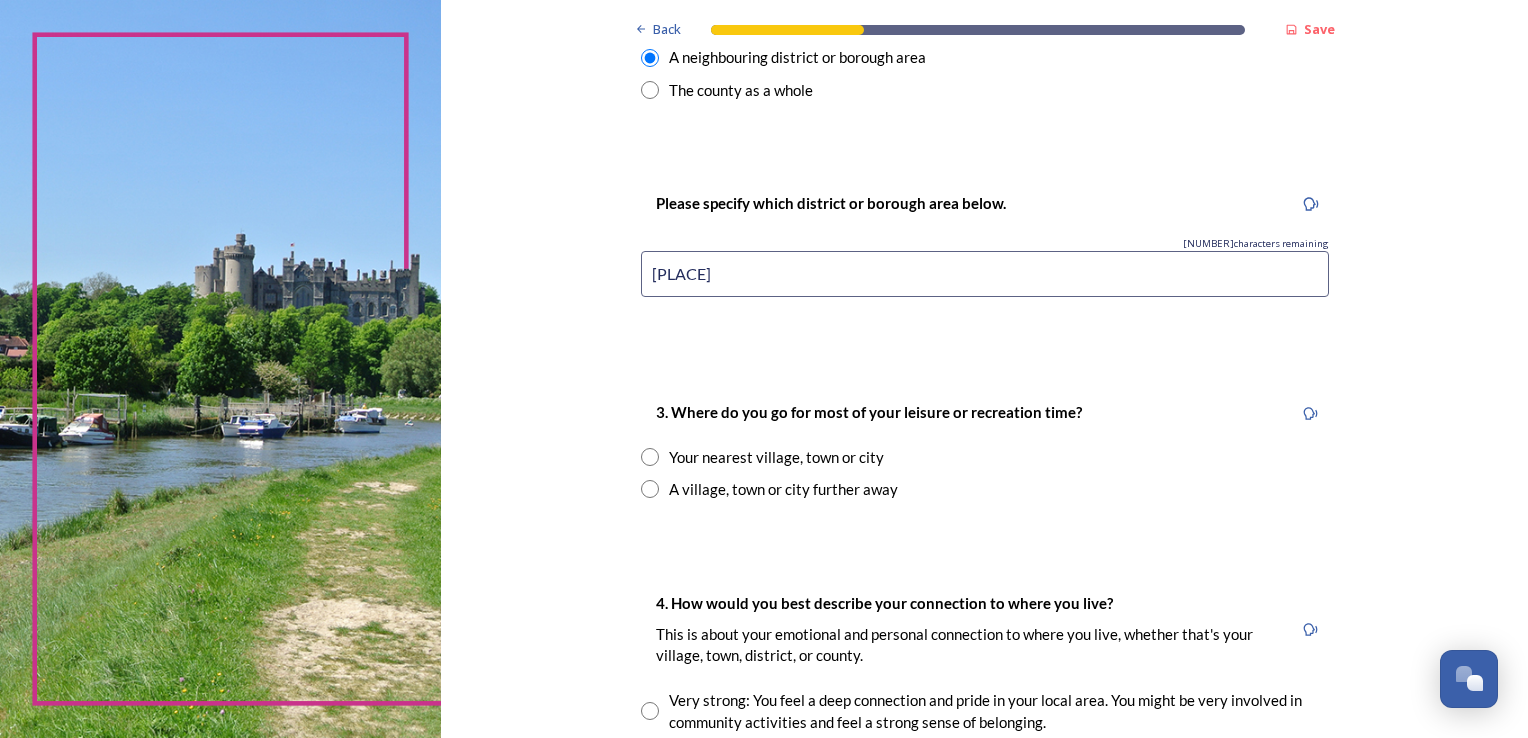 scroll, scrollTop: 1000, scrollLeft: 0, axis: vertical 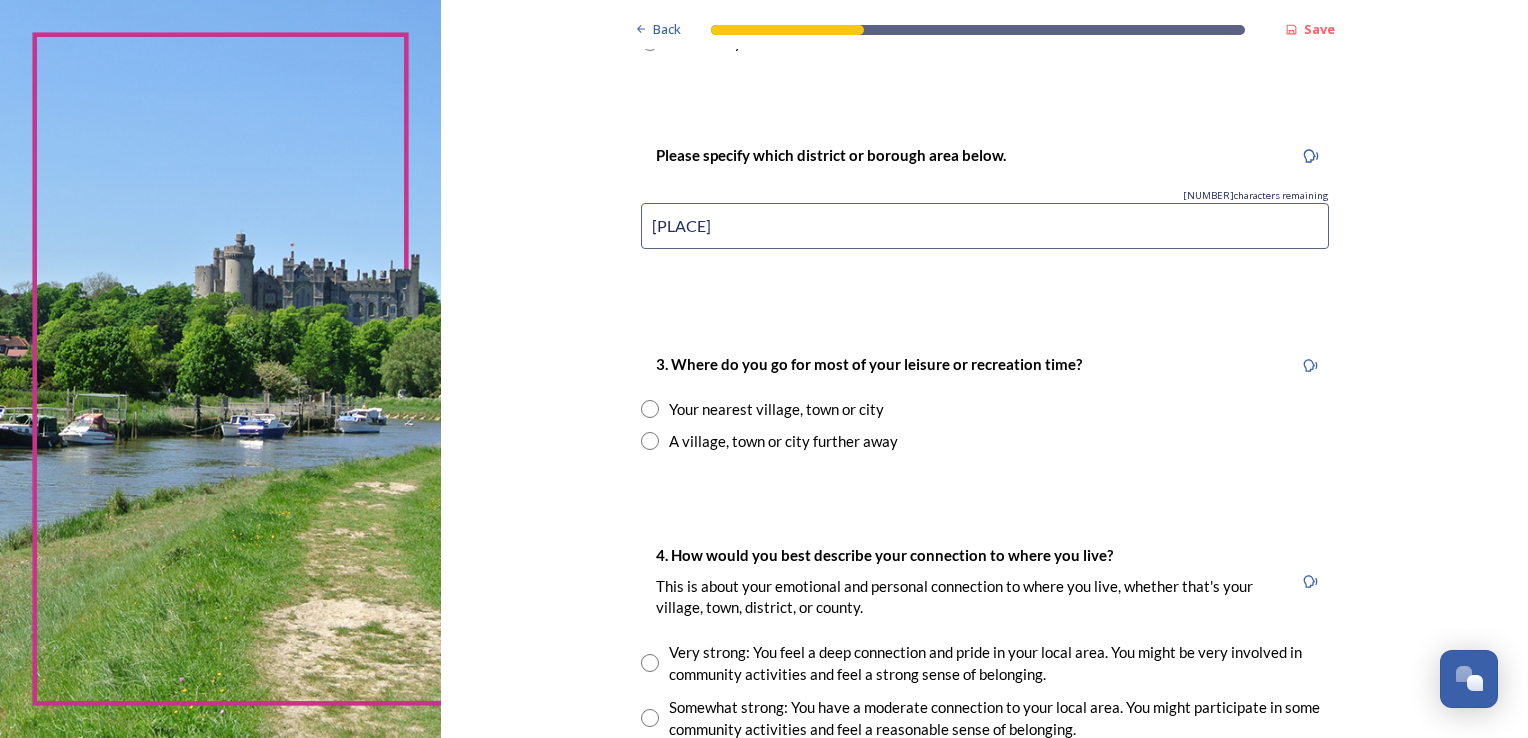 type on "[PLACE]" 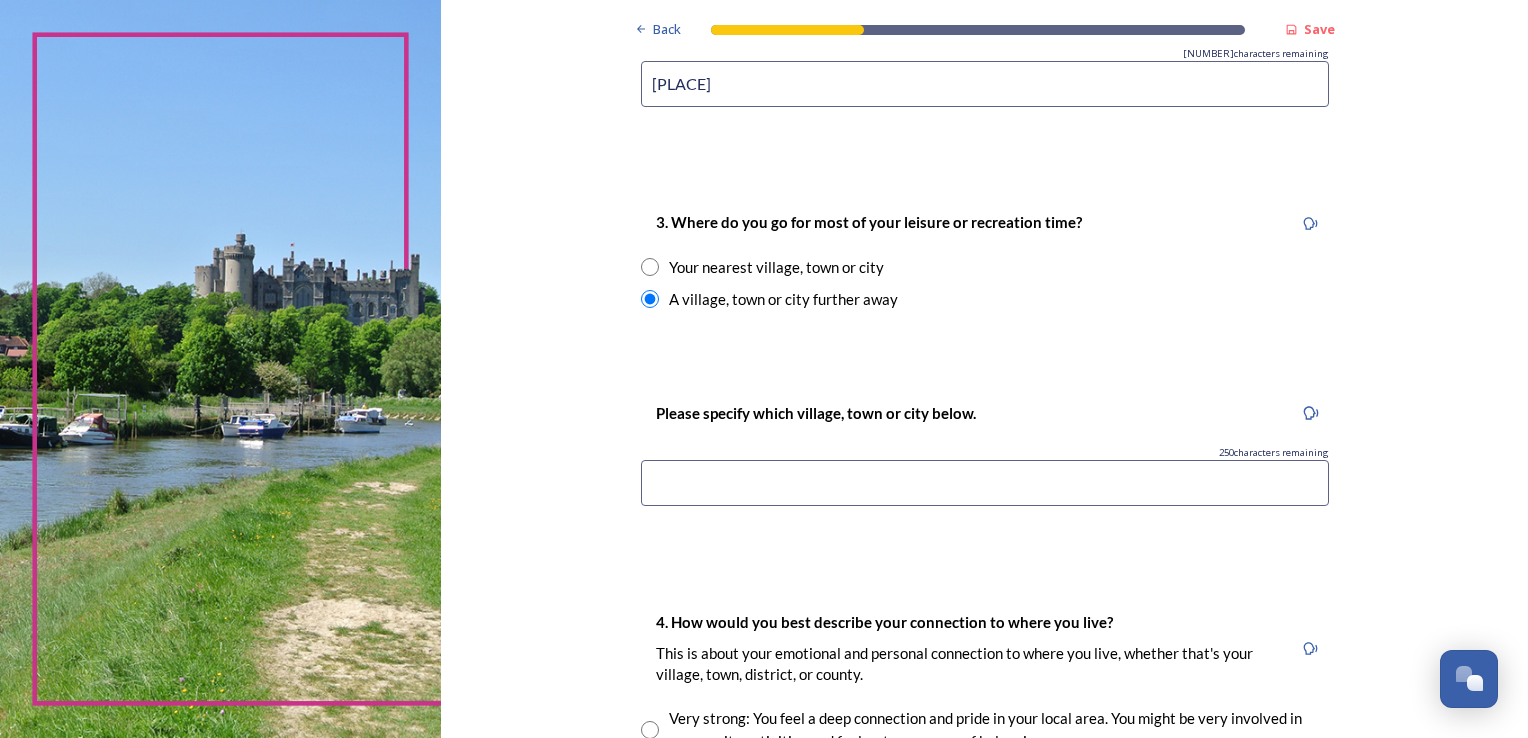 scroll, scrollTop: 1200, scrollLeft: 0, axis: vertical 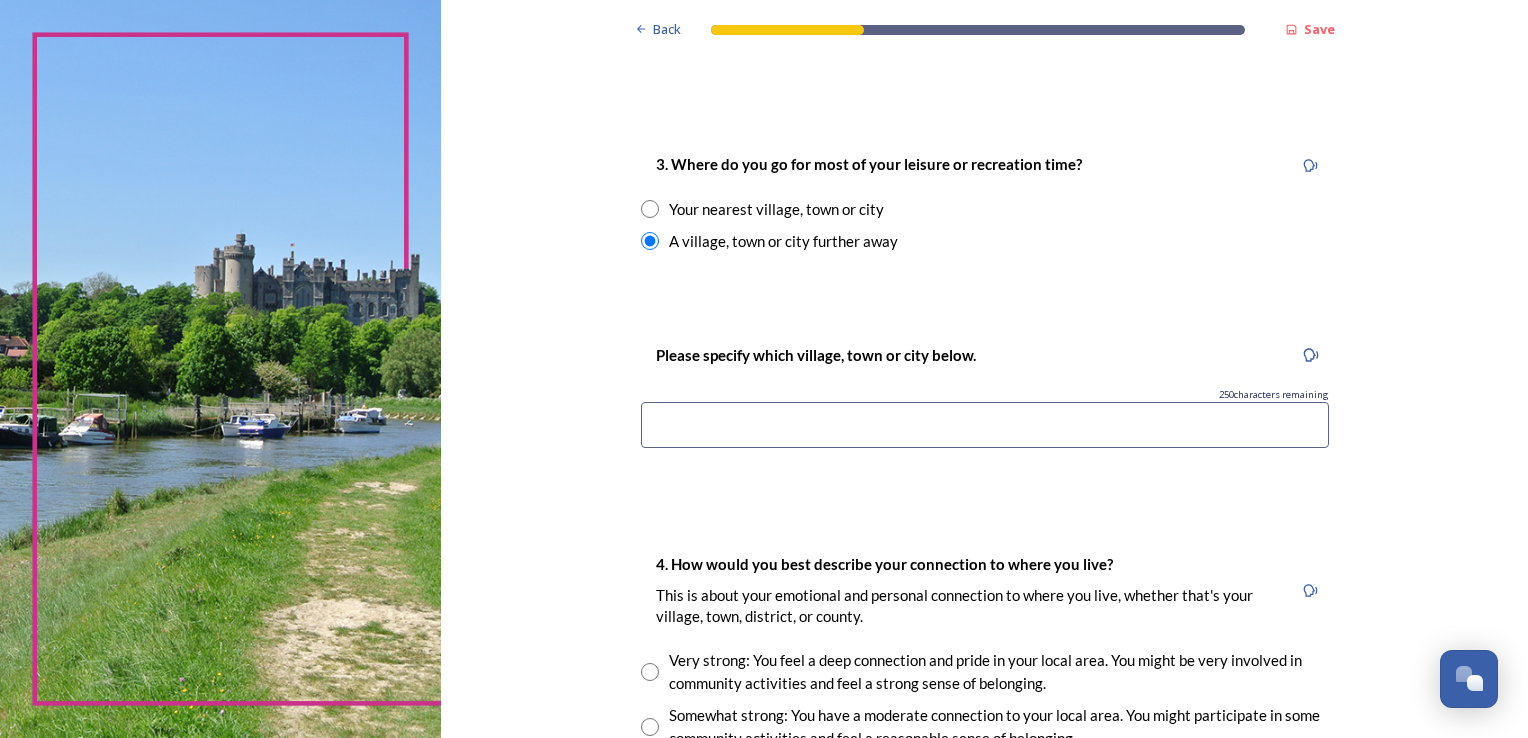 click at bounding box center (985, 425) 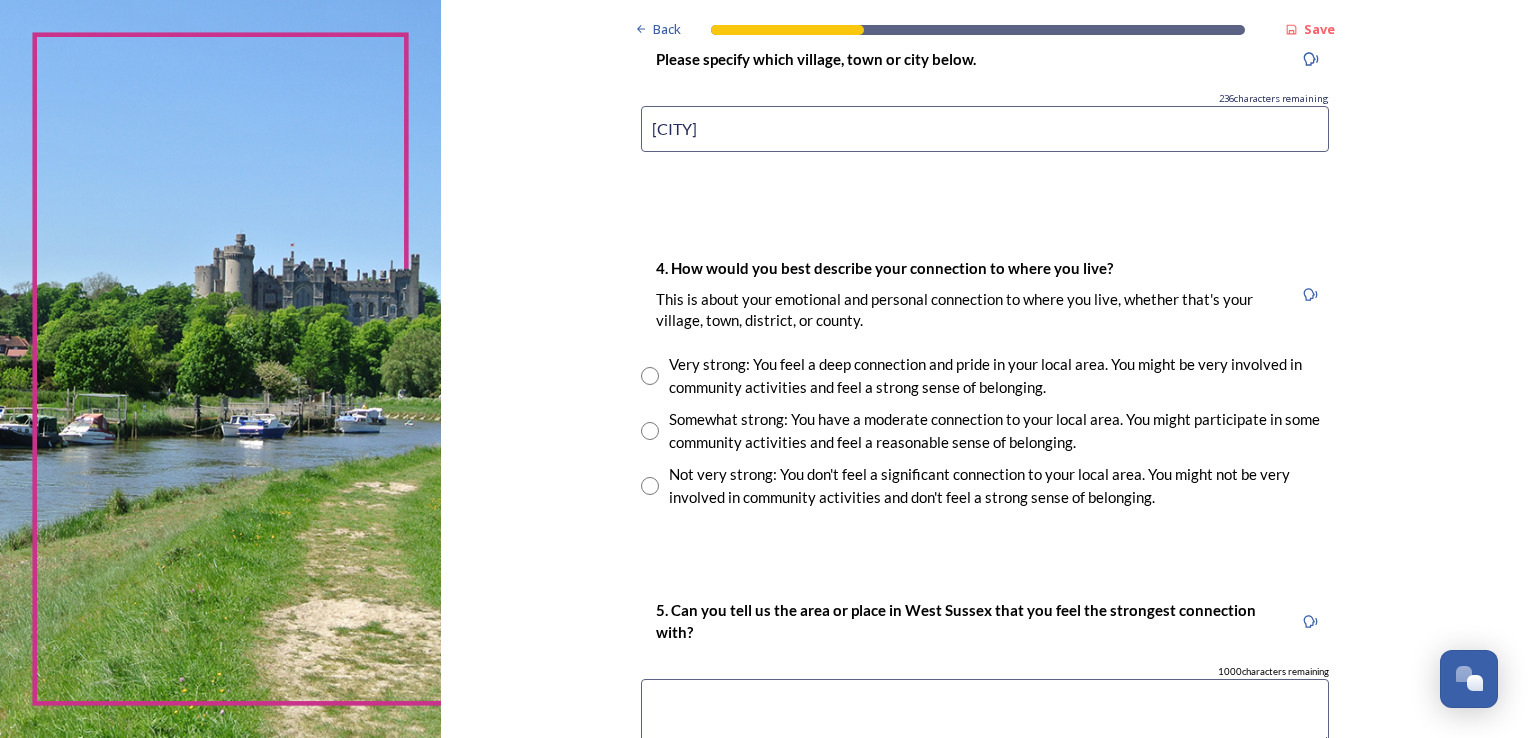 scroll, scrollTop: 1500, scrollLeft: 0, axis: vertical 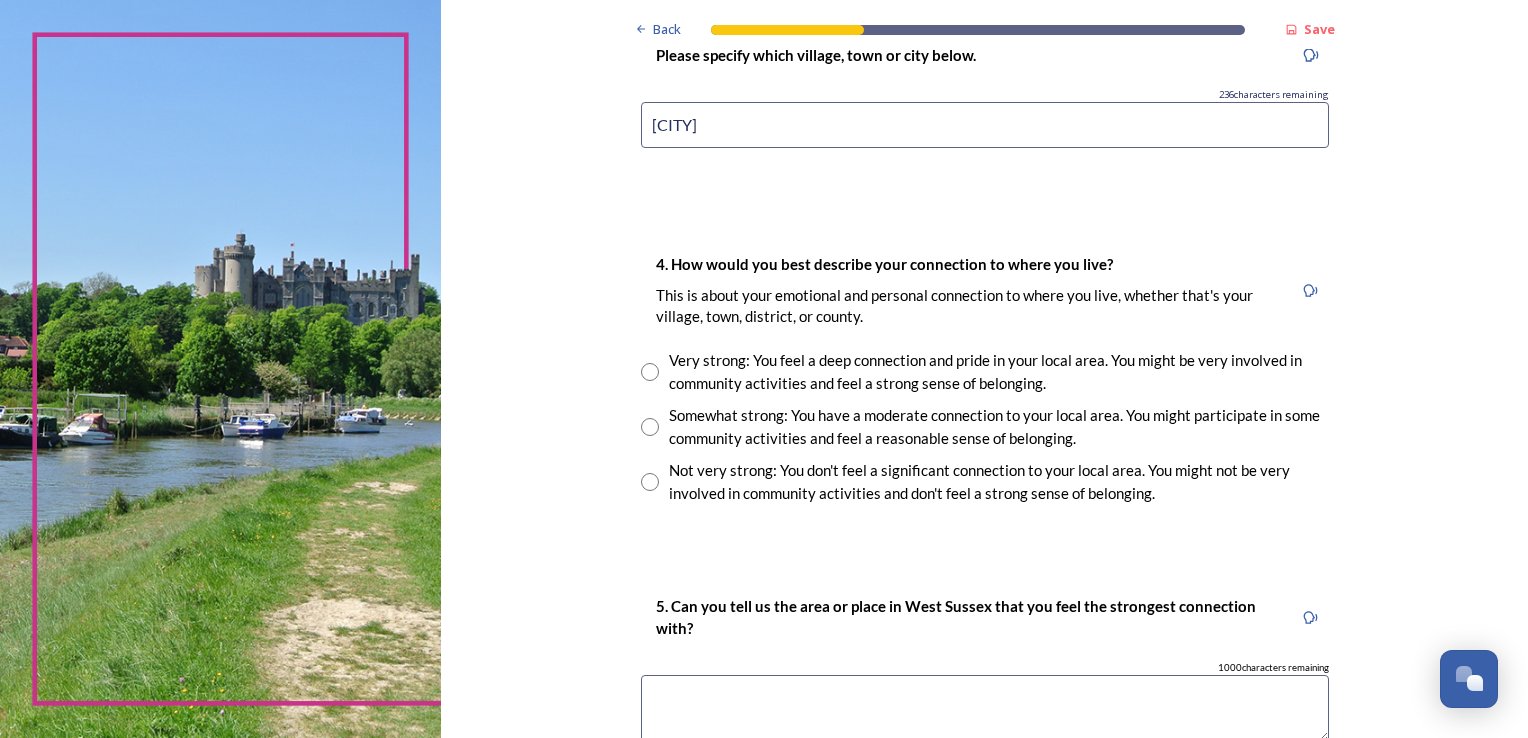type on "[CITY]" 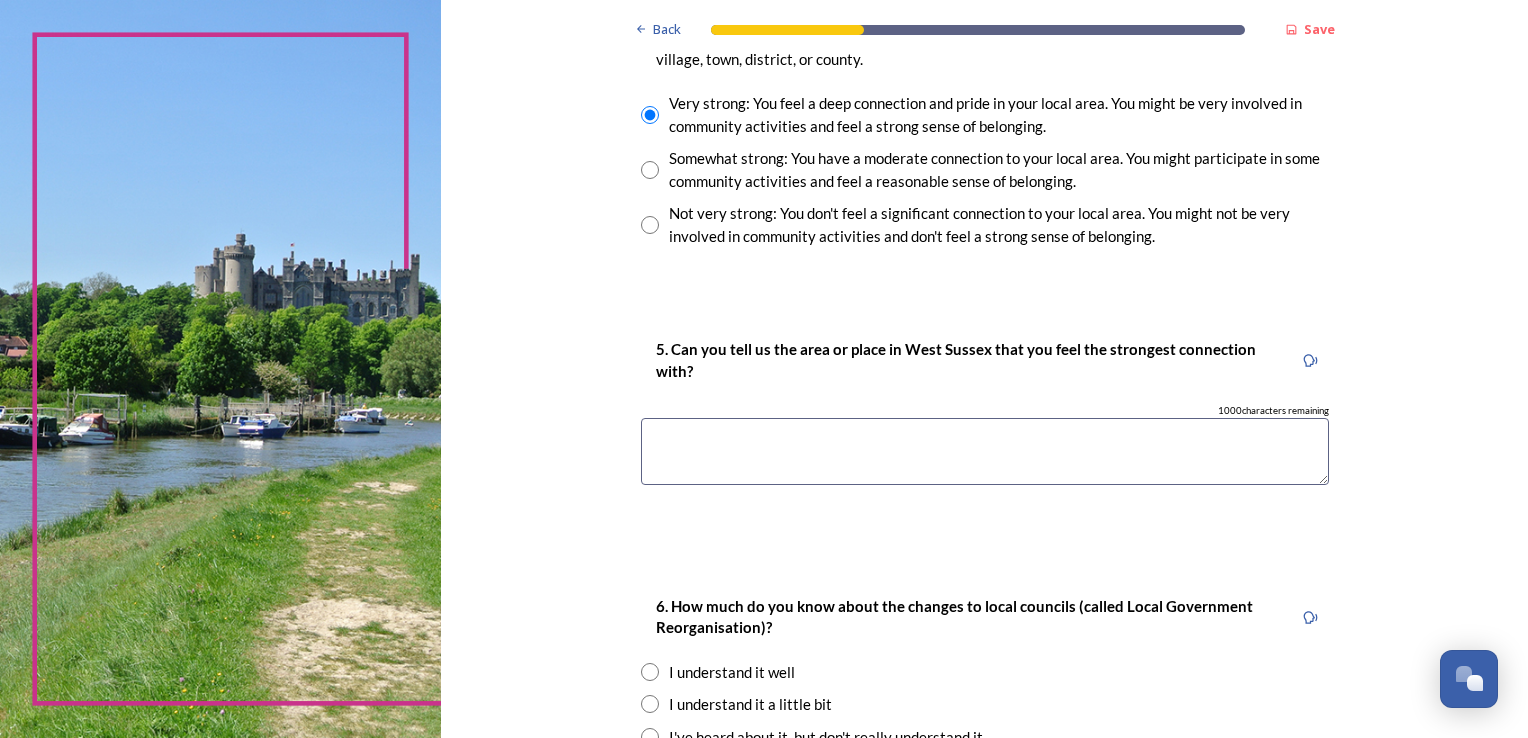 scroll, scrollTop: 1800, scrollLeft: 0, axis: vertical 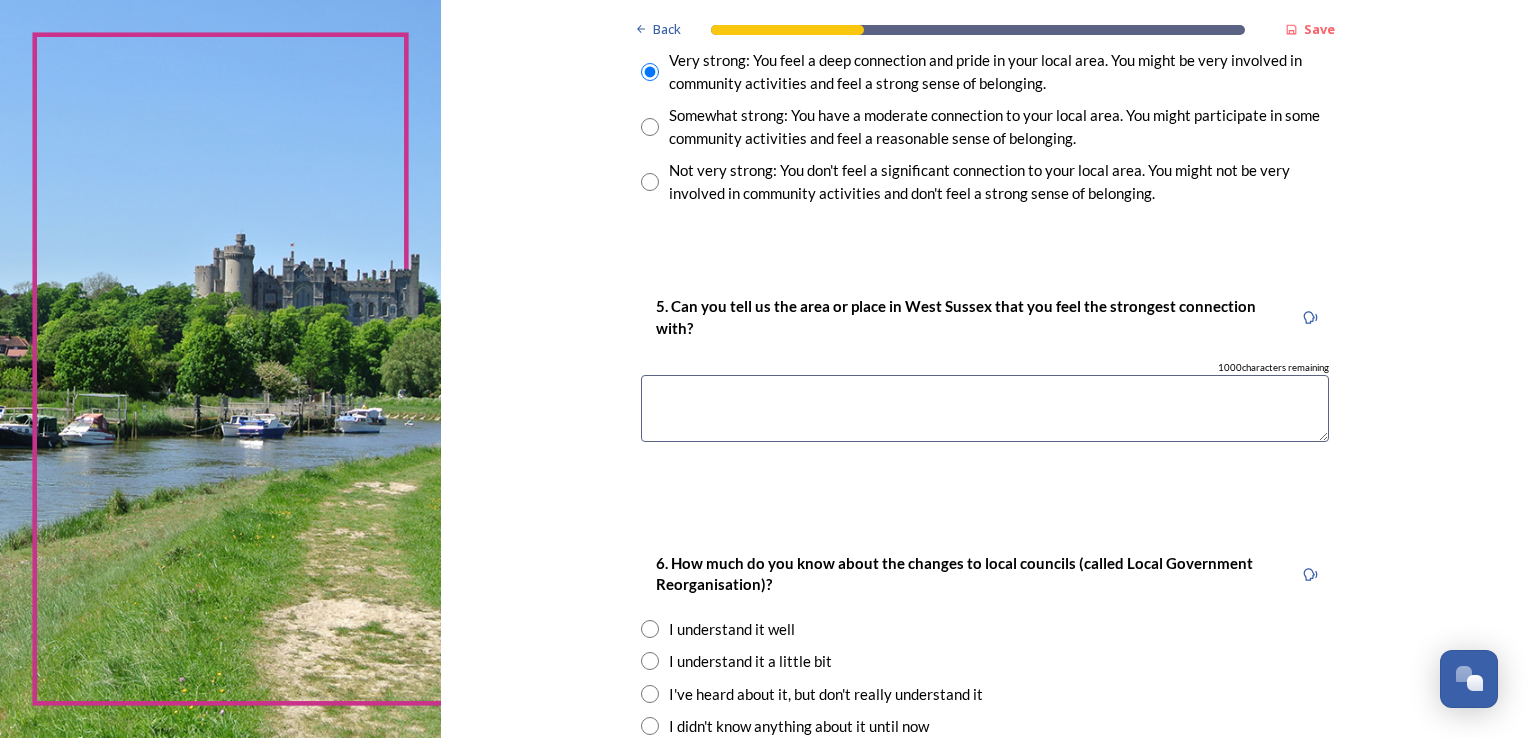 click at bounding box center (985, 408) 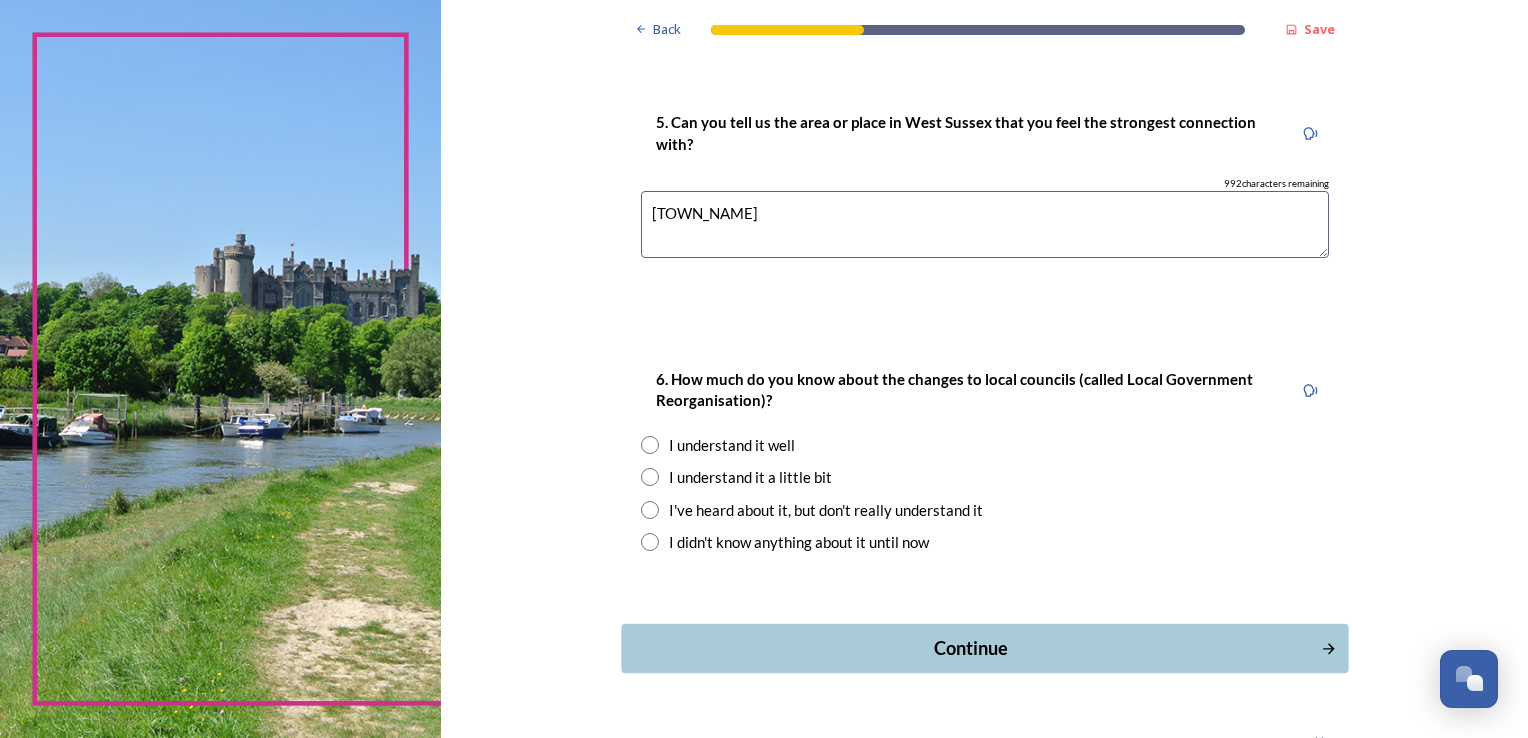 scroll, scrollTop: 2000, scrollLeft: 0, axis: vertical 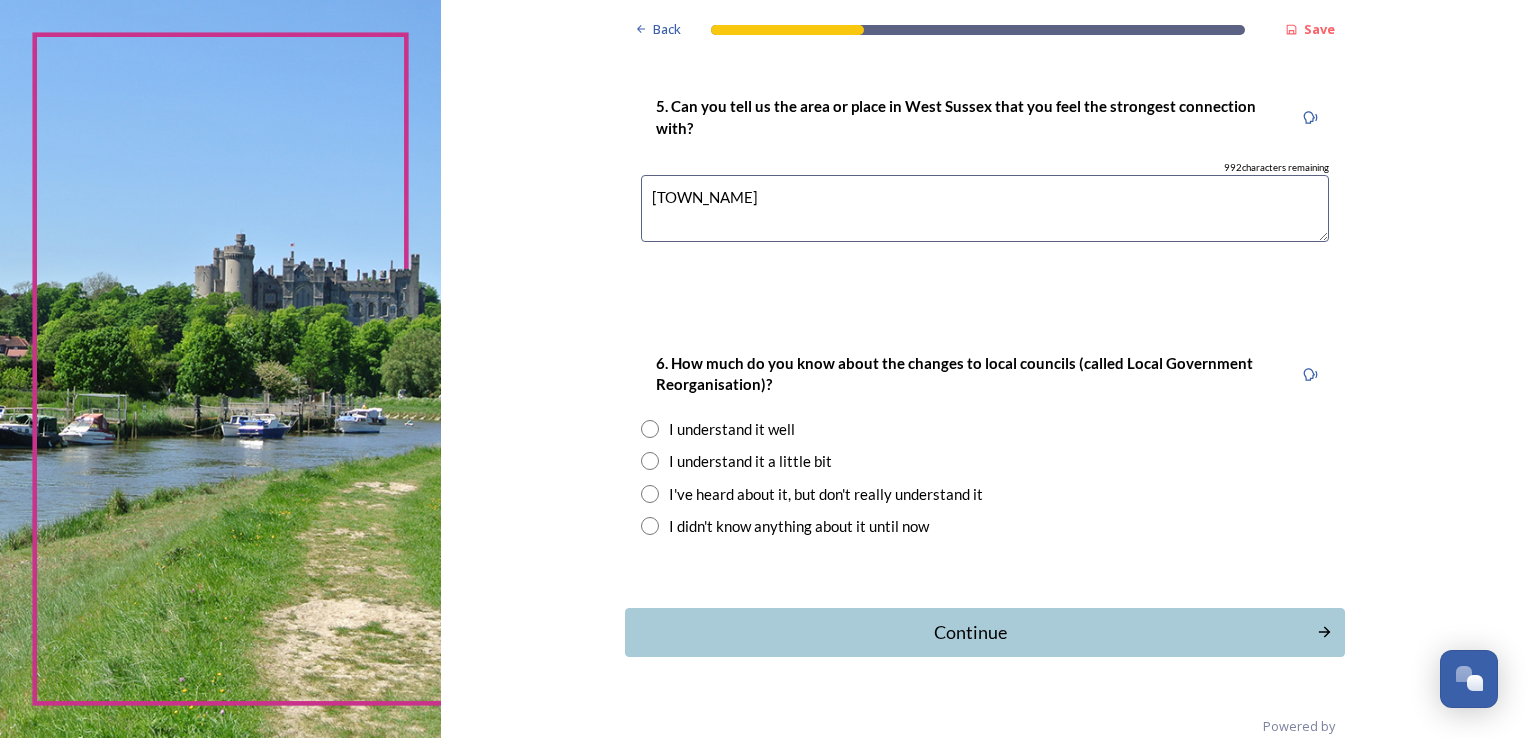 type on "[TOWN_NAME]" 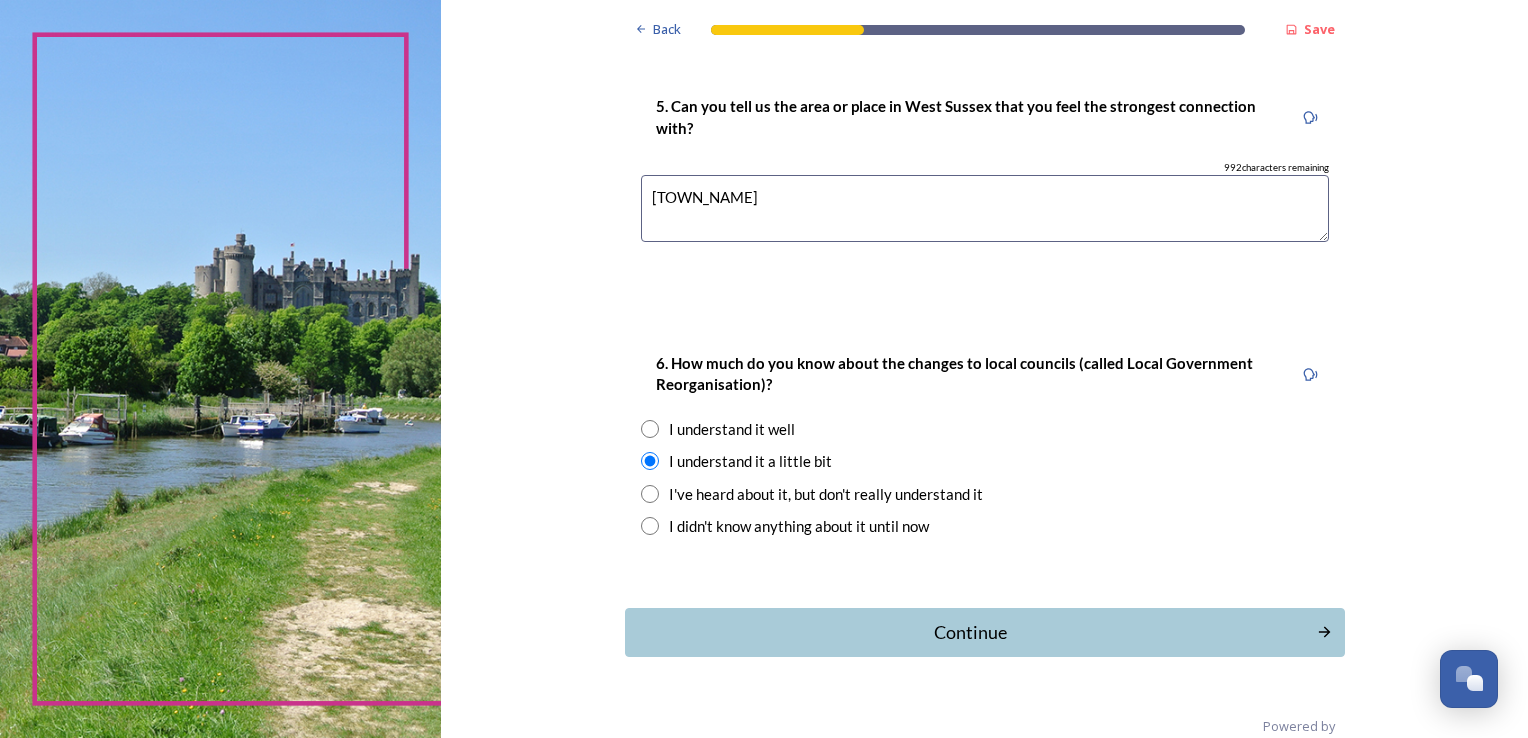 click on "Continue" at bounding box center [971, 632] 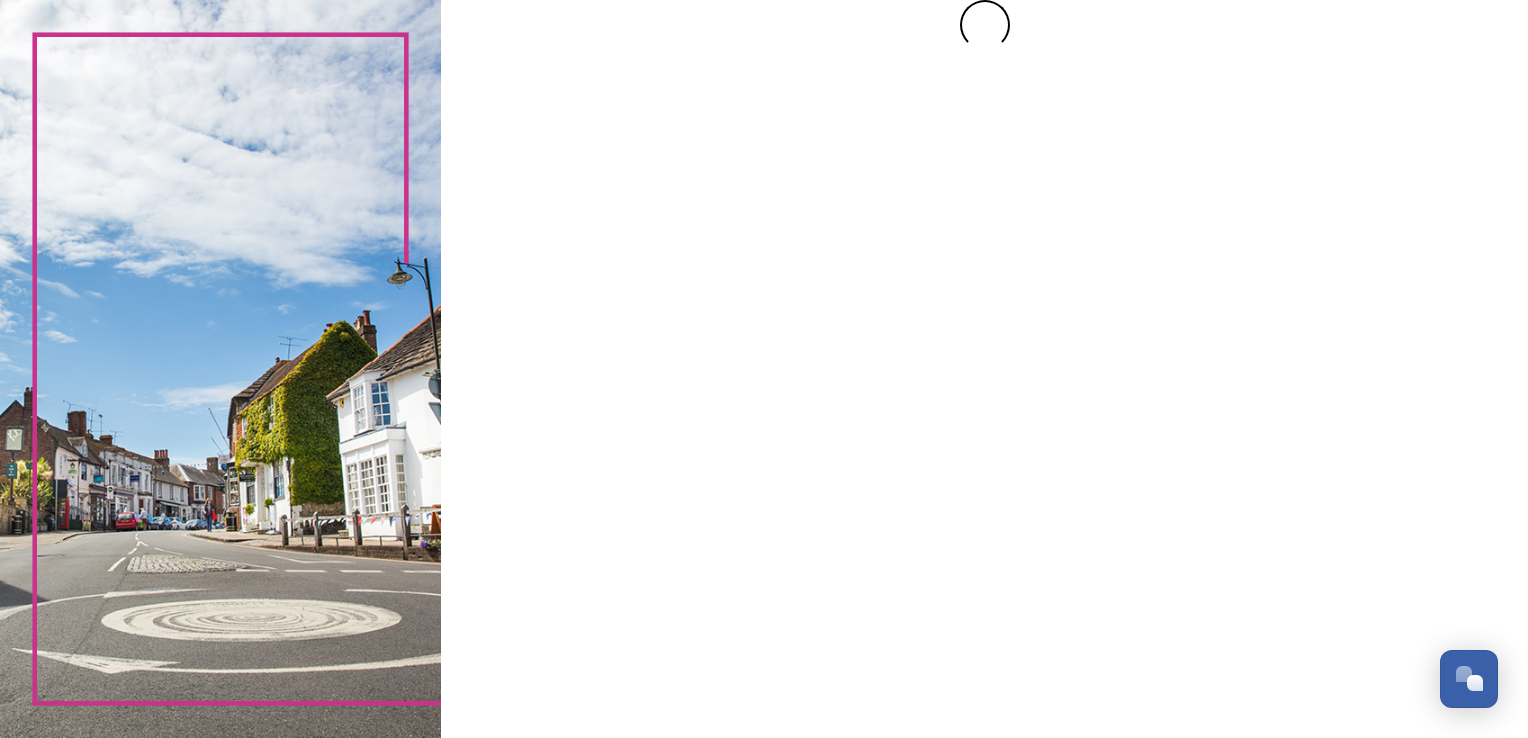 scroll, scrollTop: 0, scrollLeft: 0, axis: both 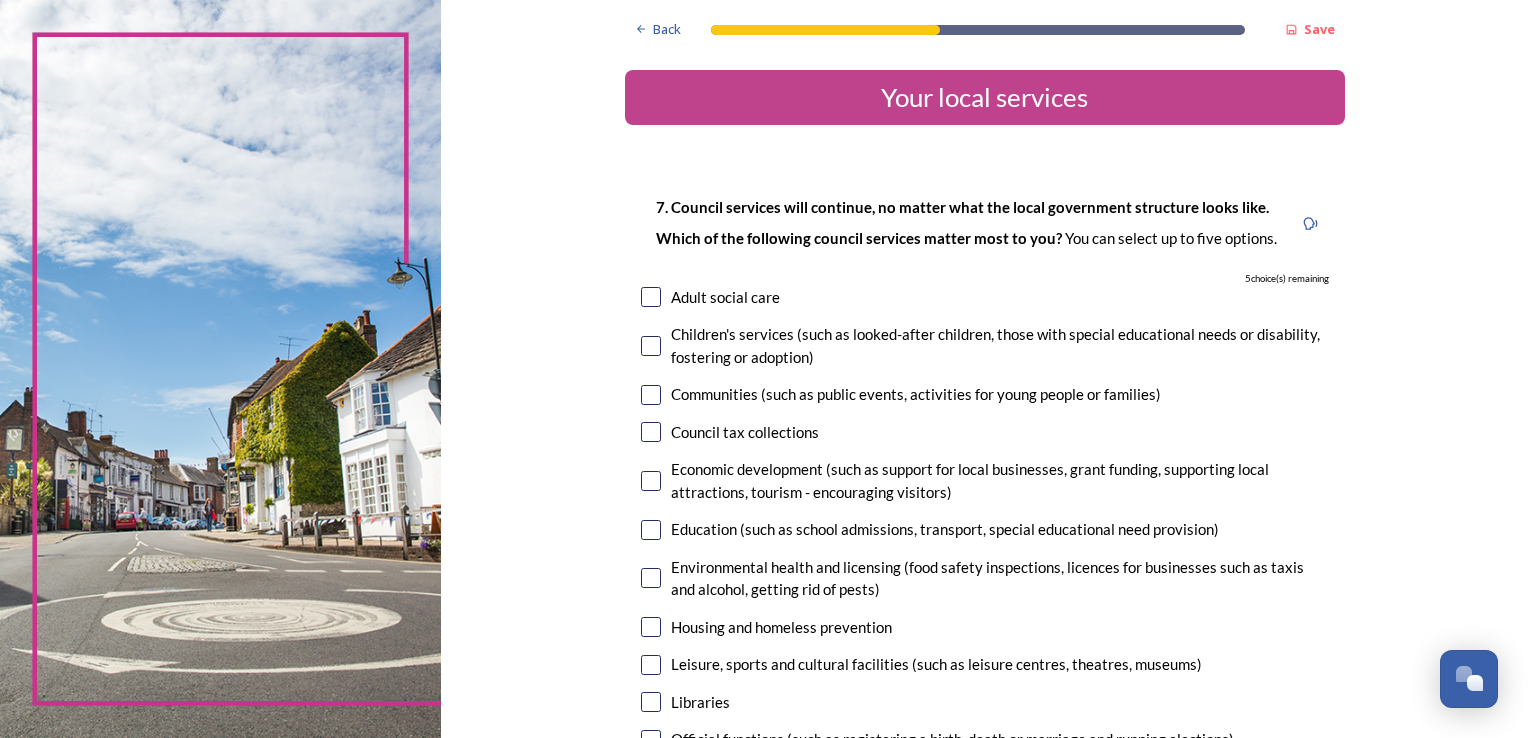 click at bounding box center [651, 481] 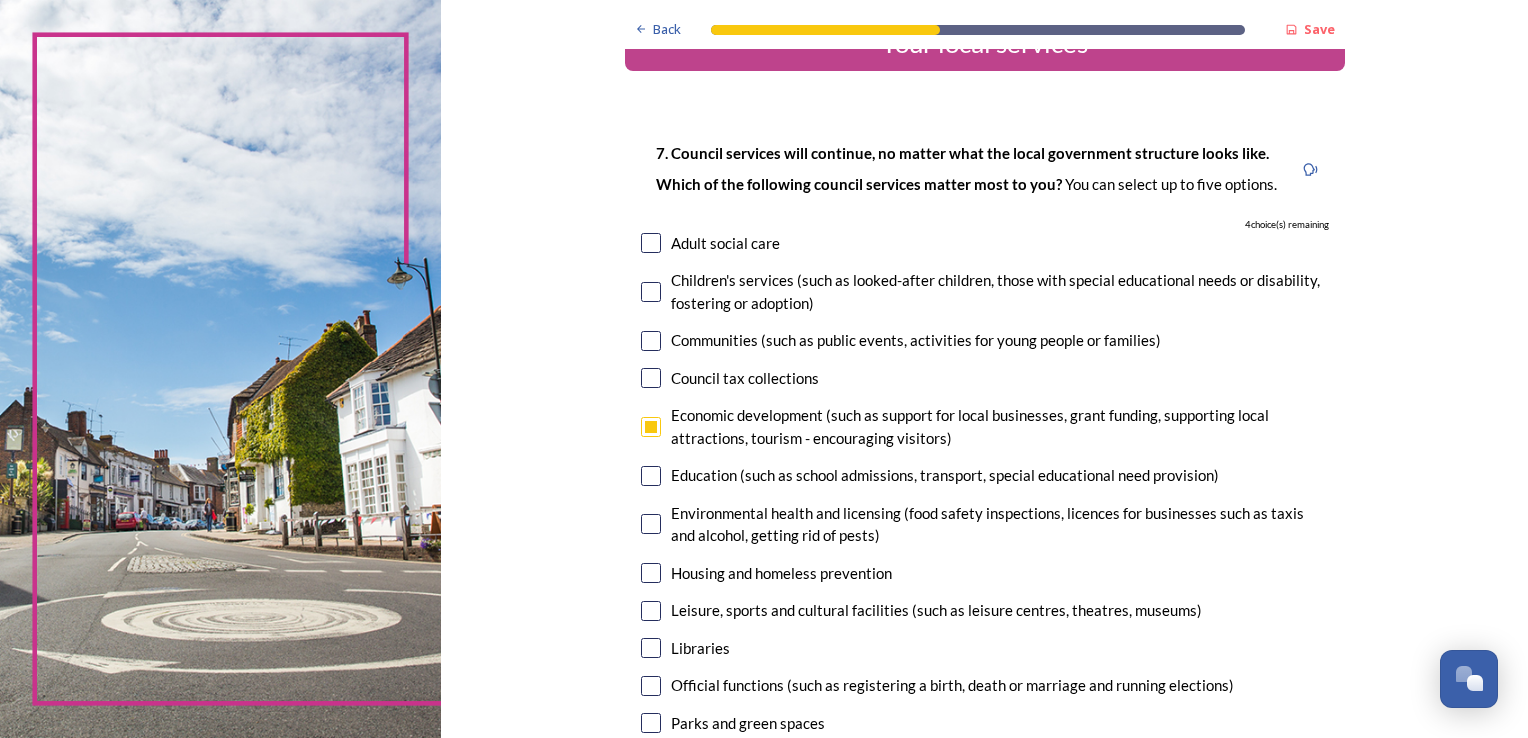 scroll, scrollTop: 100, scrollLeft: 0, axis: vertical 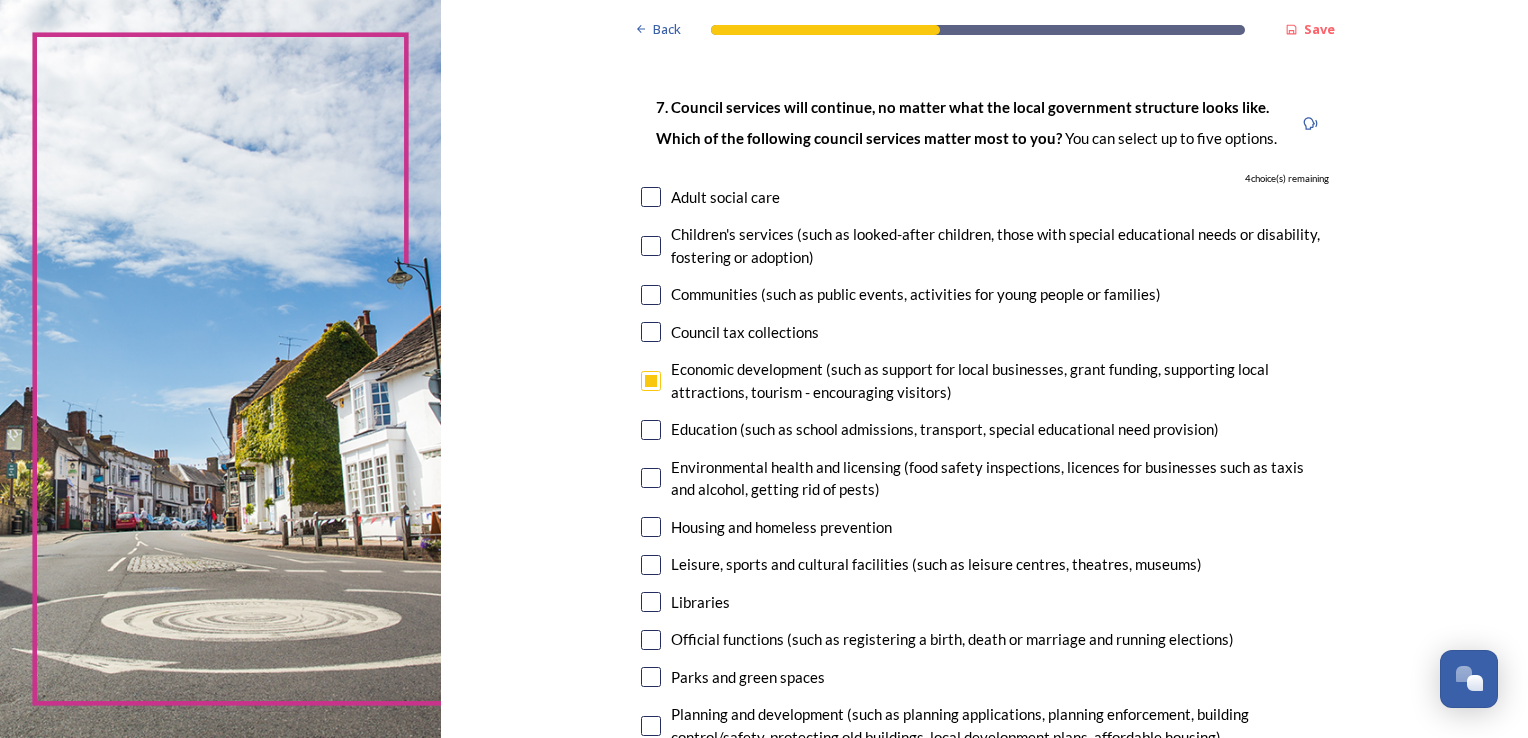 click at bounding box center [651, 478] 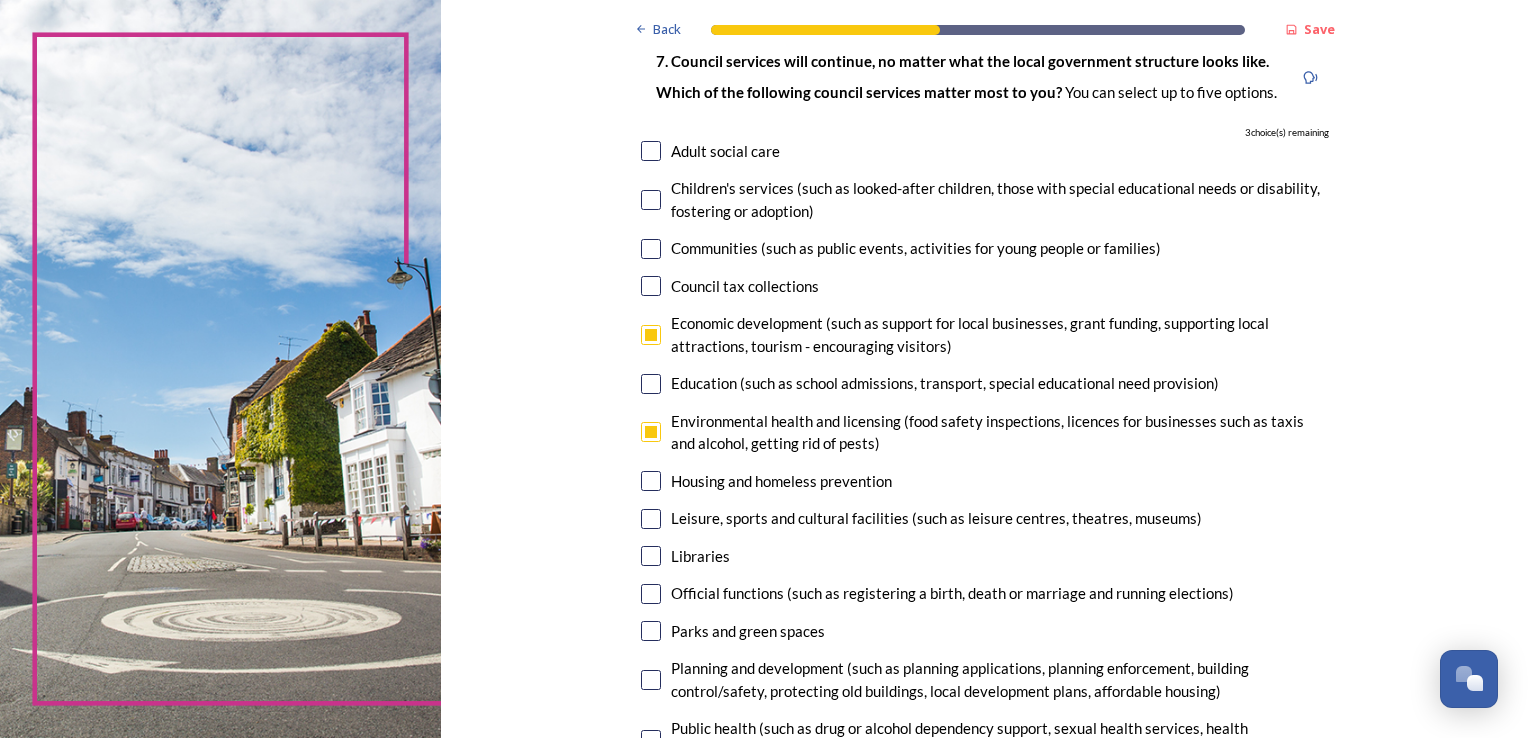 scroll, scrollTop: 200, scrollLeft: 0, axis: vertical 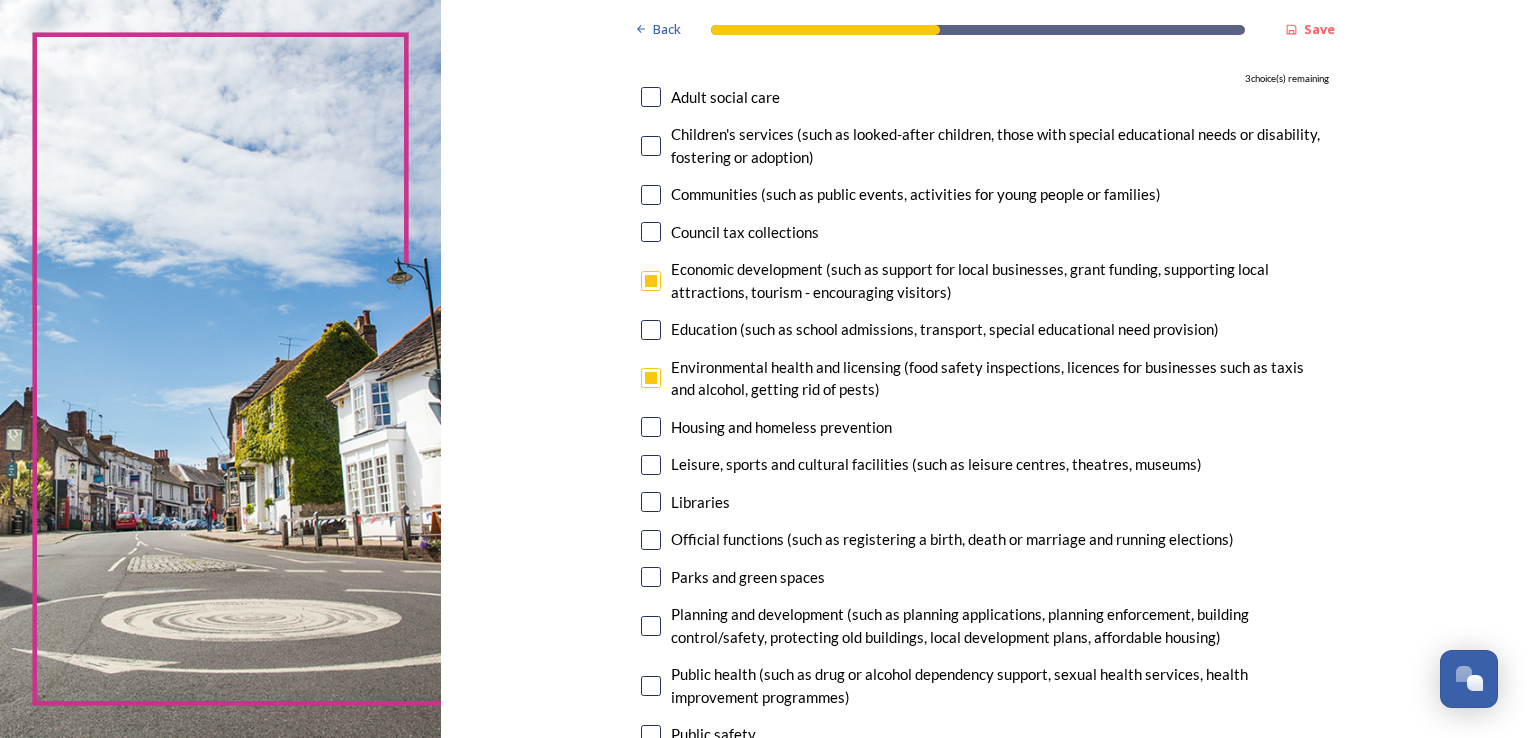 click on "7. Council services will continue, no matter what the local government structure looks like. ﻿﻿Which of the following council services matter most to you? You can select up to five options. 3 choice(s) remaining Adult social care Children's services (such as looked-after children, those with special educational needs or disability, fostering or adoption) Communities (such as public events, activities for young people or families) Council tax collections Economic development (such as support for local businesses, grant funding, supporting local attractions, tourism - encouraging visitors) Education (such as school admissions, transport, special educational need provision) Environmental health and licensing (food safety inspections, licences for businesses such as taxis and alcohol, getting rid of pests) Housing and homeless prevention Leisure, sports and cultural facilities (such as leisure centres, theatres, museums) Libraries Parks and green spaces Public safety Trading standards" at bounding box center (985, 448) 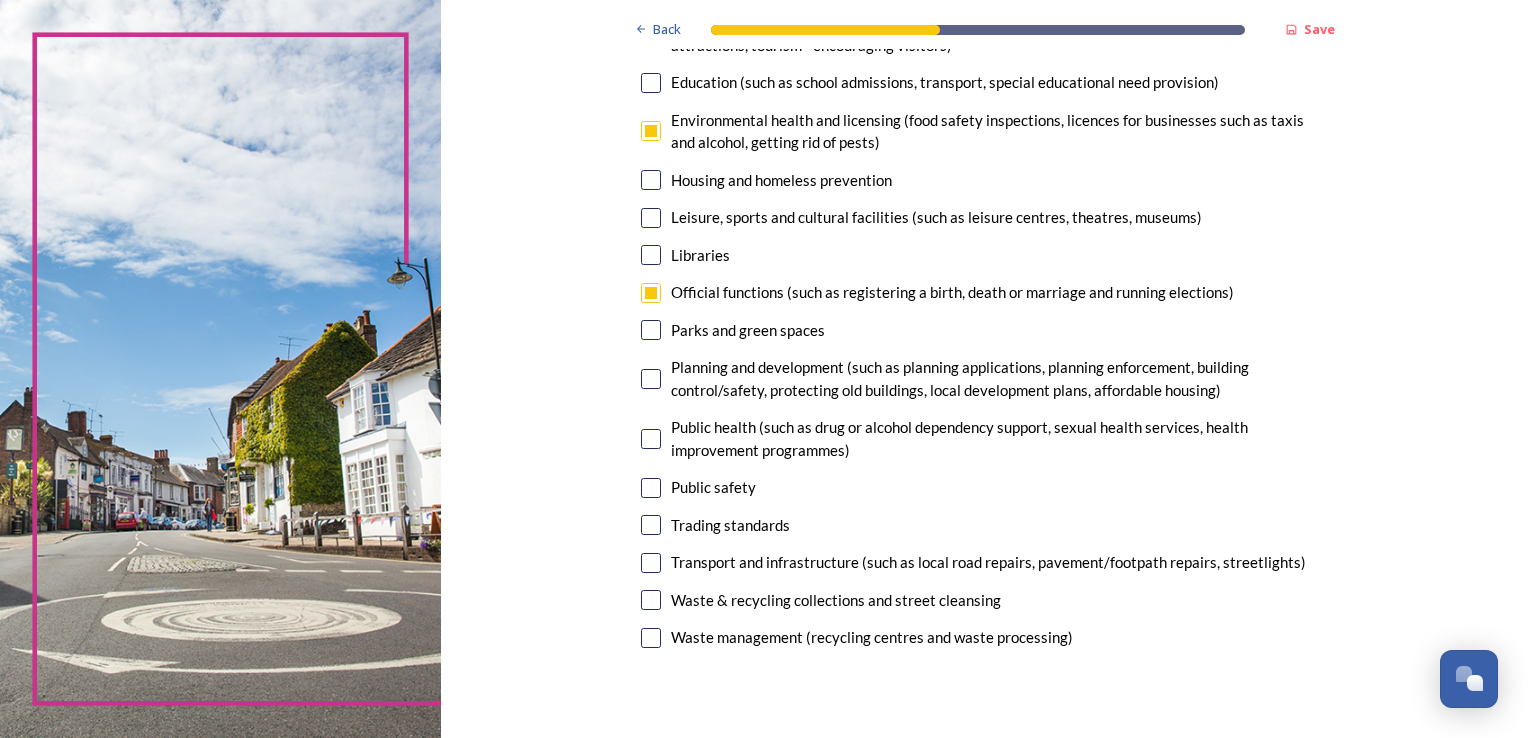 scroll, scrollTop: 600, scrollLeft: 0, axis: vertical 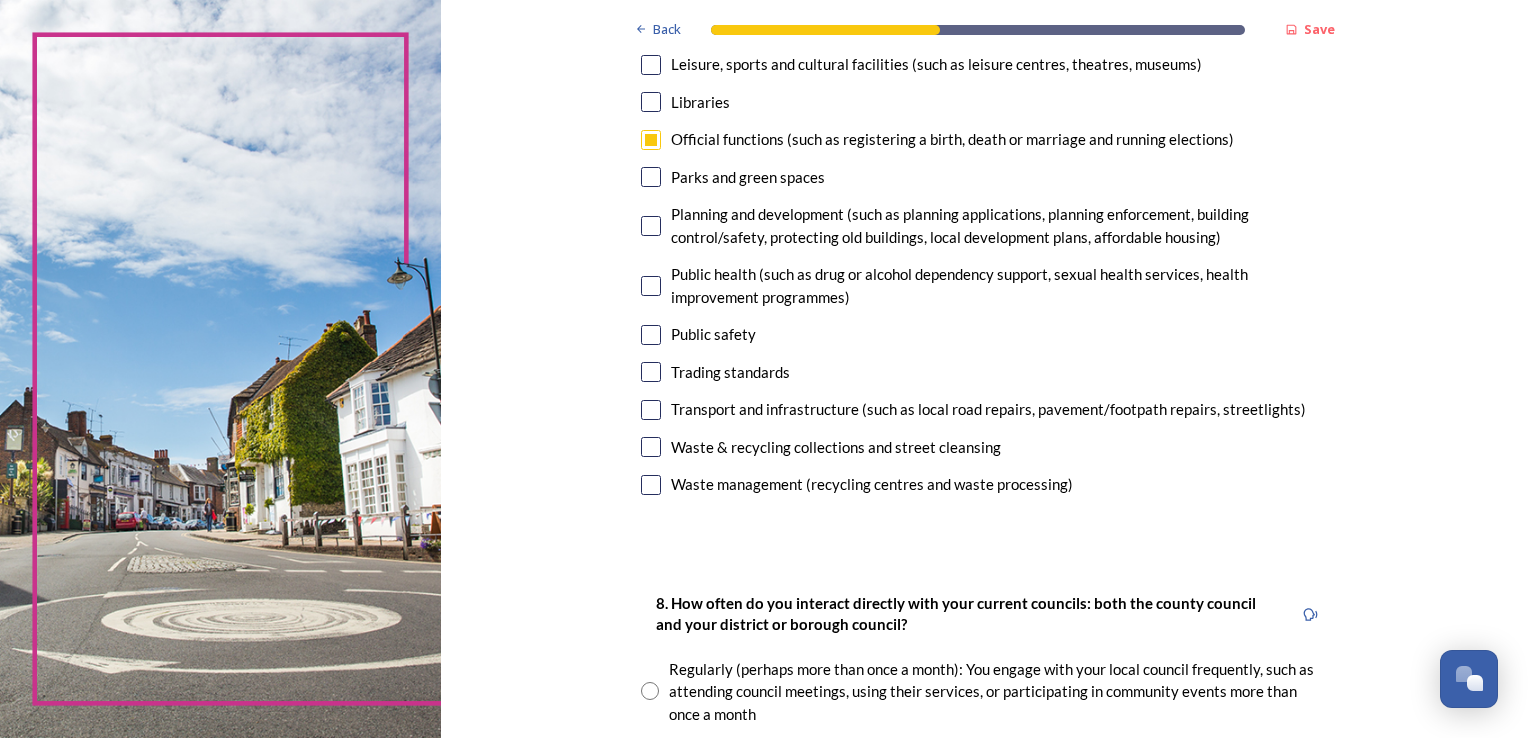 click at bounding box center [651, 485] 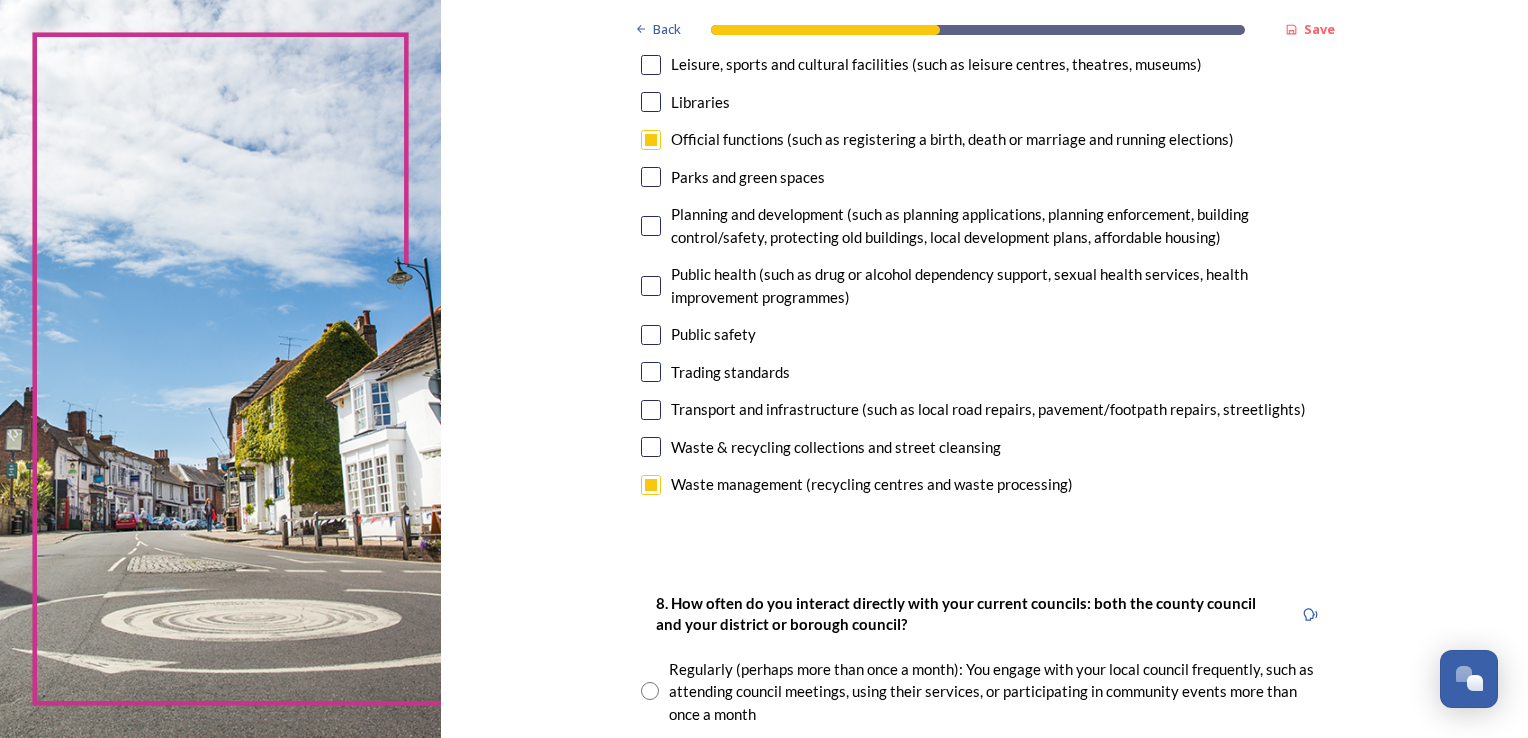 drag, startPoint x: 638, startPoint y: 447, endPoint x: 683, endPoint y: 461, distance: 47.127487 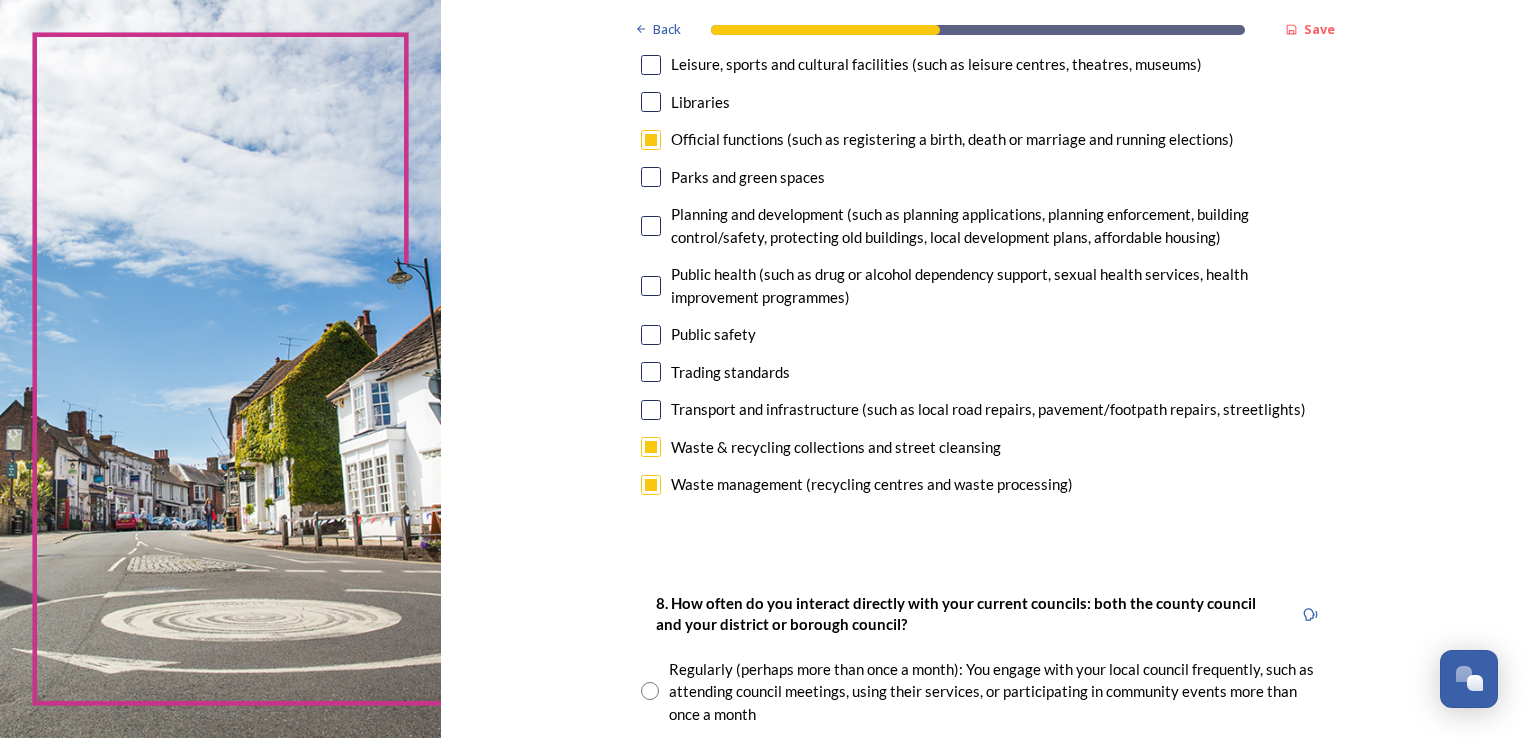 click at bounding box center [651, 410] 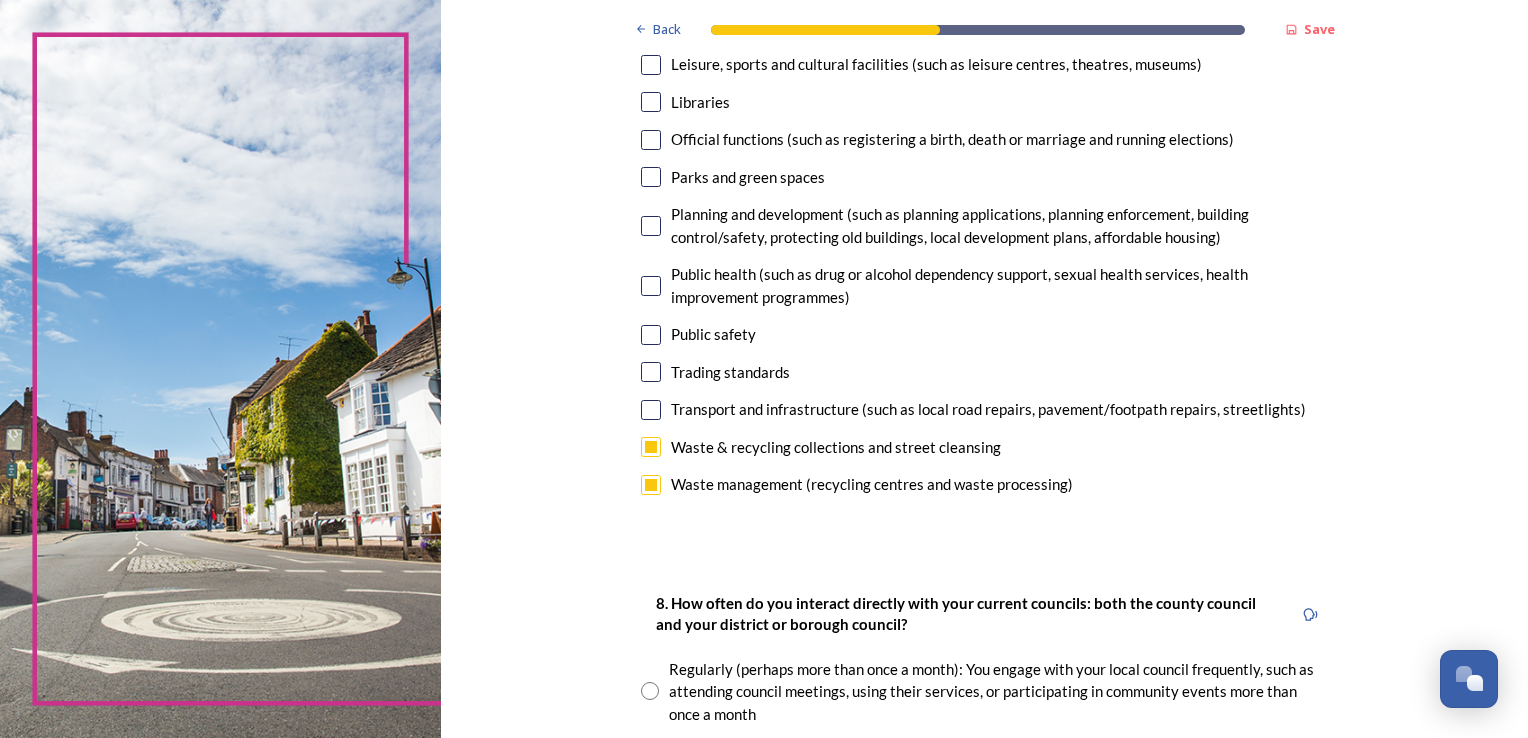 click at bounding box center [651, 410] 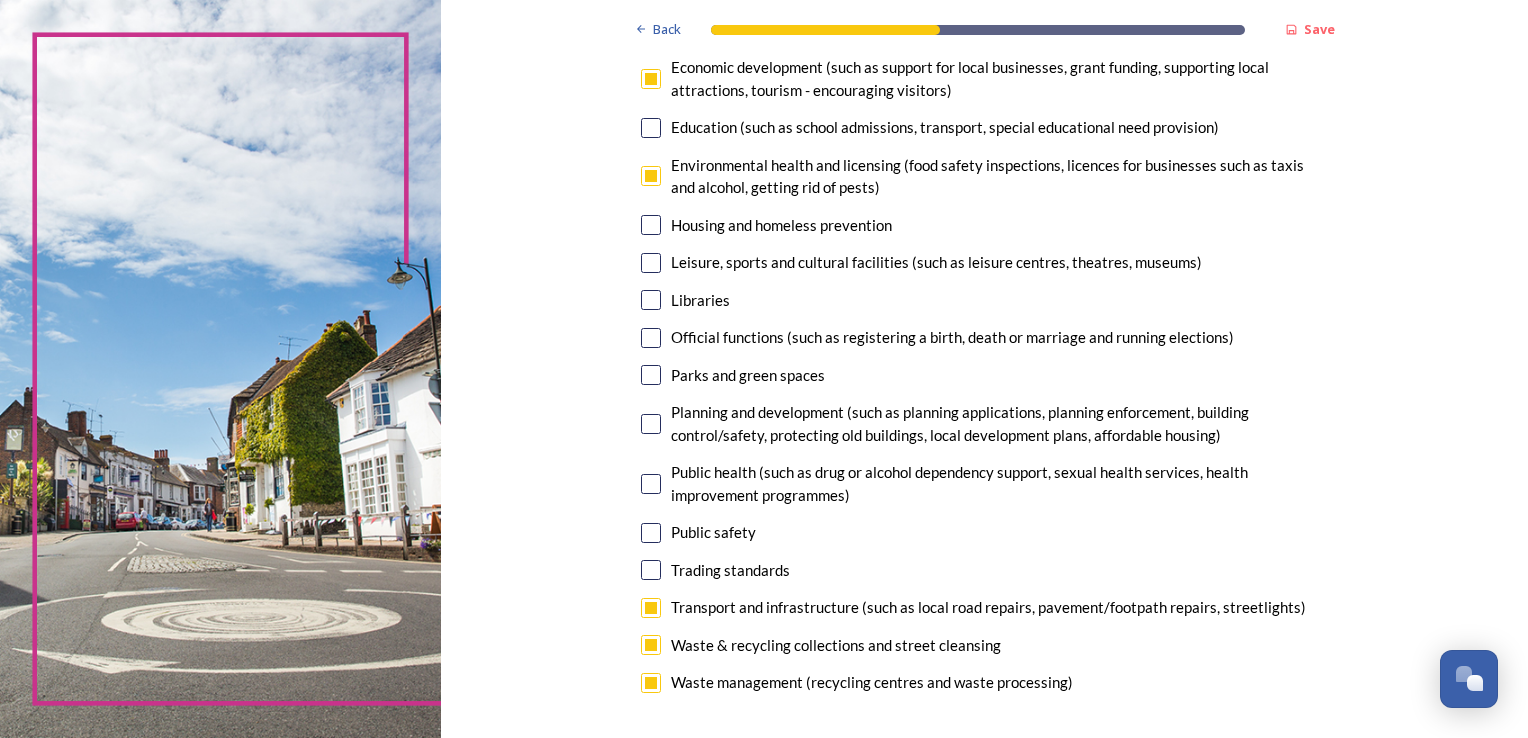 scroll, scrollTop: 400, scrollLeft: 0, axis: vertical 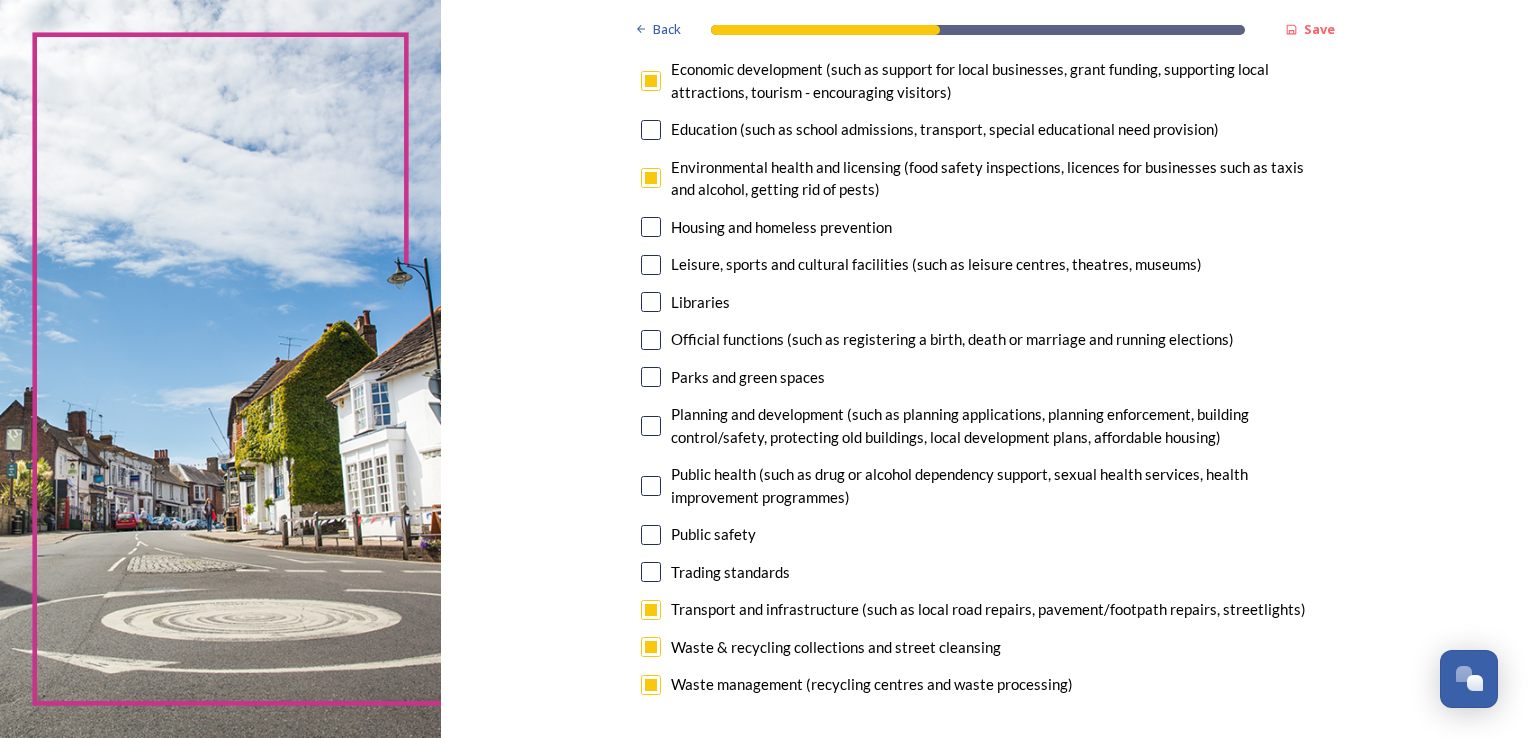 click at bounding box center (651, 81) 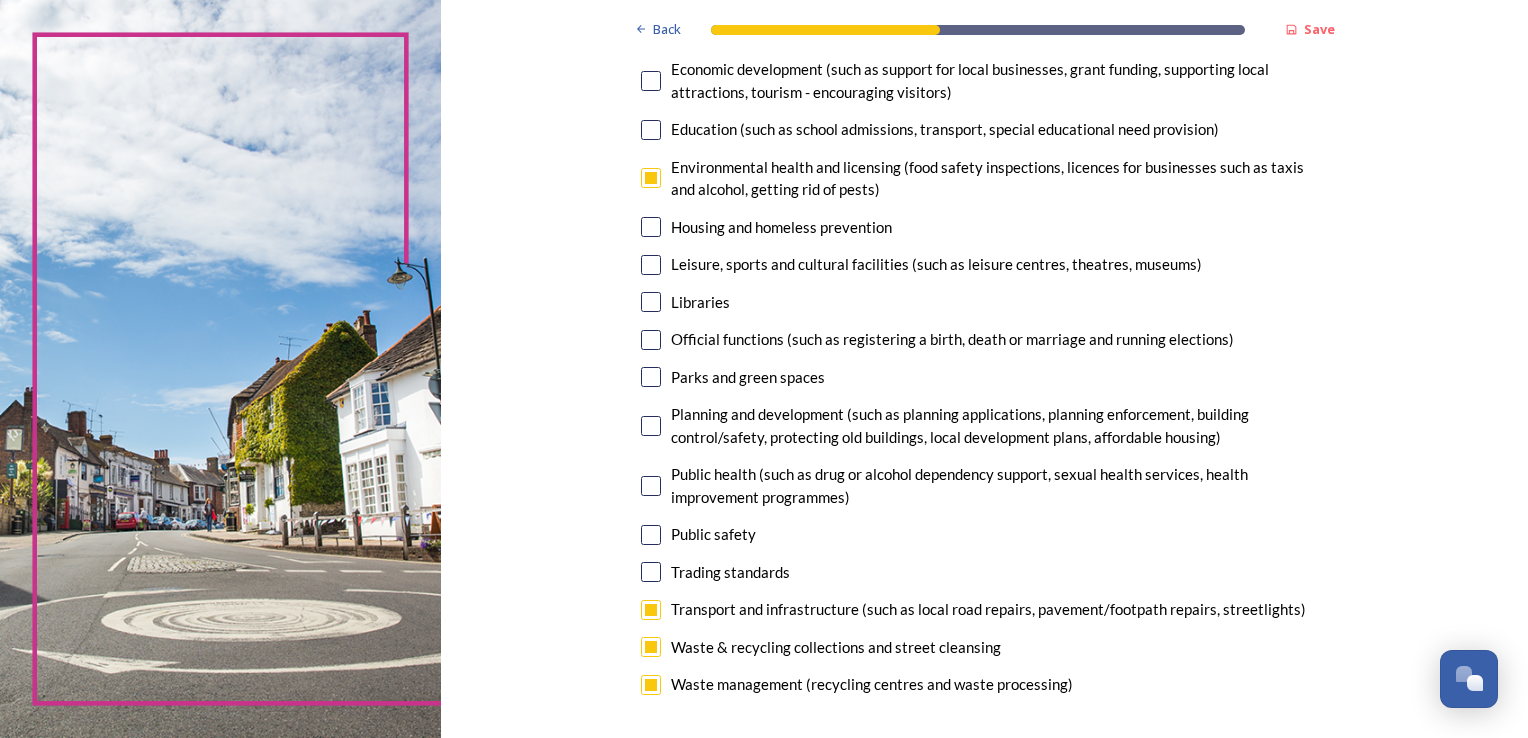 drag, startPoint x: 644, startPoint y: 379, endPoint x: 680, endPoint y: 391, distance: 37.94733 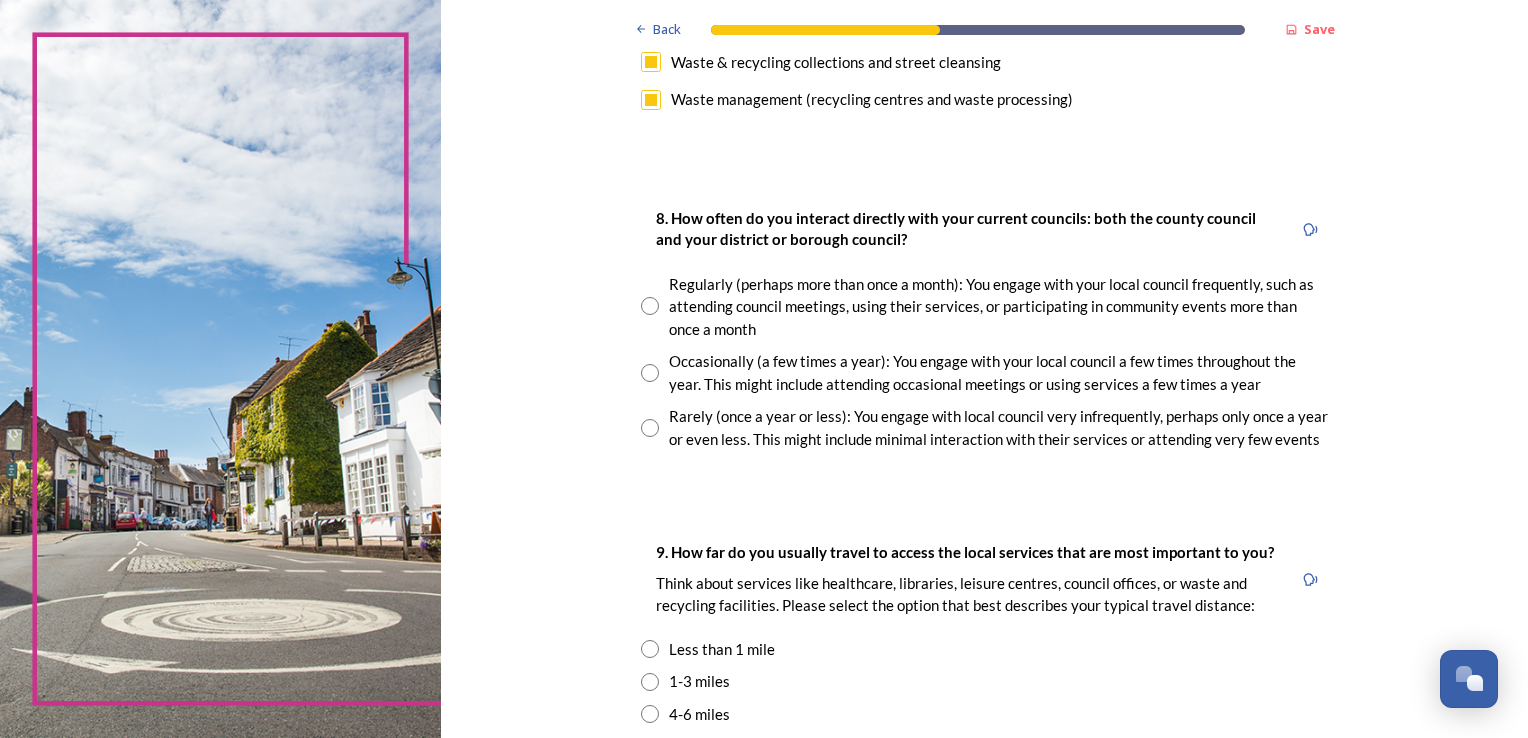 scroll, scrollTop: 1000, scrollLeft: 0, axis: vertical 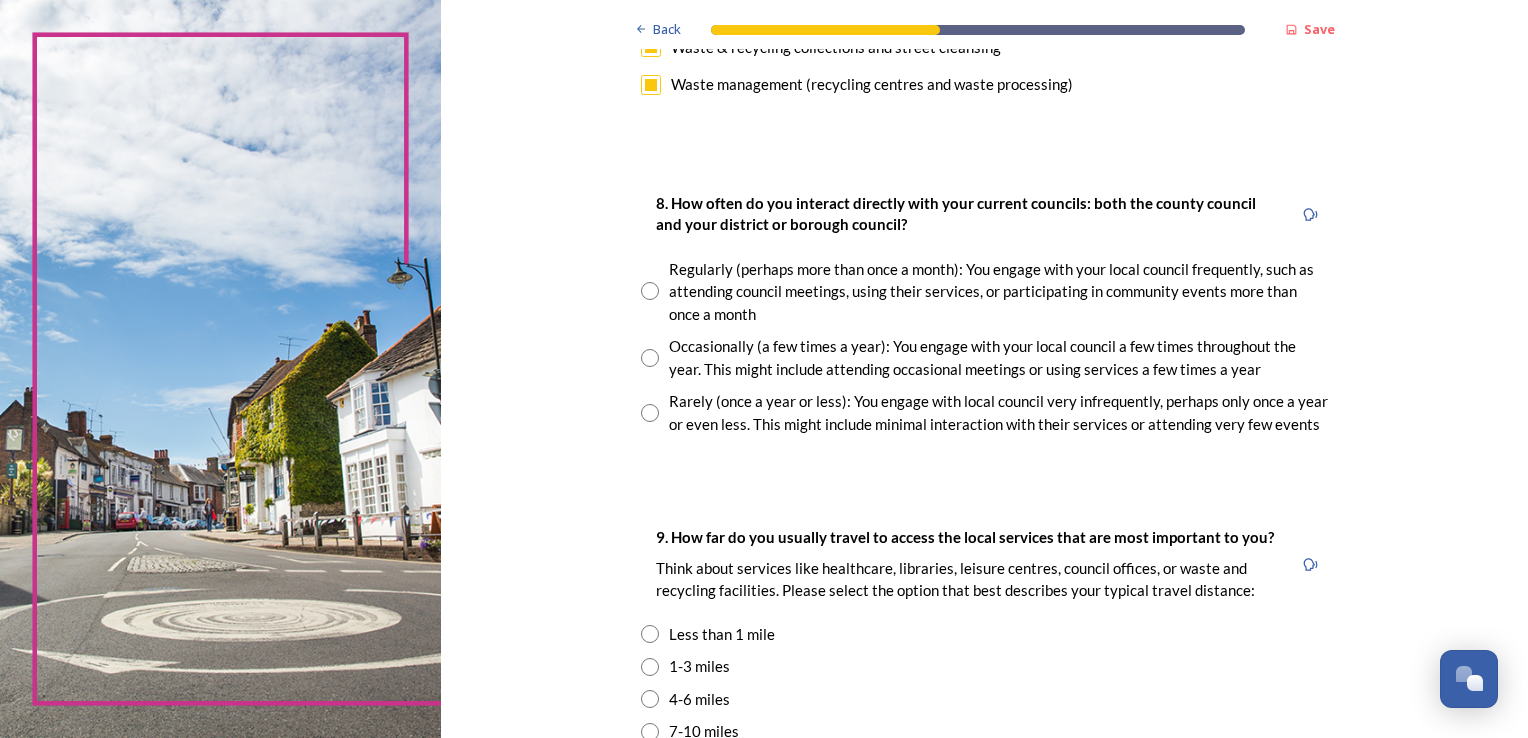 click at bounding box center [650, 413] 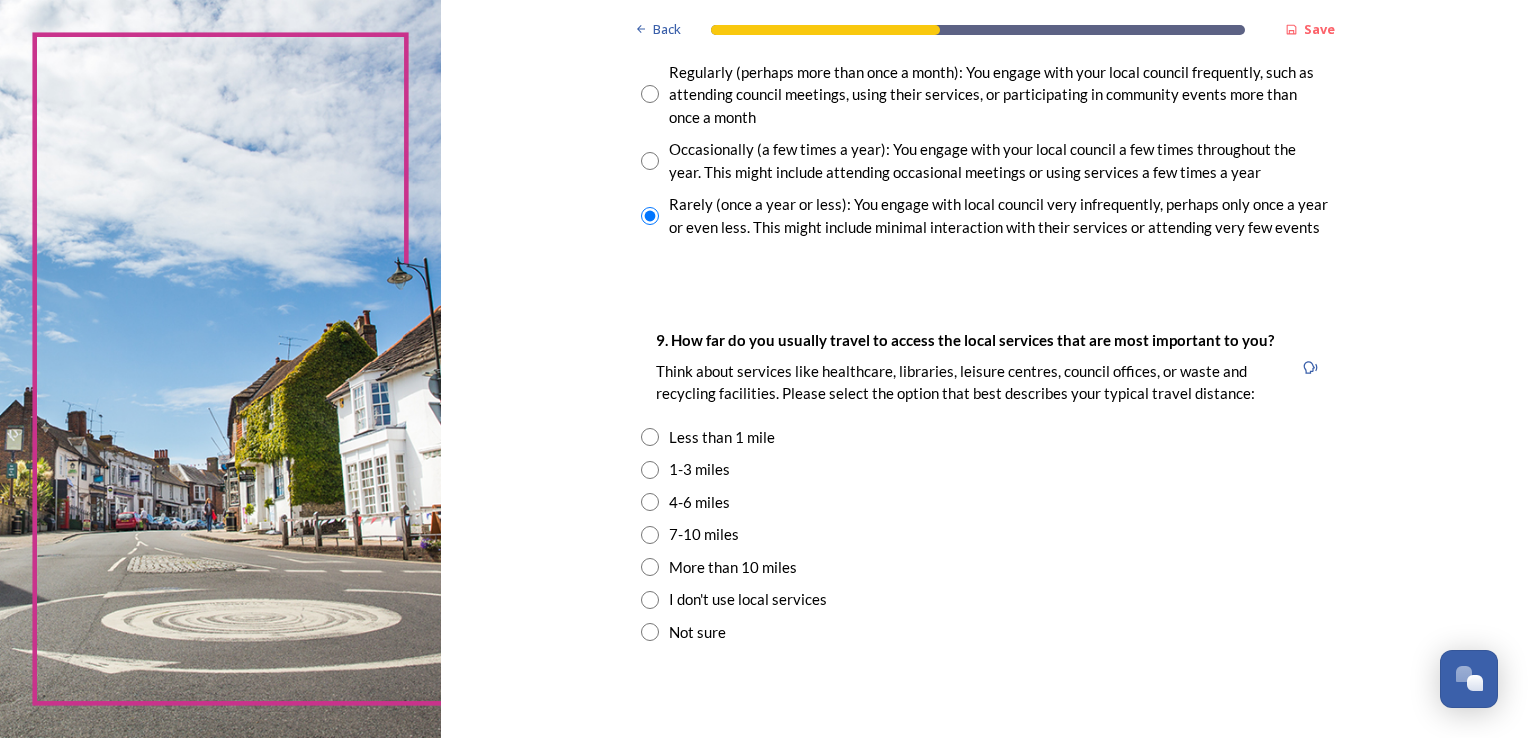 scroll, scrollTop: 1300, scrollLeft: 0, axis: vertical 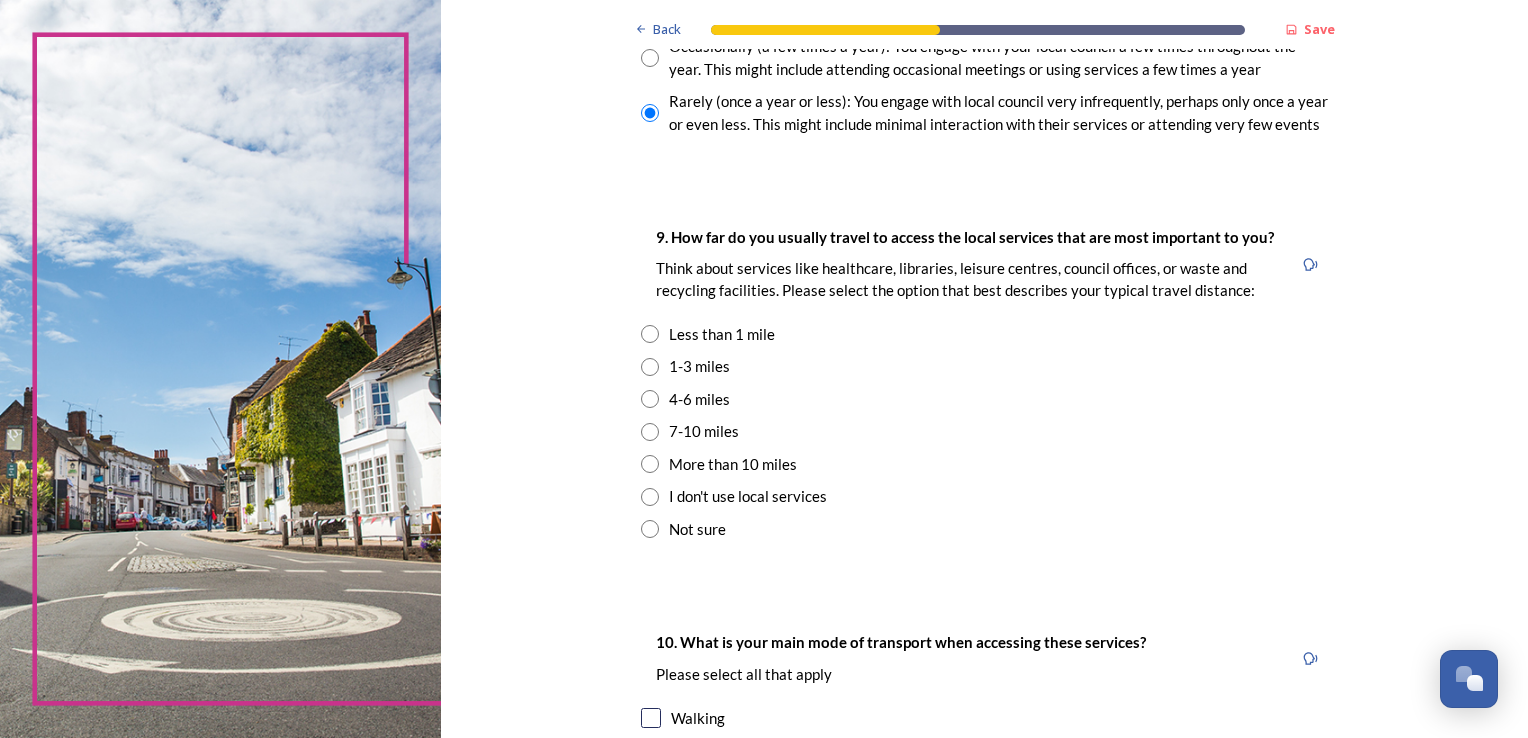 click at bounding box center (650, 367) 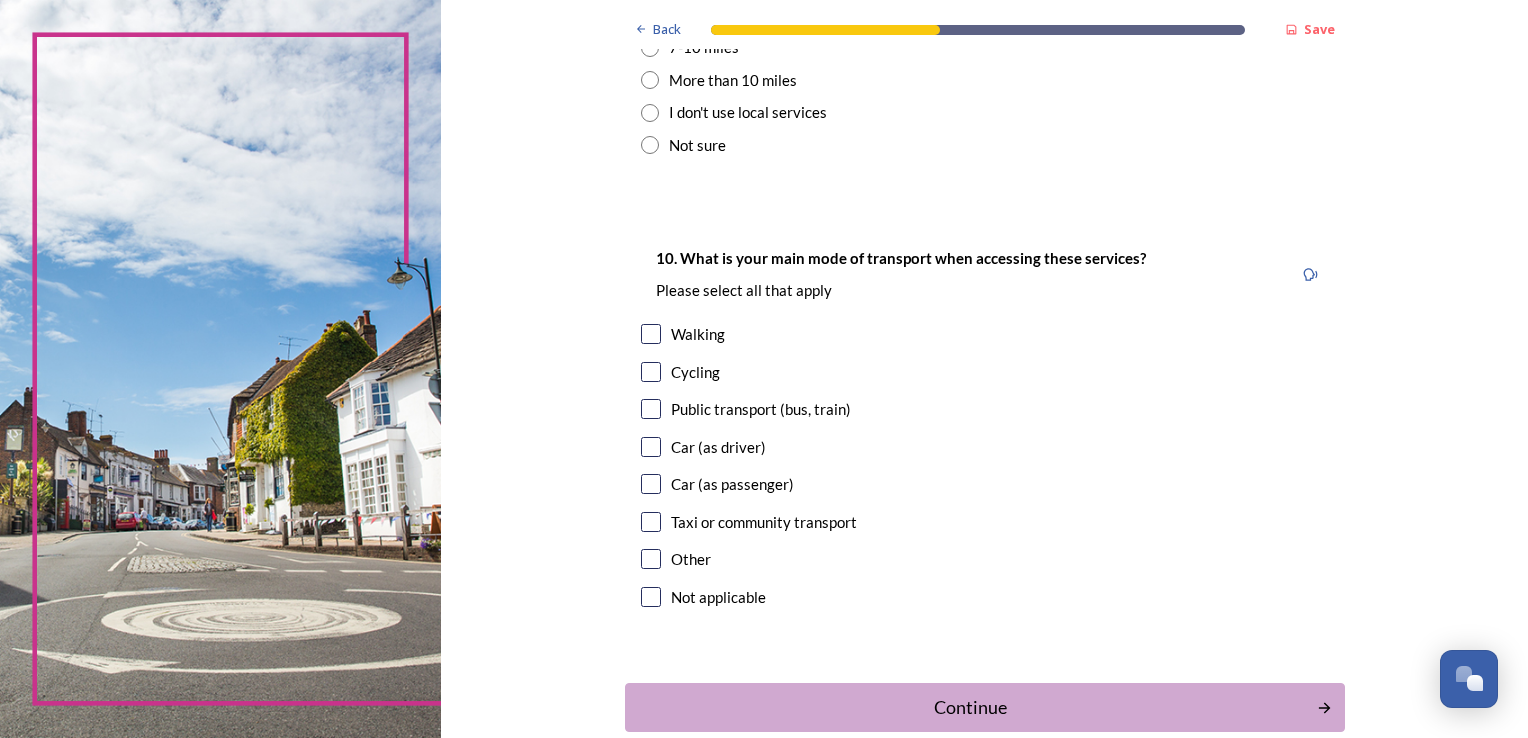 scroll, scrollTop: 1700, scrollLeft: 0, axis: vertical 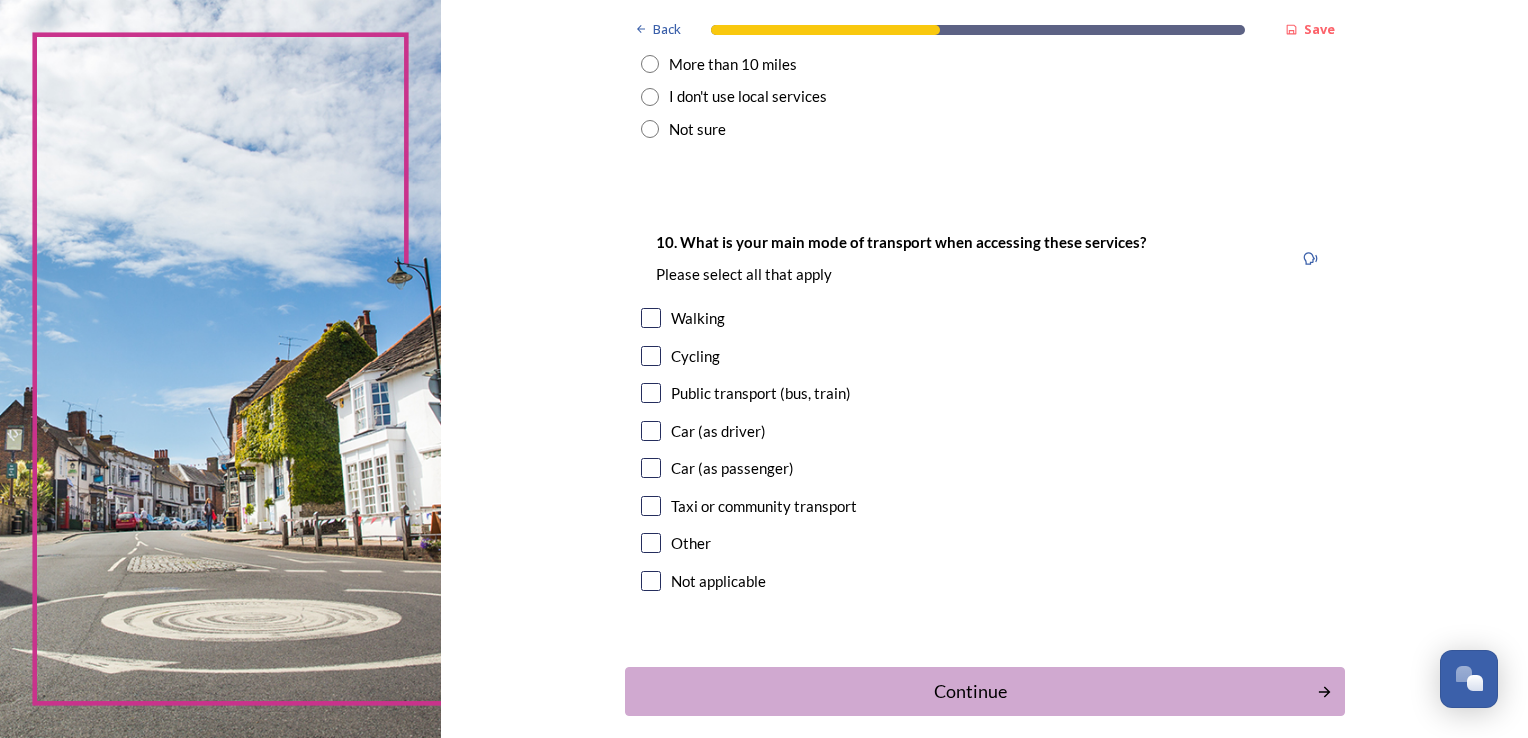 click at bounding box center [651, 431] 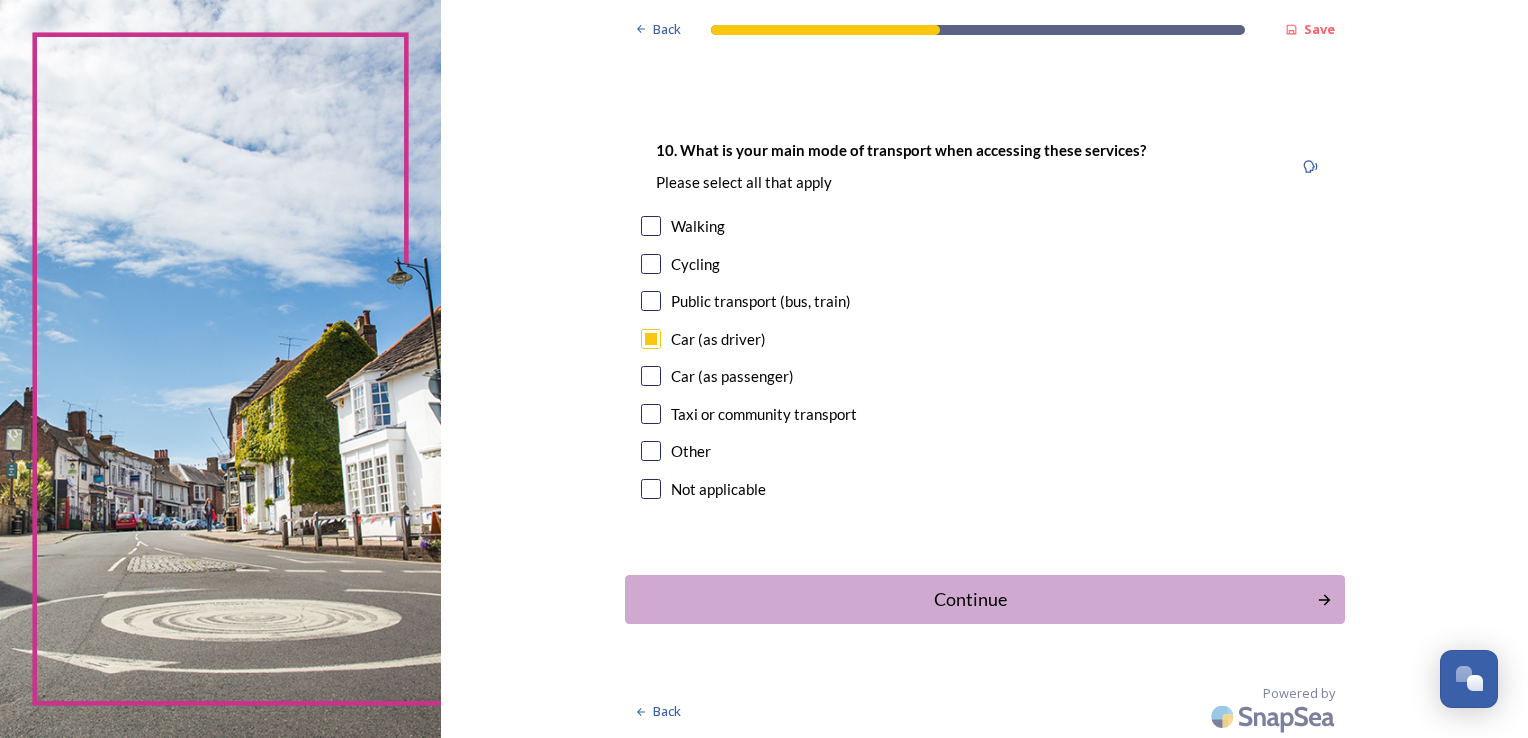 scroll, scrollTop: 1793, scrollLeft: 0, axis: vertical 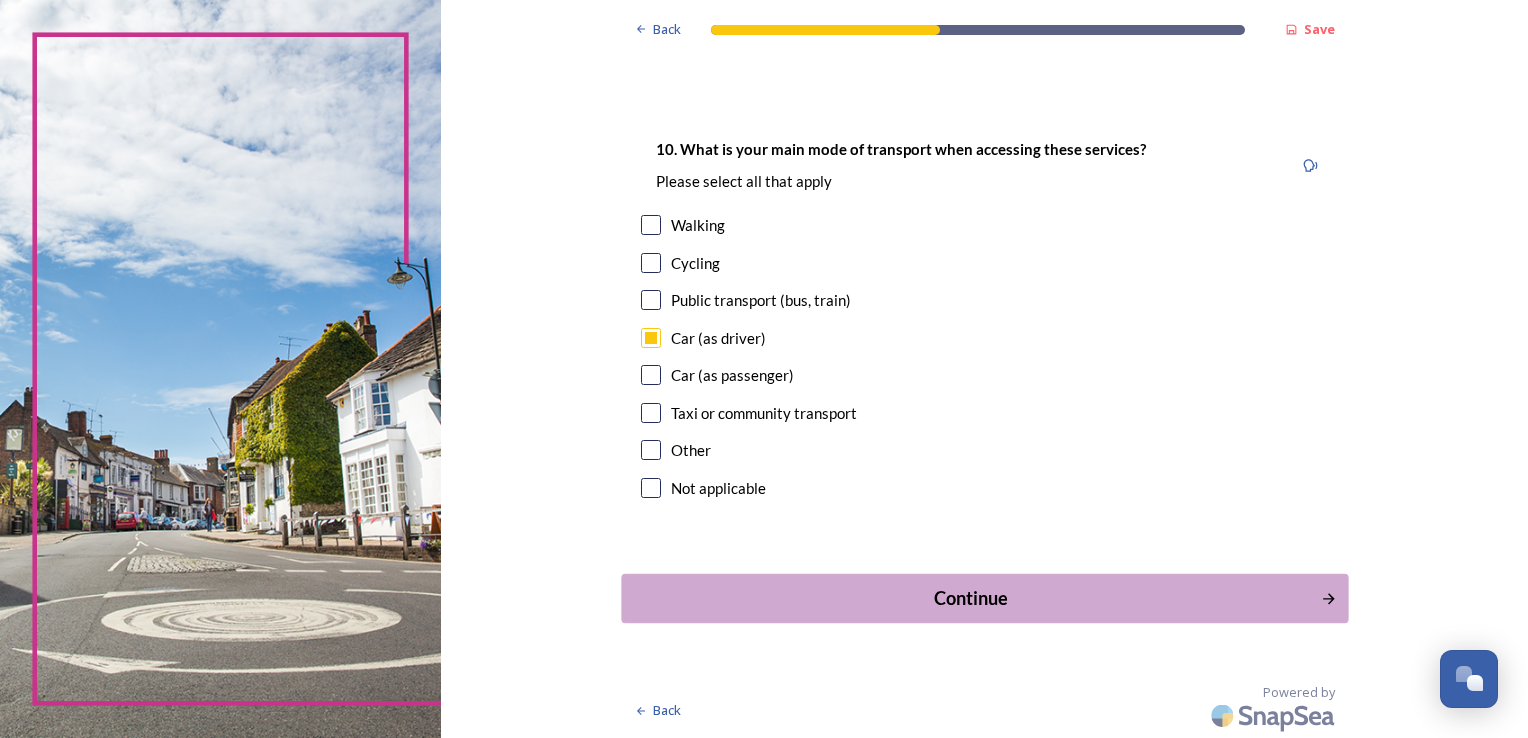 click on "Continue" at bounding box center [970, 598] 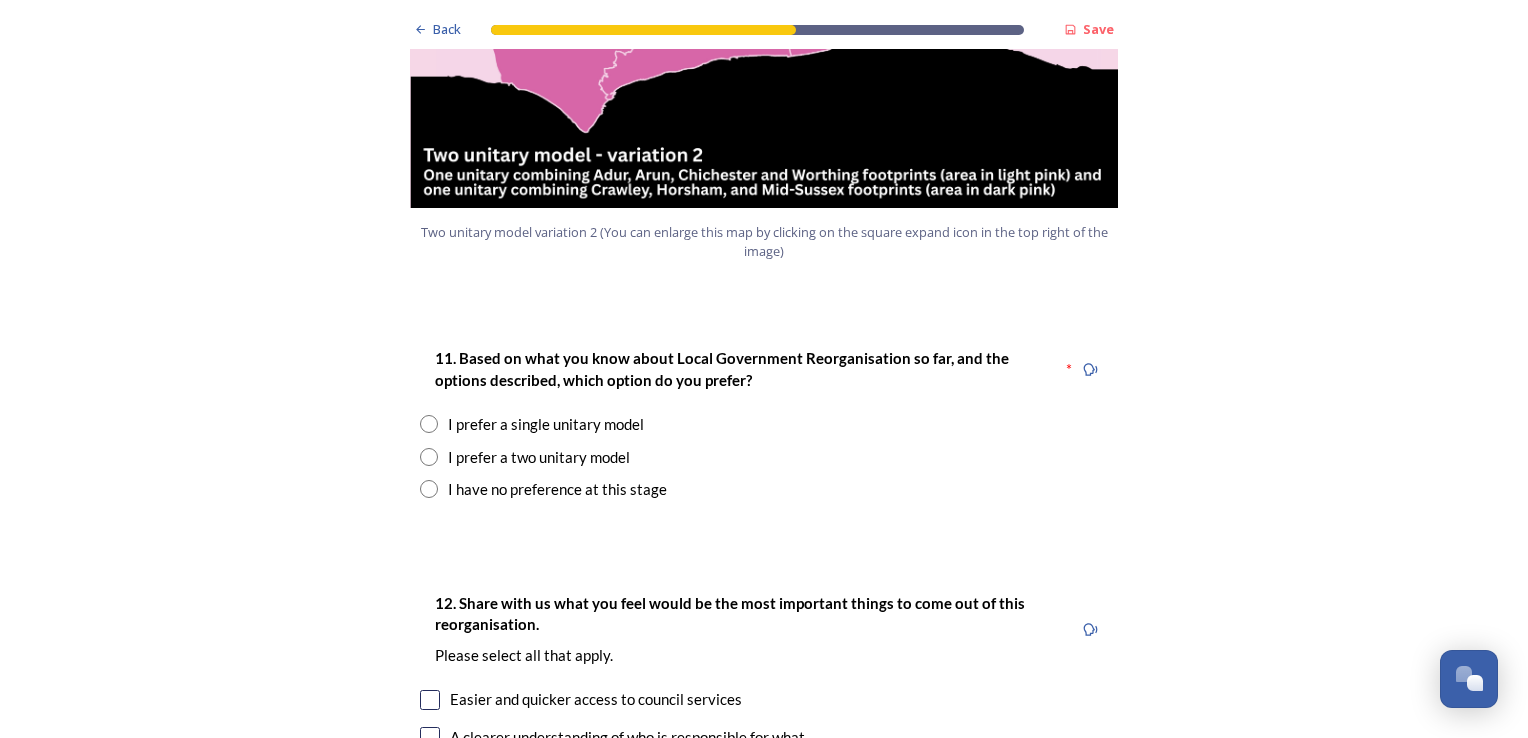 scroll, scrollTop: 2400, scrollLeft: 0, axis: vertical 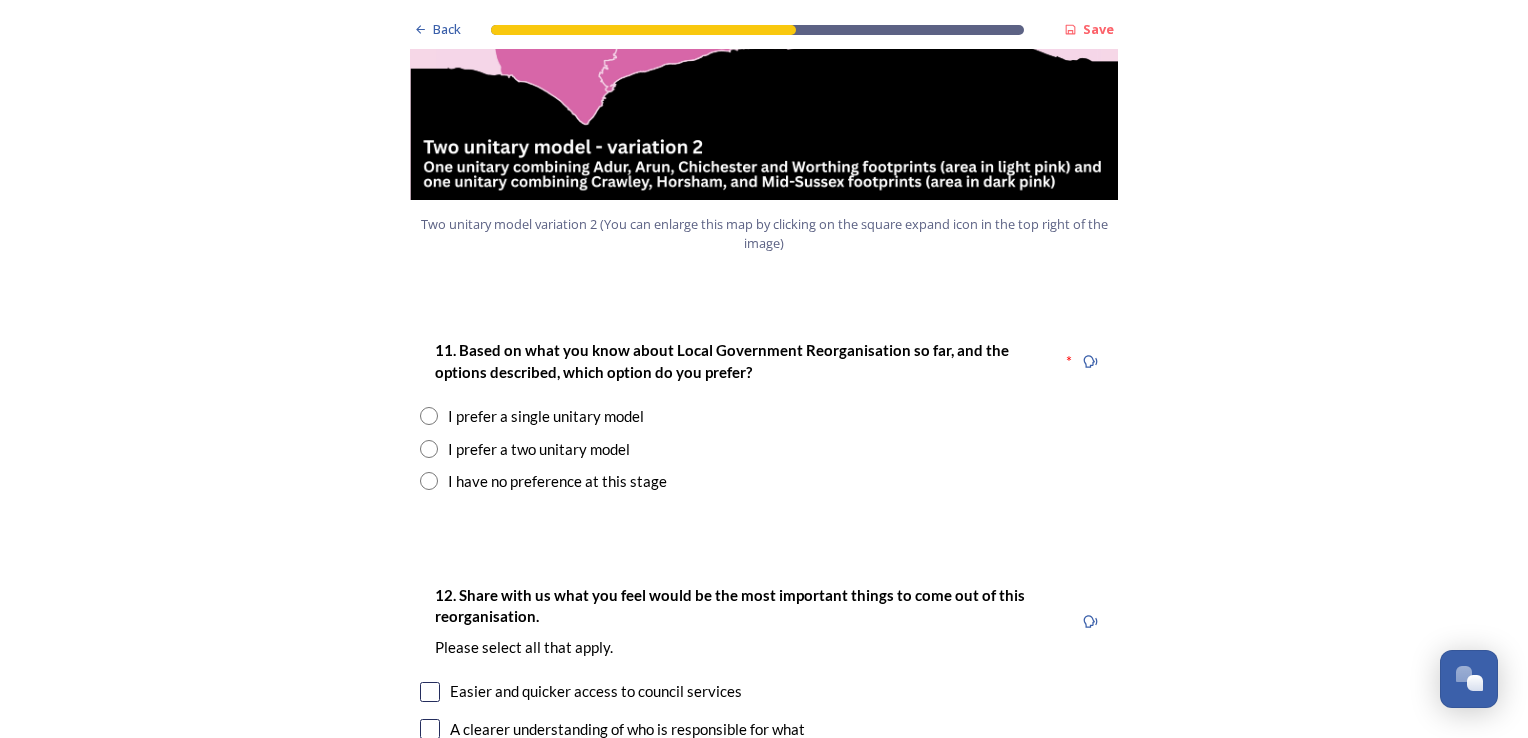 drag, startPoint x: 423, startPoint y: 450, endPoint x: 434, endPoint y: 446, distance: 11.7046995 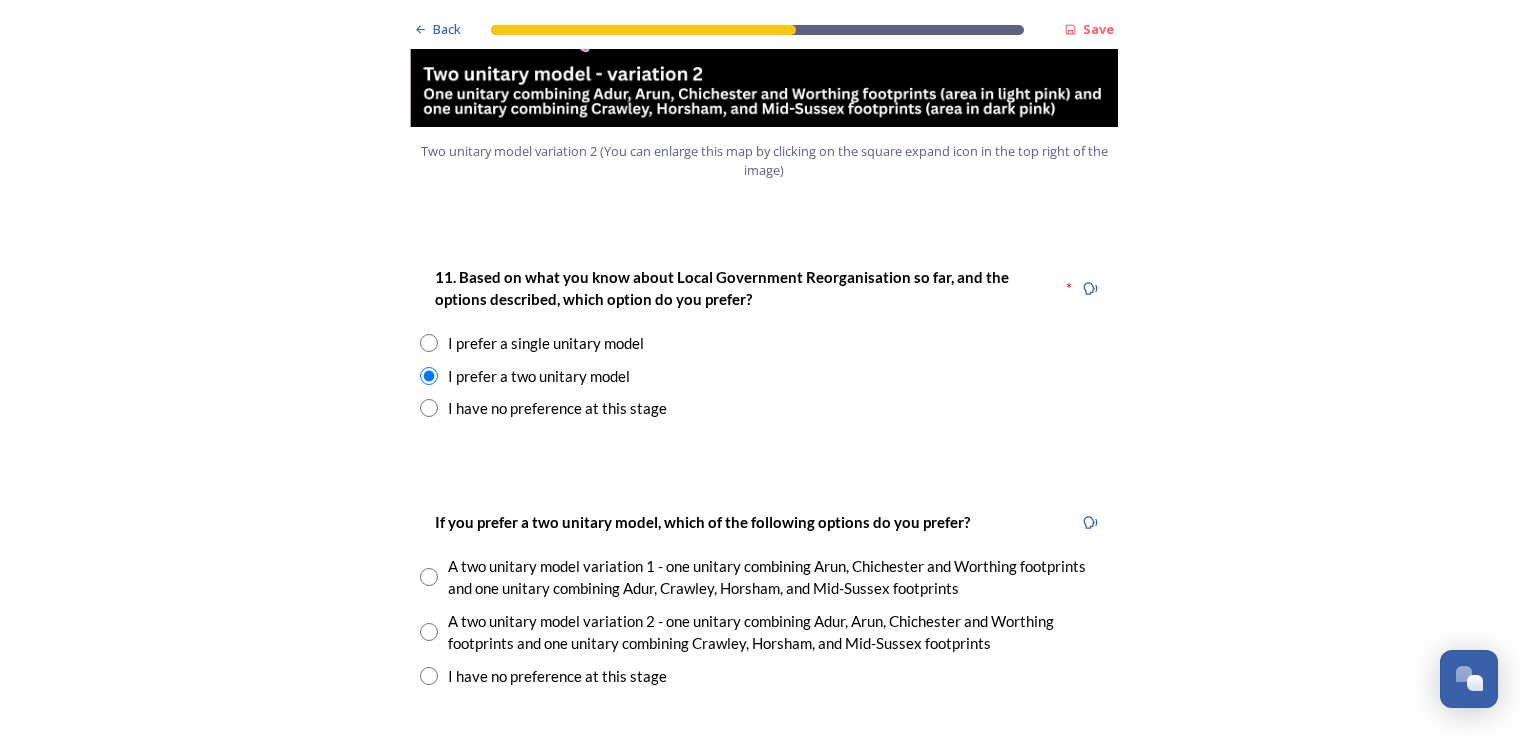 scroll, scrollTop: 2600, scrollLeft: 0, axis: vertical 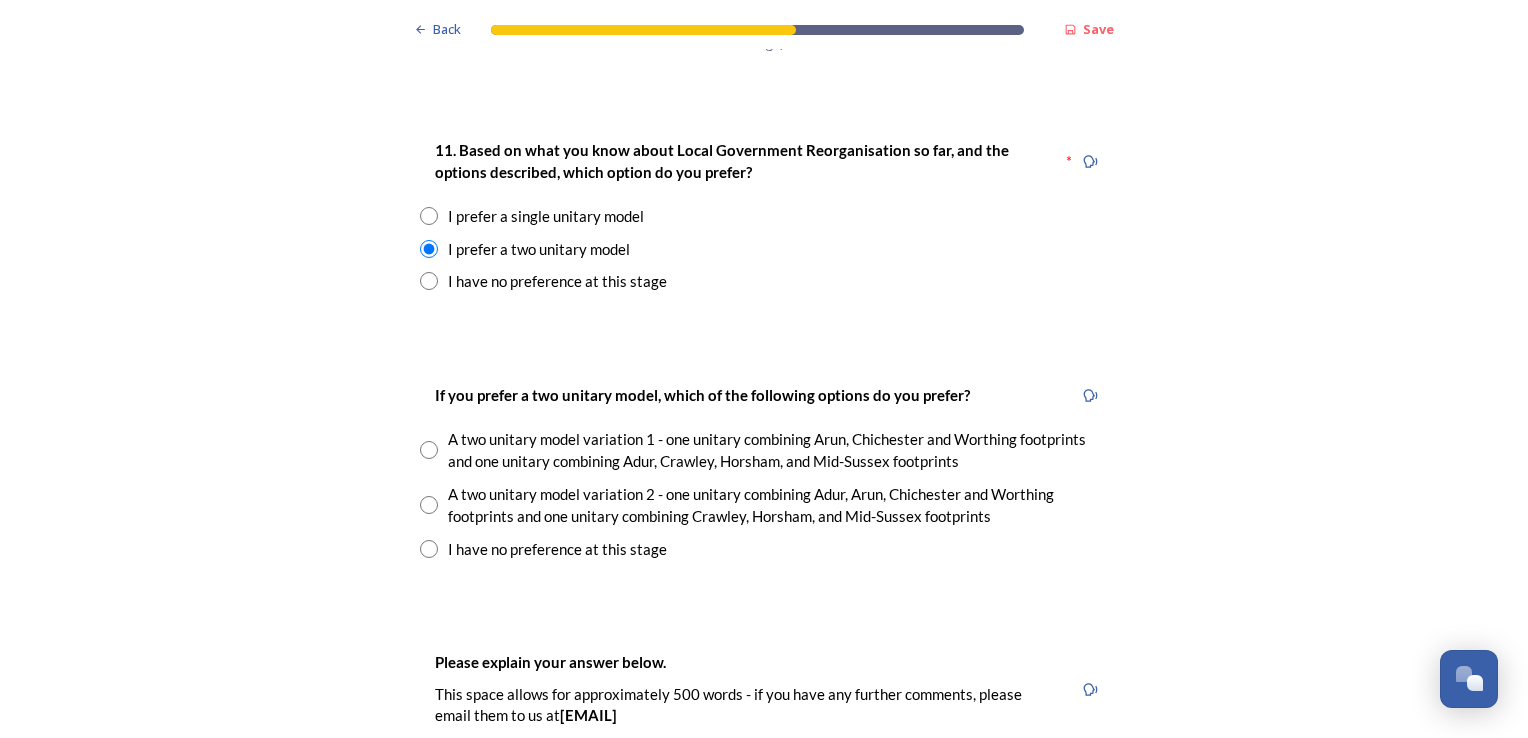 click at bounding box center (429, 505) 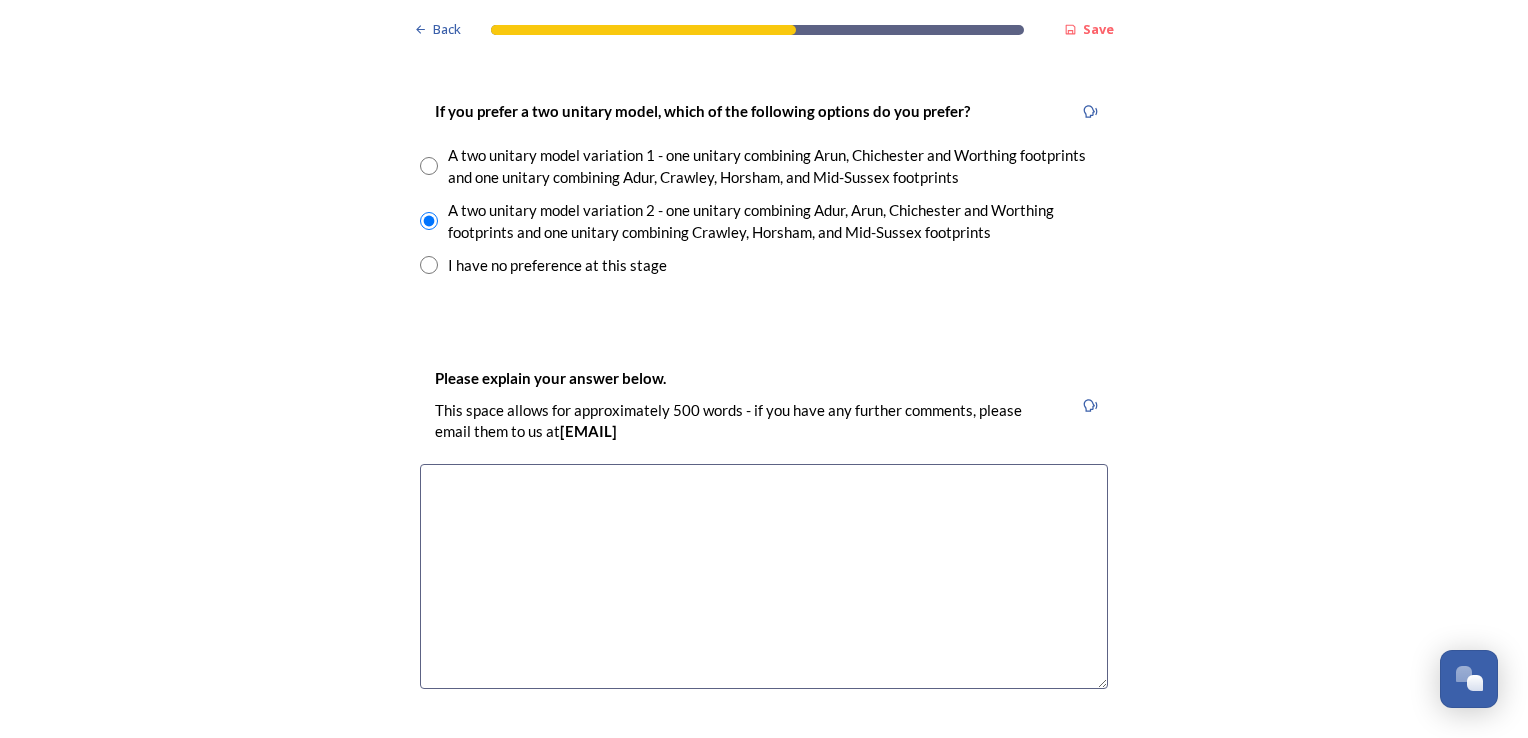 scroll, scrollTop: 2900, scrollLeft: 0, axis: vertical 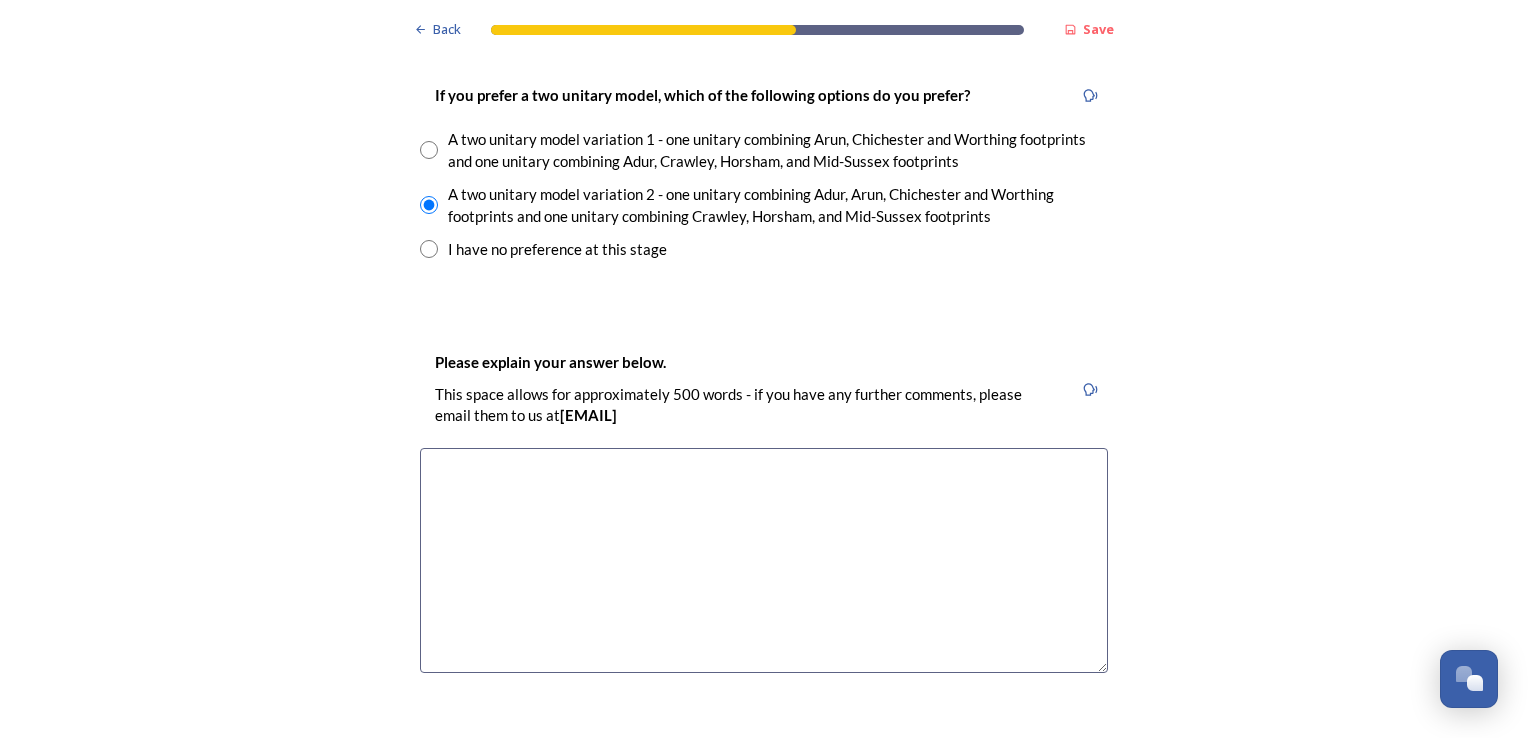 click at bounding box center [764, 560] 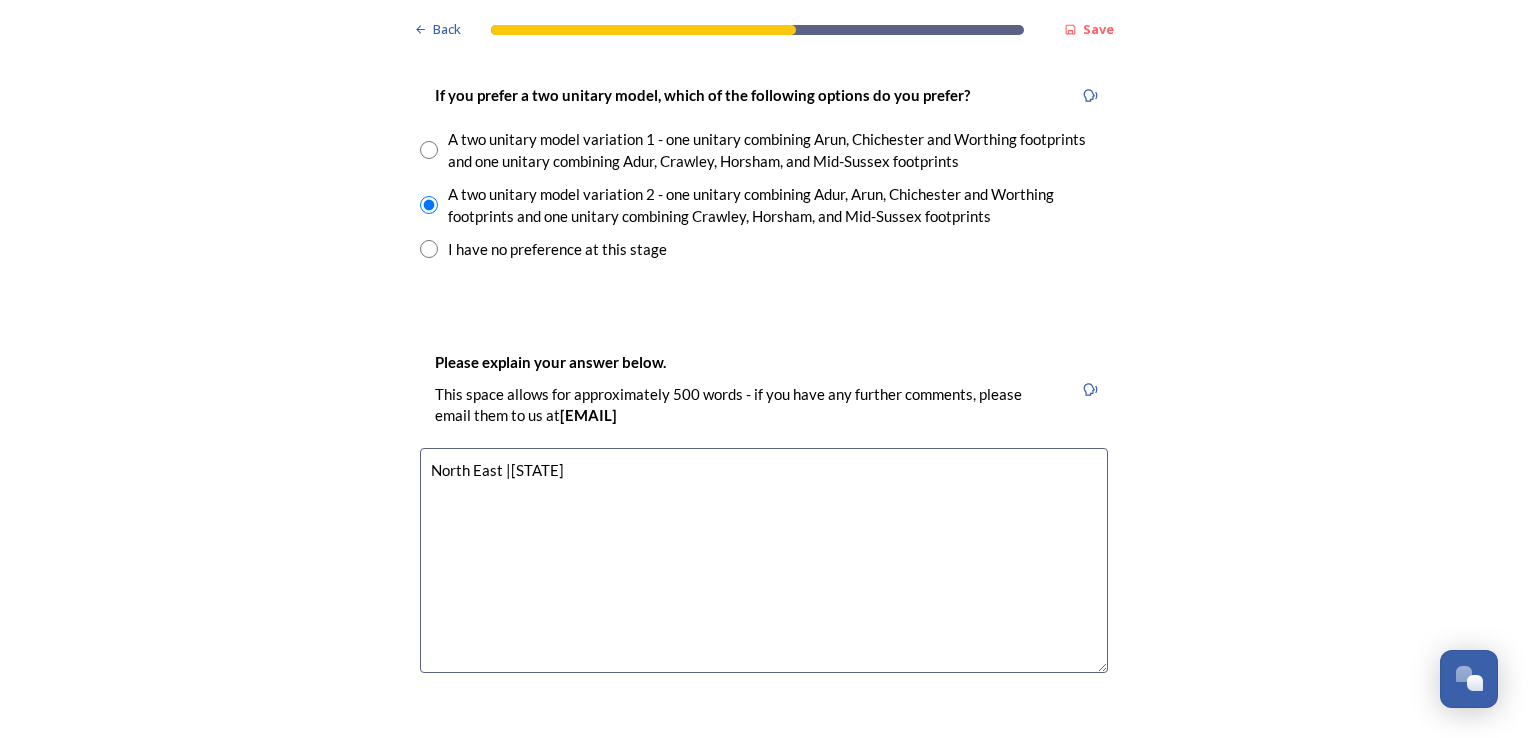 drag, startPoint x: 501, startPoint y: 475, endPoint x: 535, endPoint y: 524, distance: 59.64059 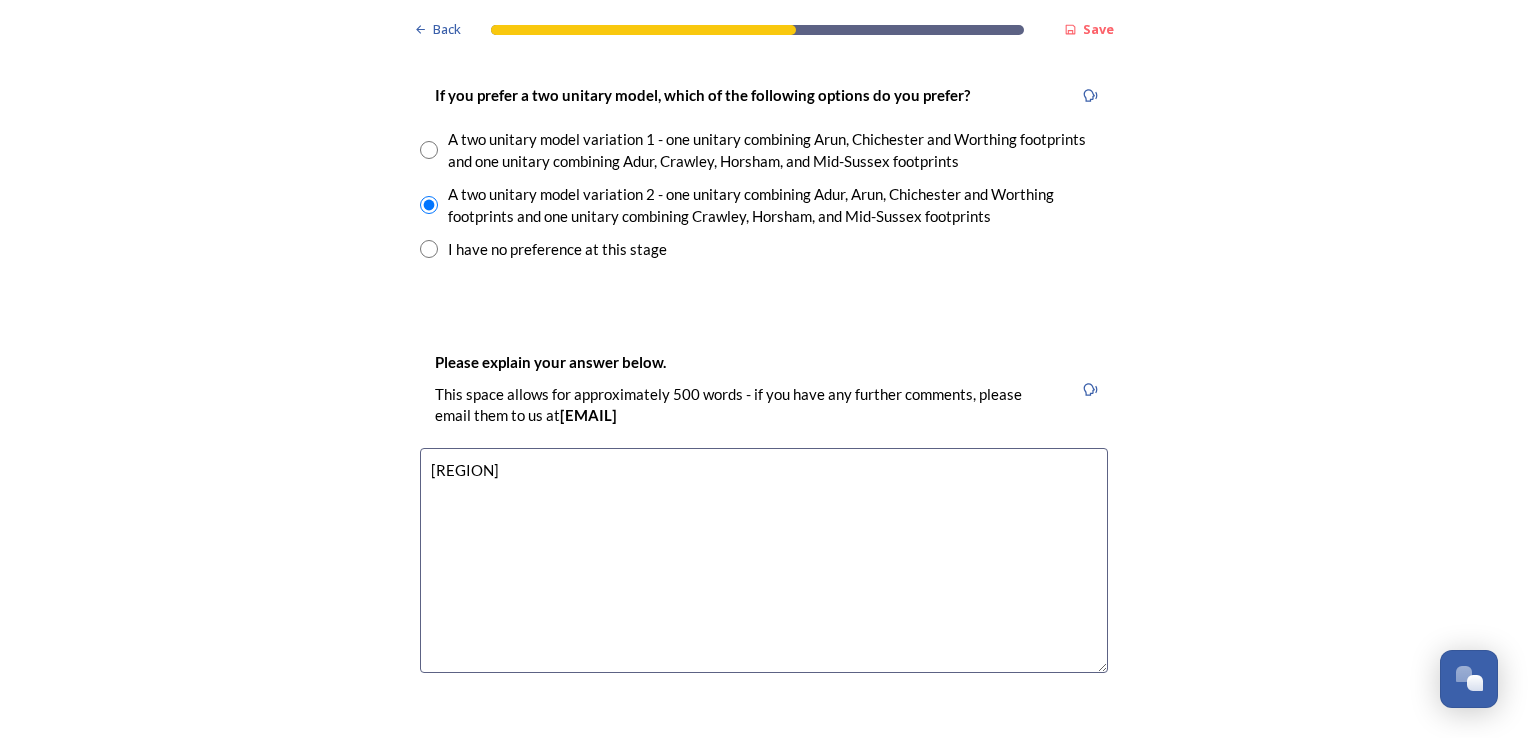 click on "[REGION]" at bounding box center [764, 560] 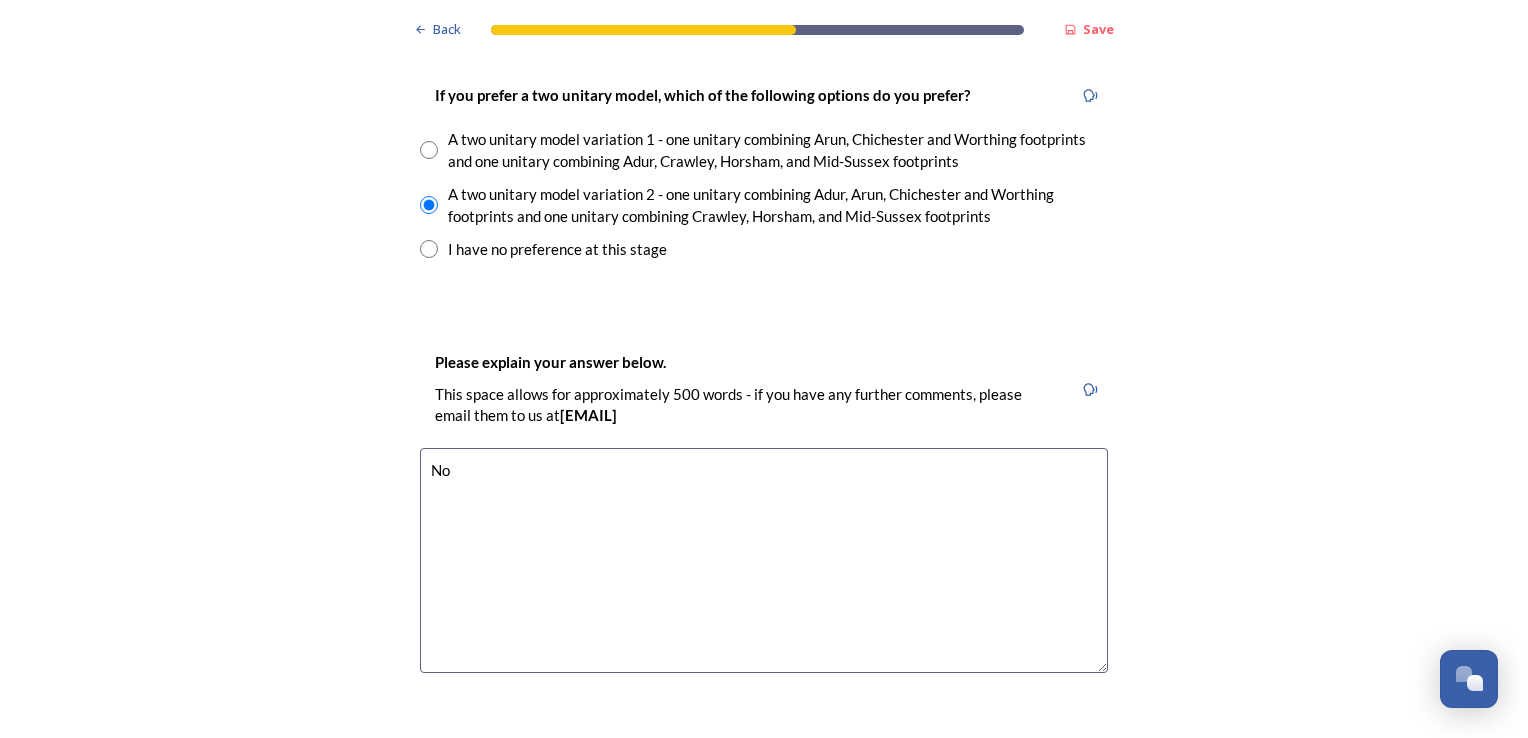 type on "[NAME]" 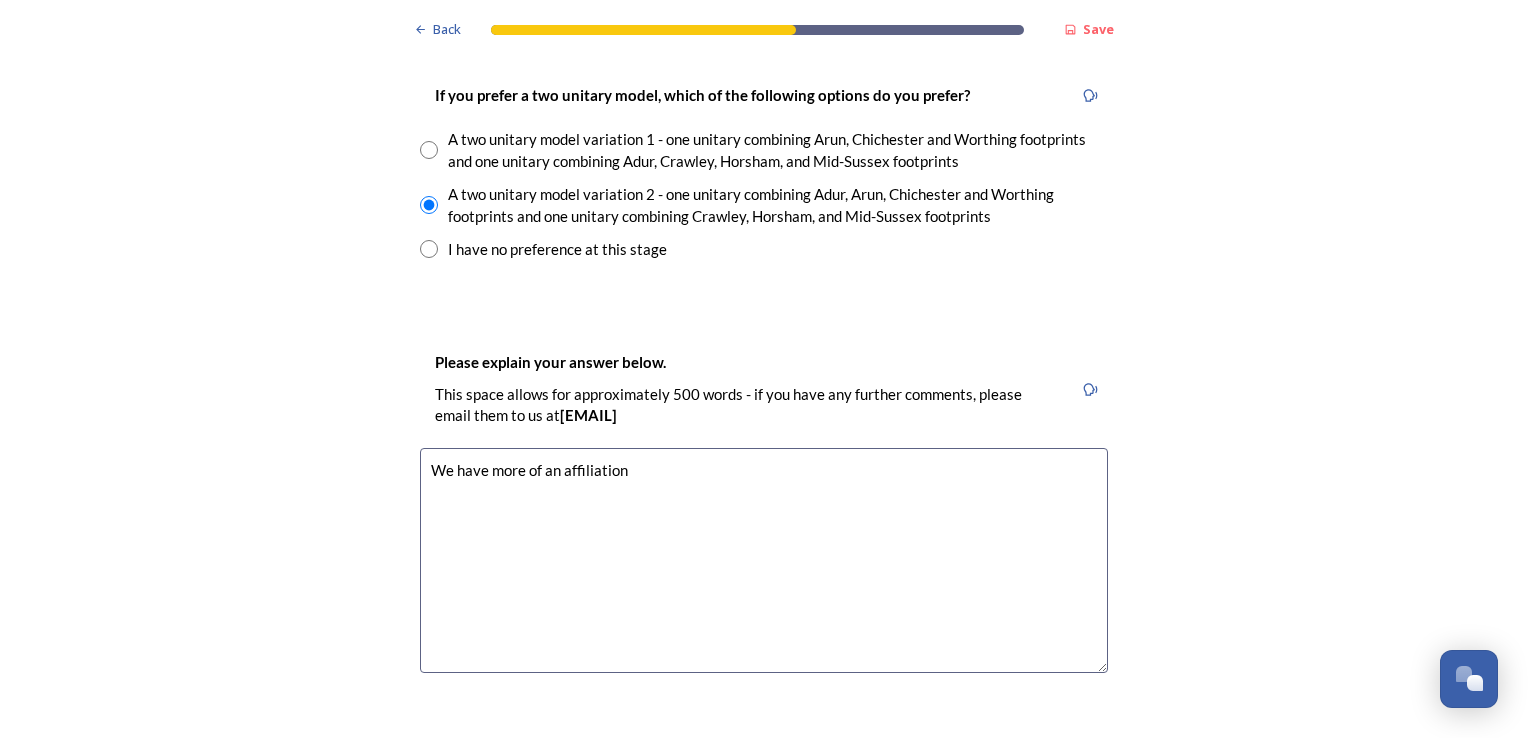 click on "We have more of an affiliation" at bounding box center [764, 560] 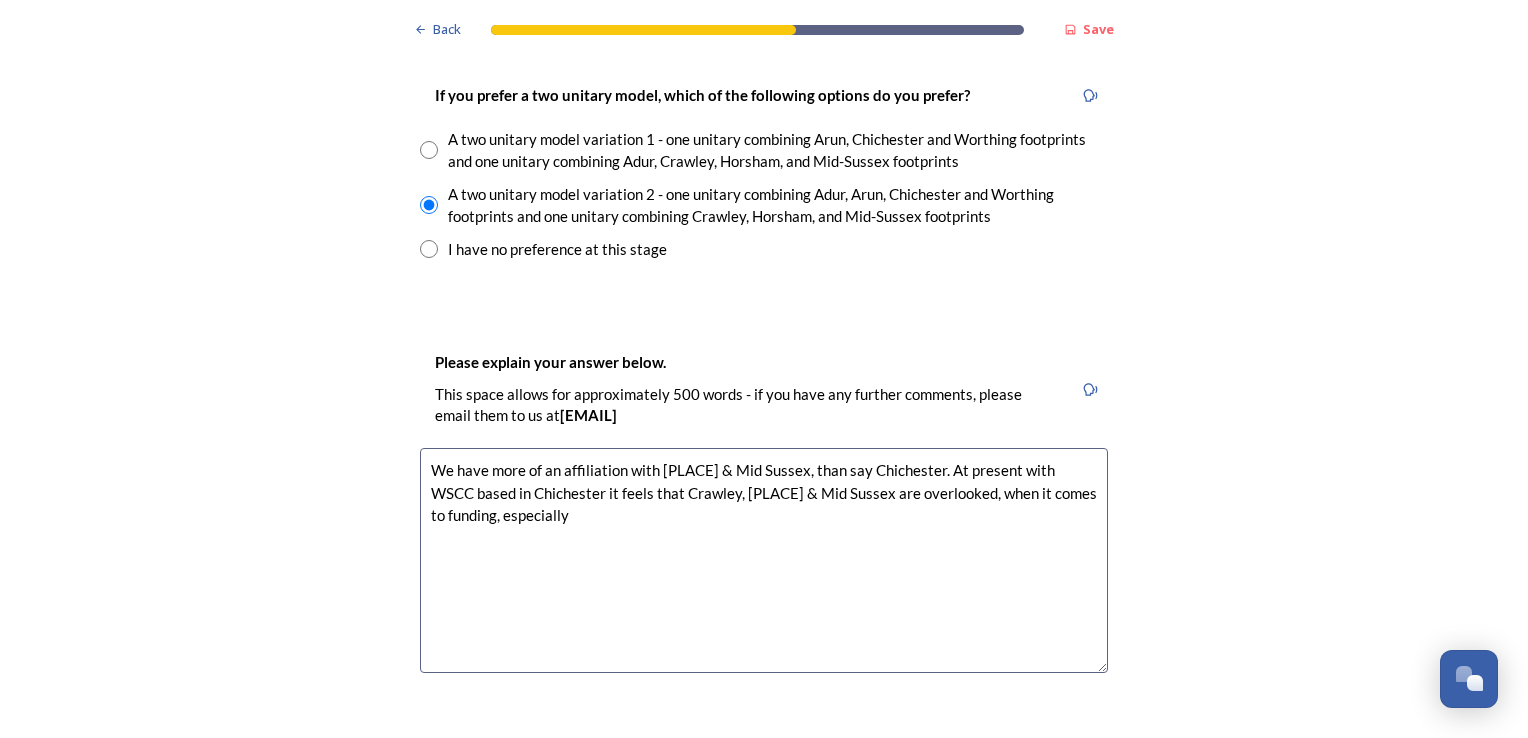 click on "We have more of an affiliation with [PLACE] & Mid Sussex, than say Chichester. At present with WSCC based in Chichester it feels that Crawley, [PLACE] & Mid Sussex are overlooked, when it comes to funding, especially" at bounding box center (764, 560) 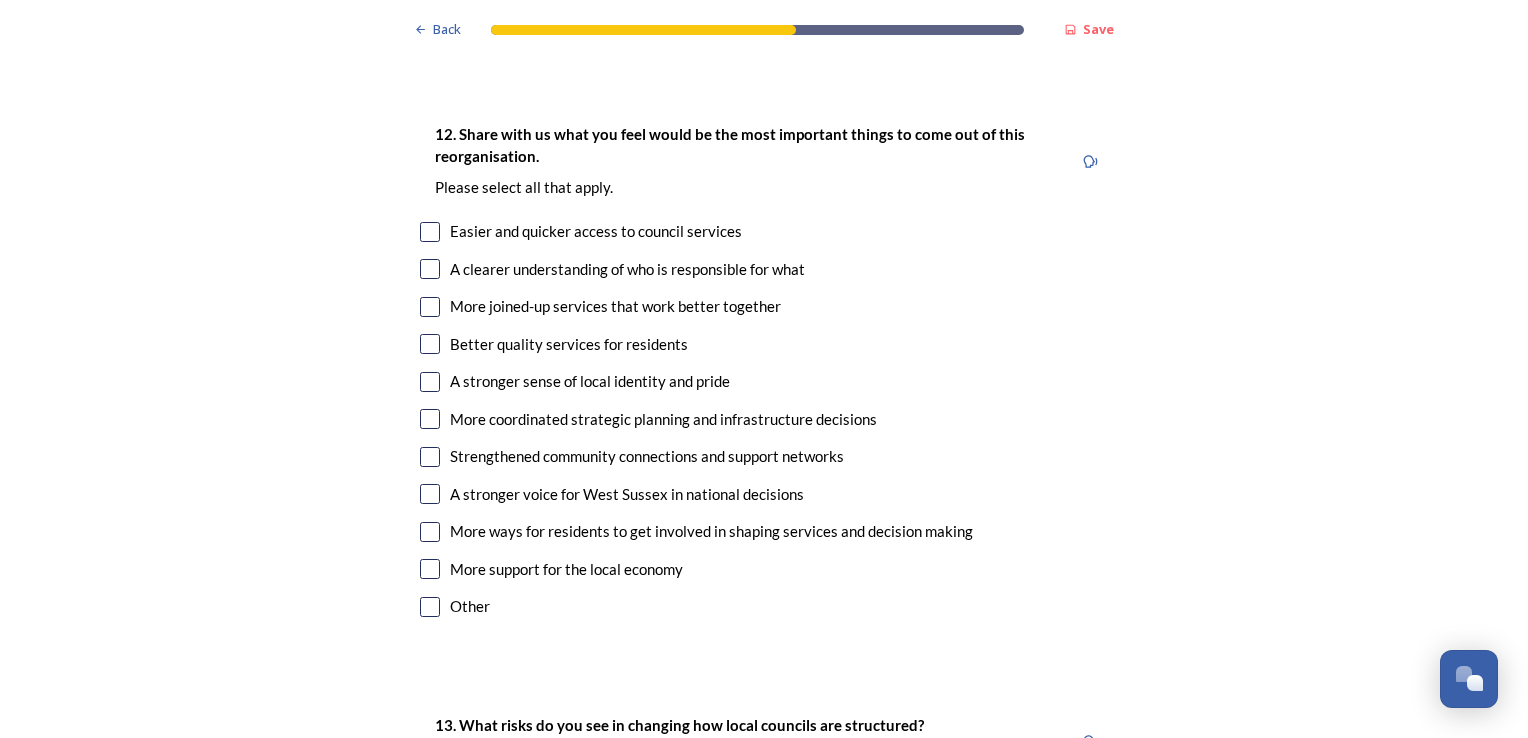 scroll, scrollTop: 3600, scrollLeft: 0, axis: vertical 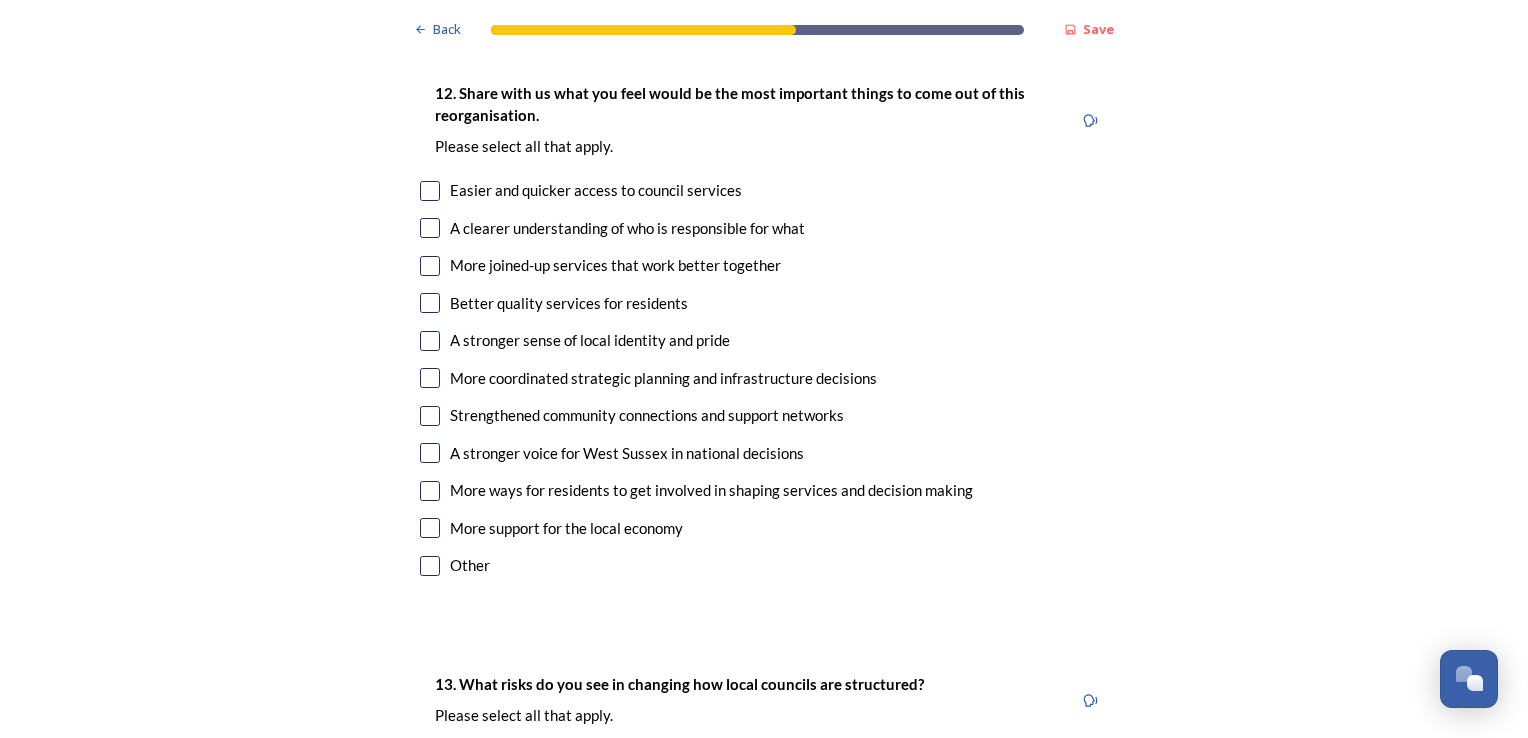 type on "We have more of an affiliation with Horsham & Mid Sussex, than say Chichester. At present with WSCC based in Chichester it feels that Crawley, Horsham & Mid Sussex are overlooked, when it comes to funding, especially road repairs. The roads around Chichester always seem to be in a better condition than around my local area." 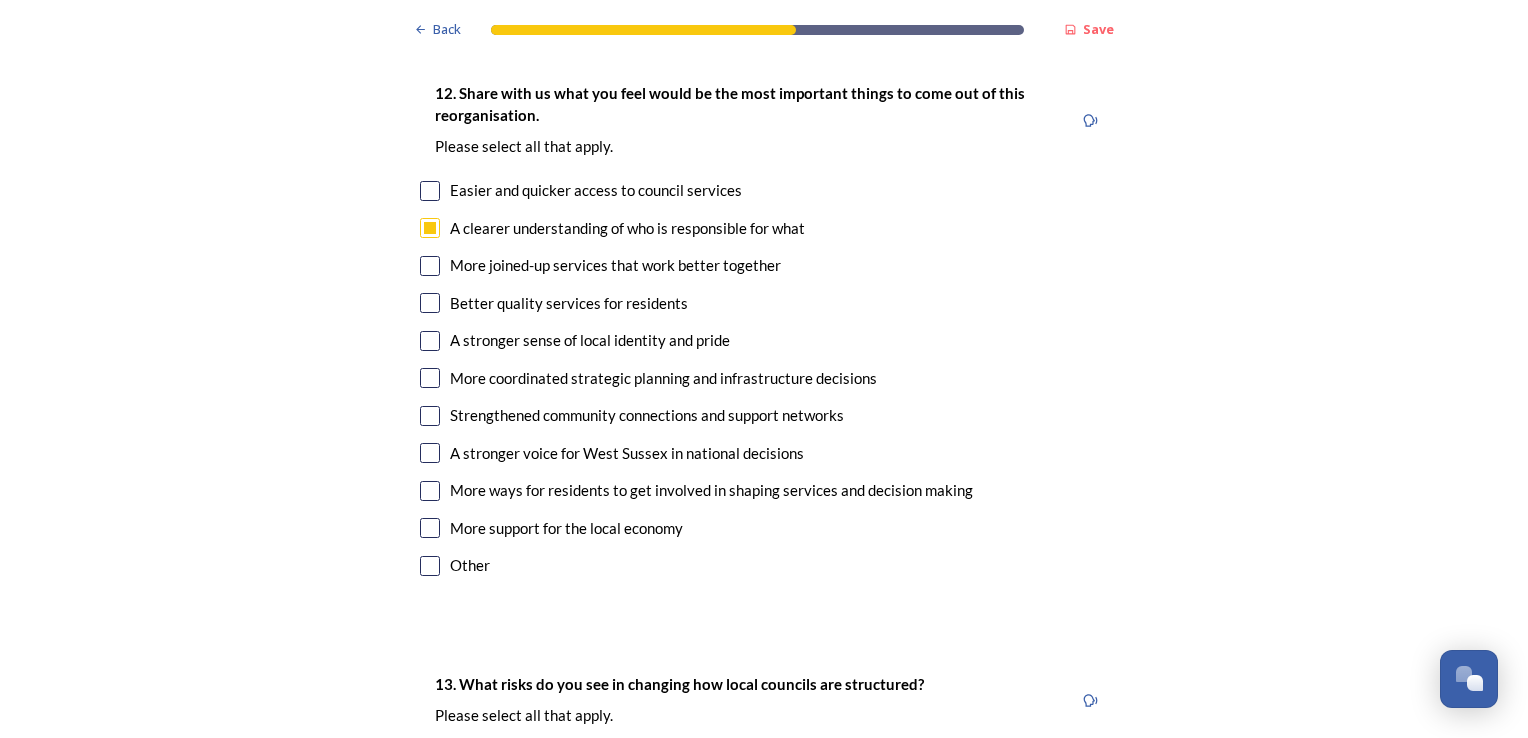 click at bounding box center (430, 341) 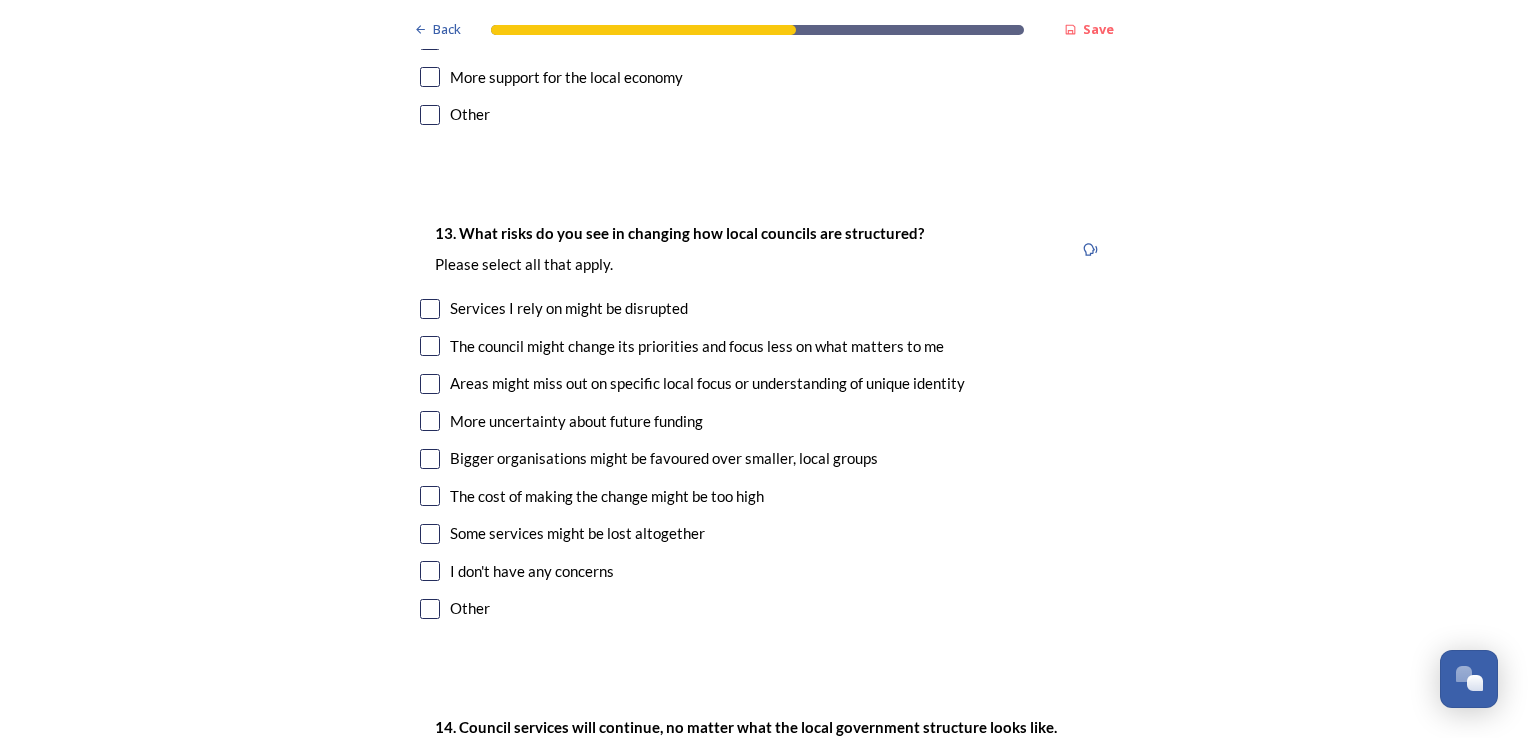 scroll, scrollTop: 4100, scrollLeft: 0, axis: vertical 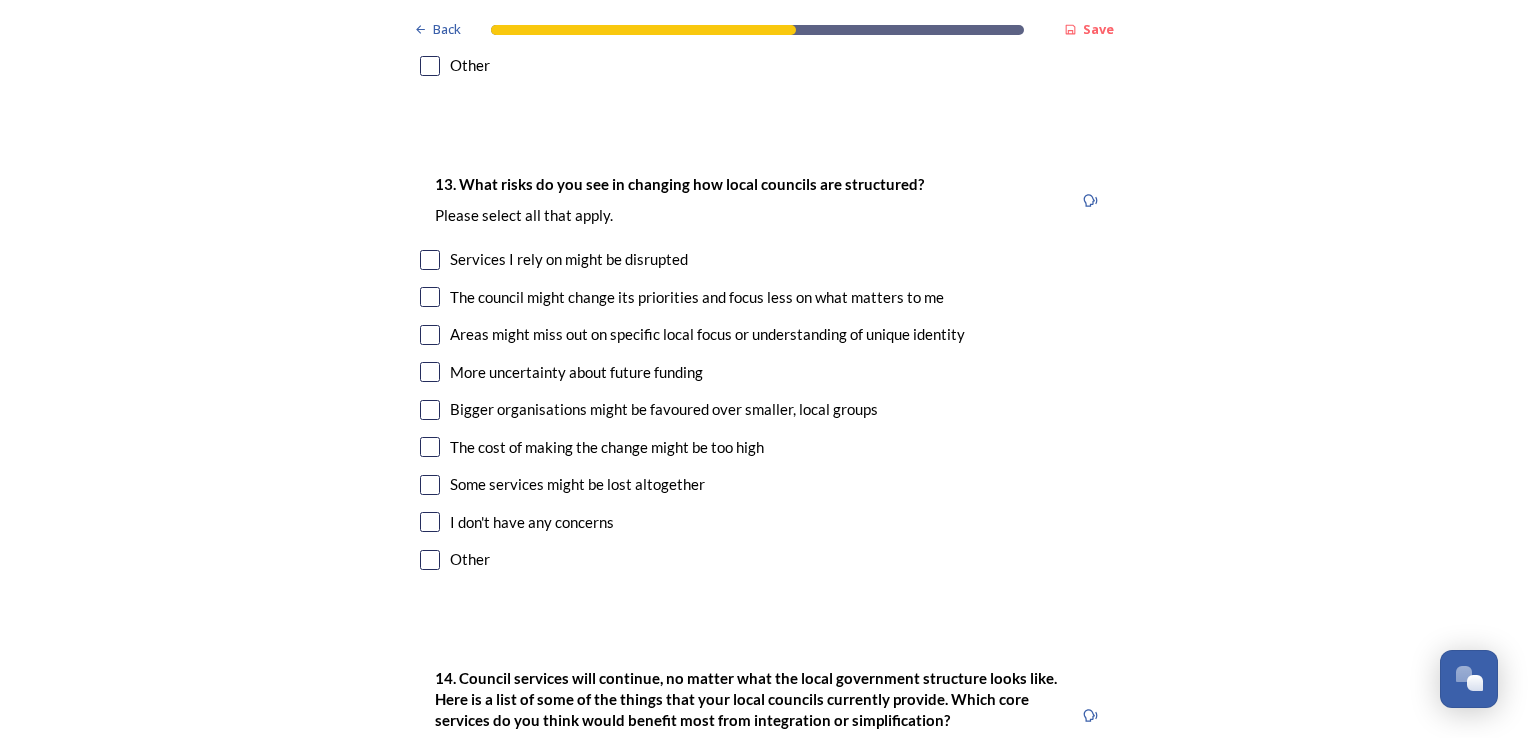click on "13. What risks do you see in changing how local councils are structured? ﻿Please select all that apply. Services I rely on might be disrupted The council might change its priorities and focus less on what matters to me Areas might miss out on specific local focus or understanding of unique identity More uncertainty about future funding Bigger organisations might be favoured over smaller, local groups The cost of making the change might be too high Some services might be lost altogether I don't have any concerns Other" at bounding box center (764, 374) 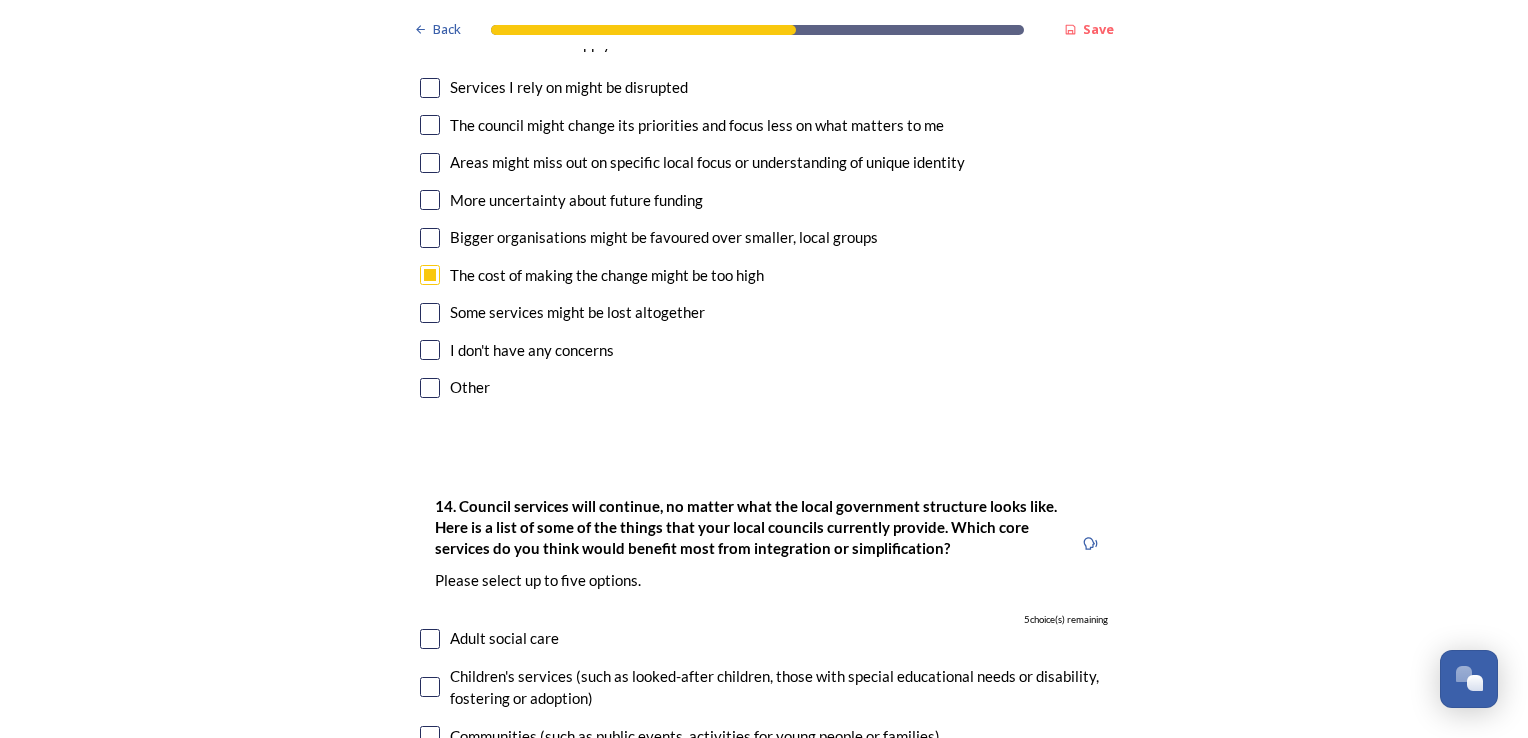 scroll, scrollTop: 4300, scrollLeft: 0, axis: vertical 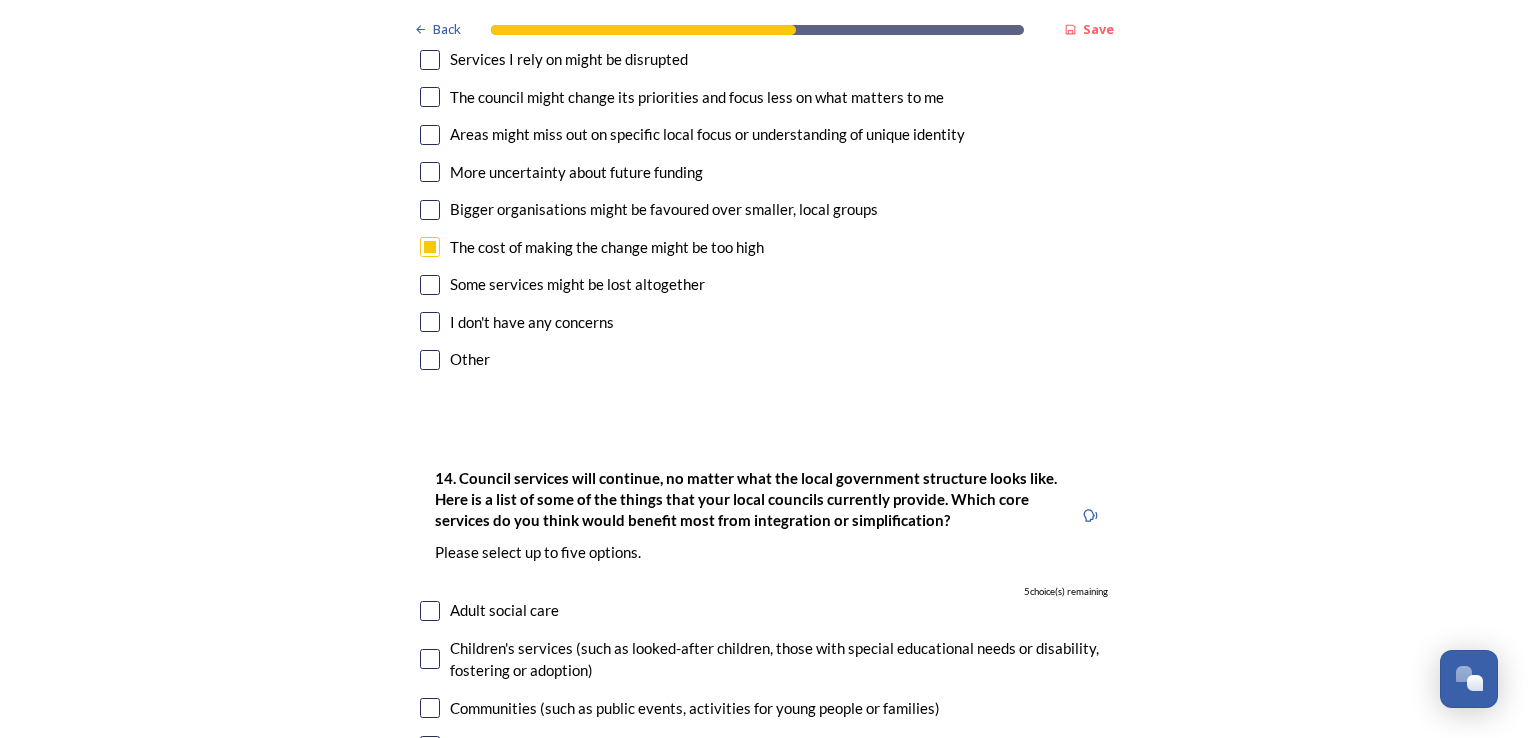 click at bounding box center [430, 360] 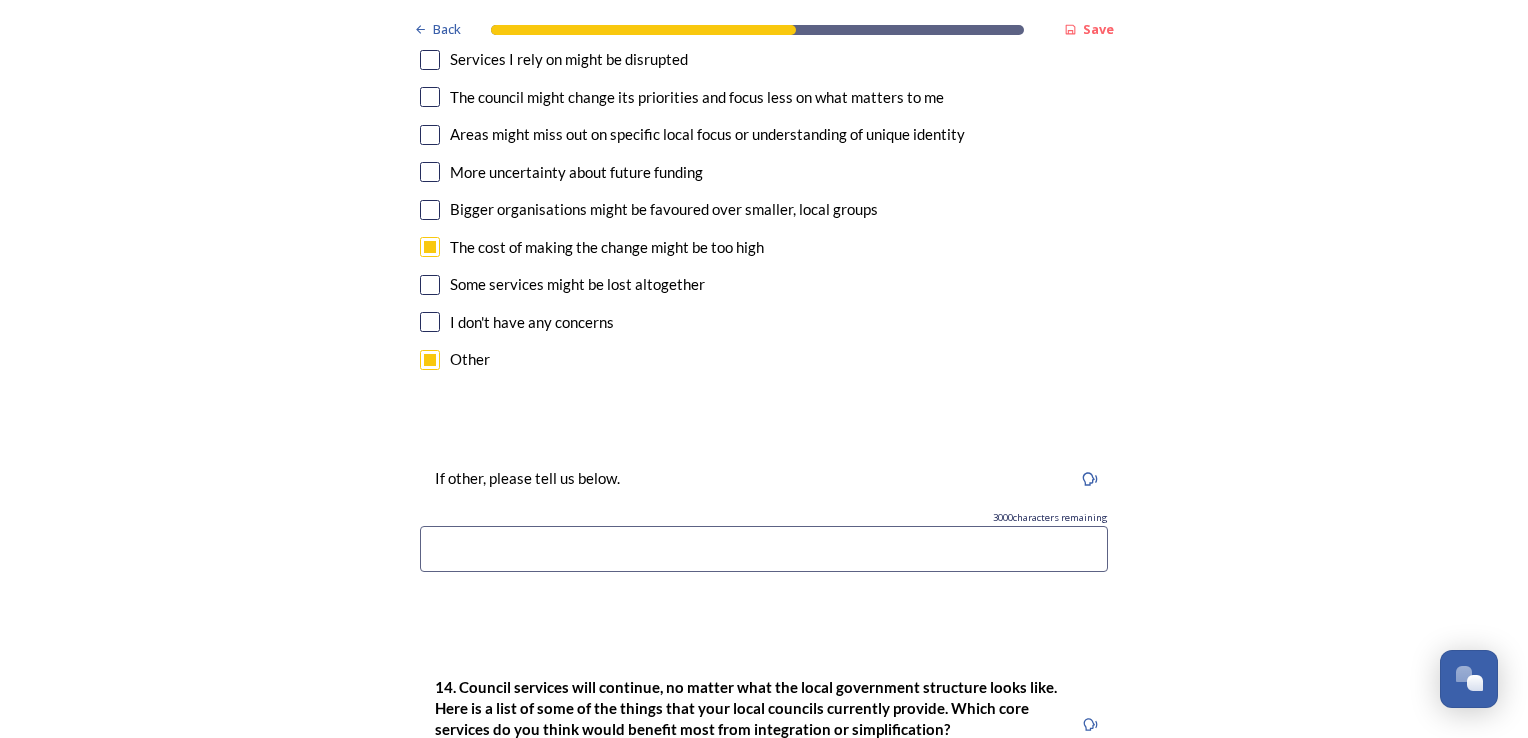 click at bounding box center [764, 549] 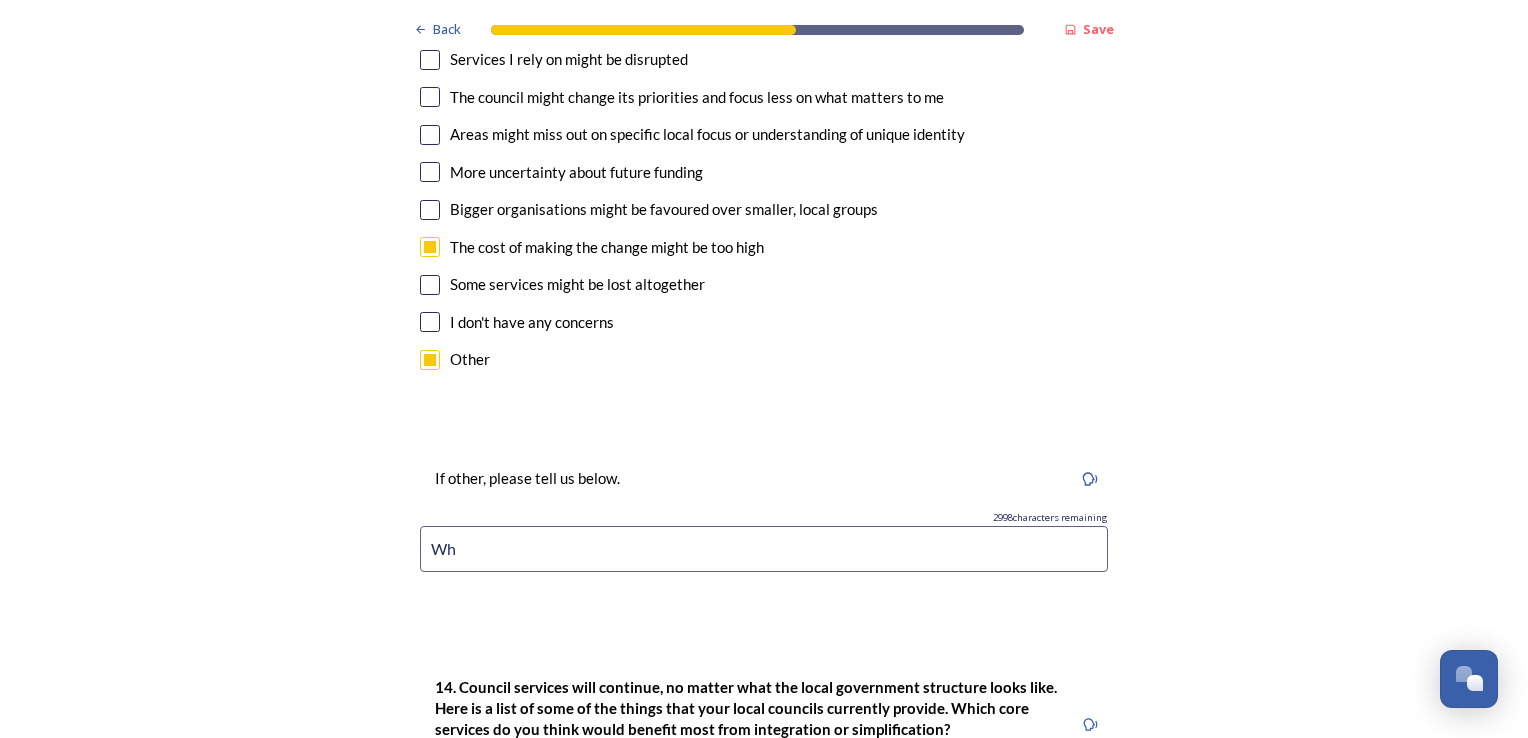 type on "W" 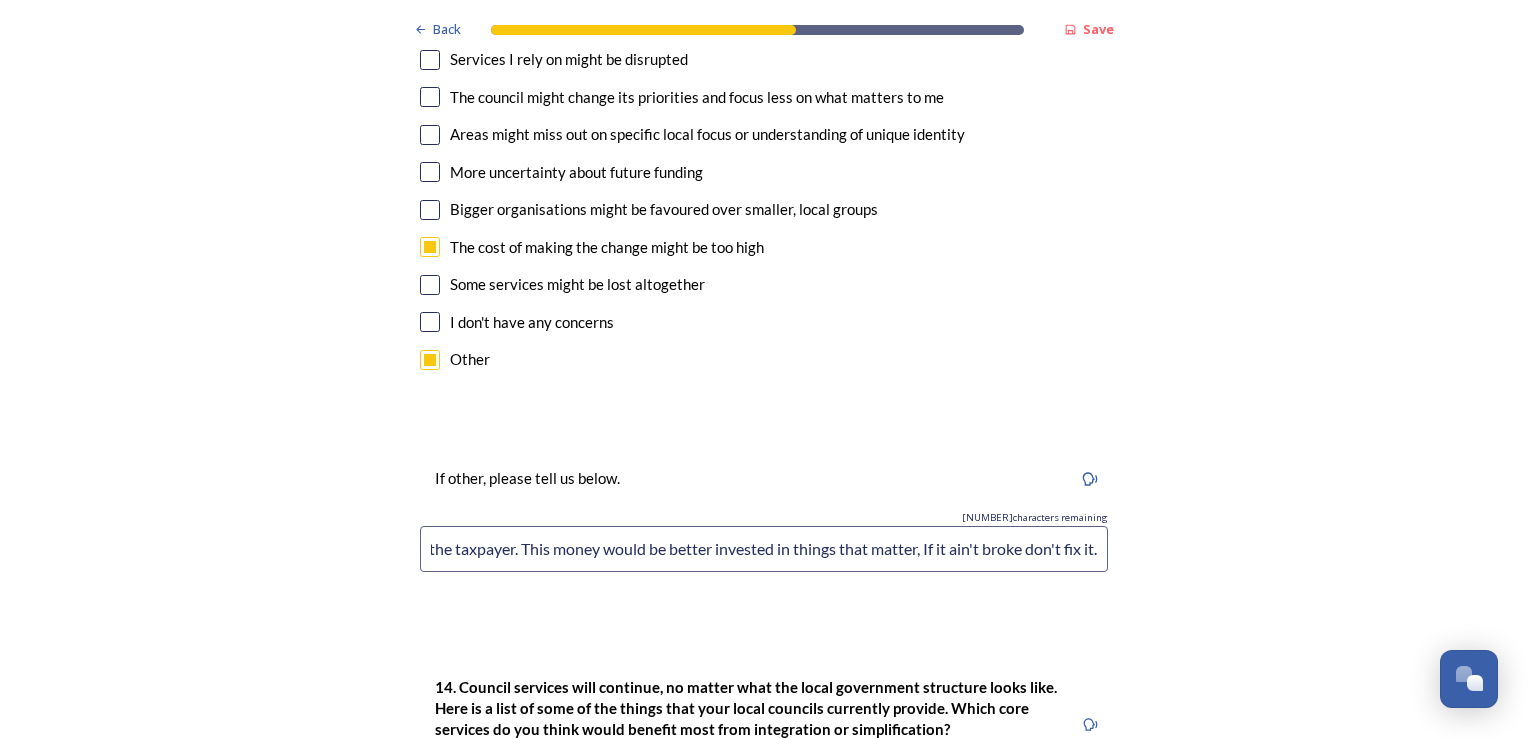 scroll, scrollTop: 0, scrollLeft: 220, axis: horizontal 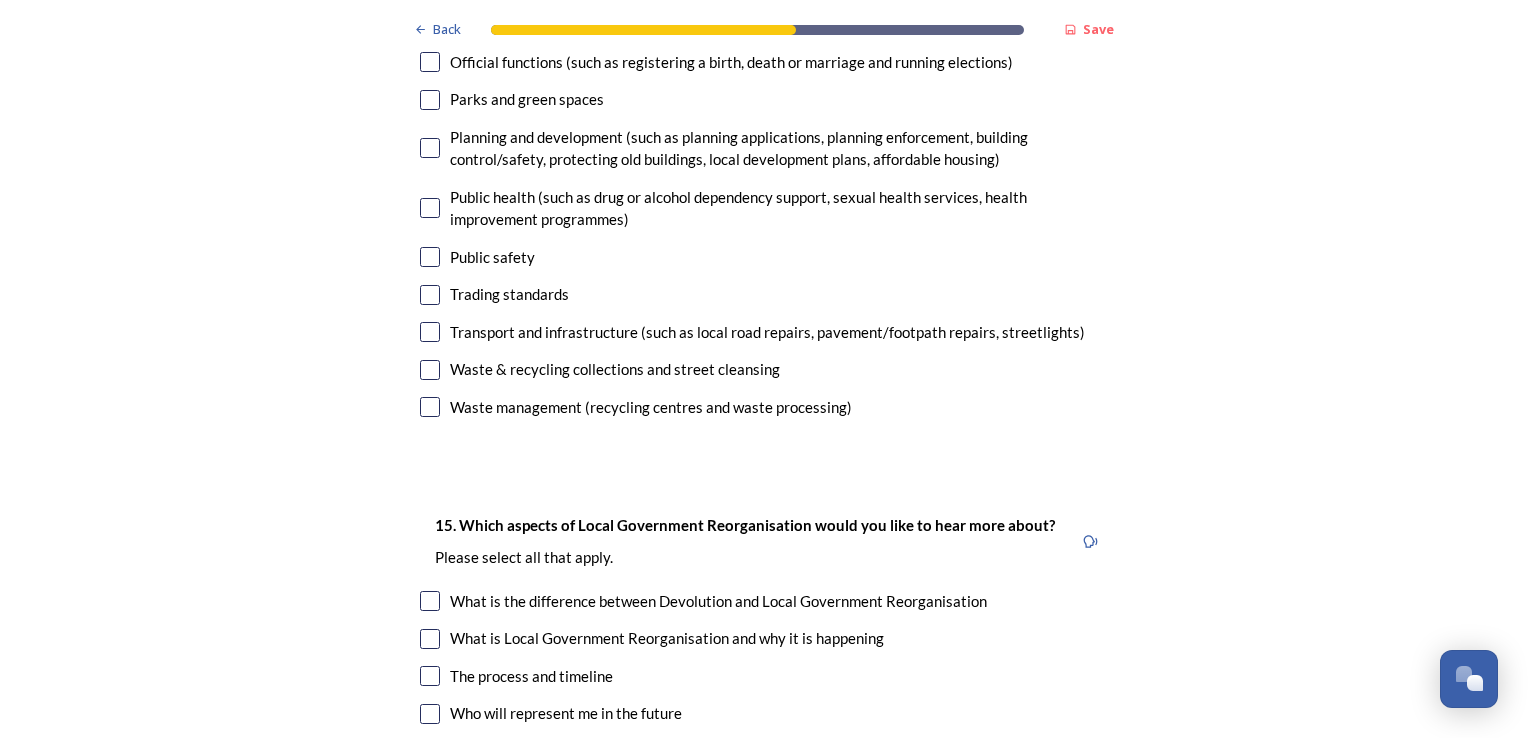 click at bounding box center (430, 332) 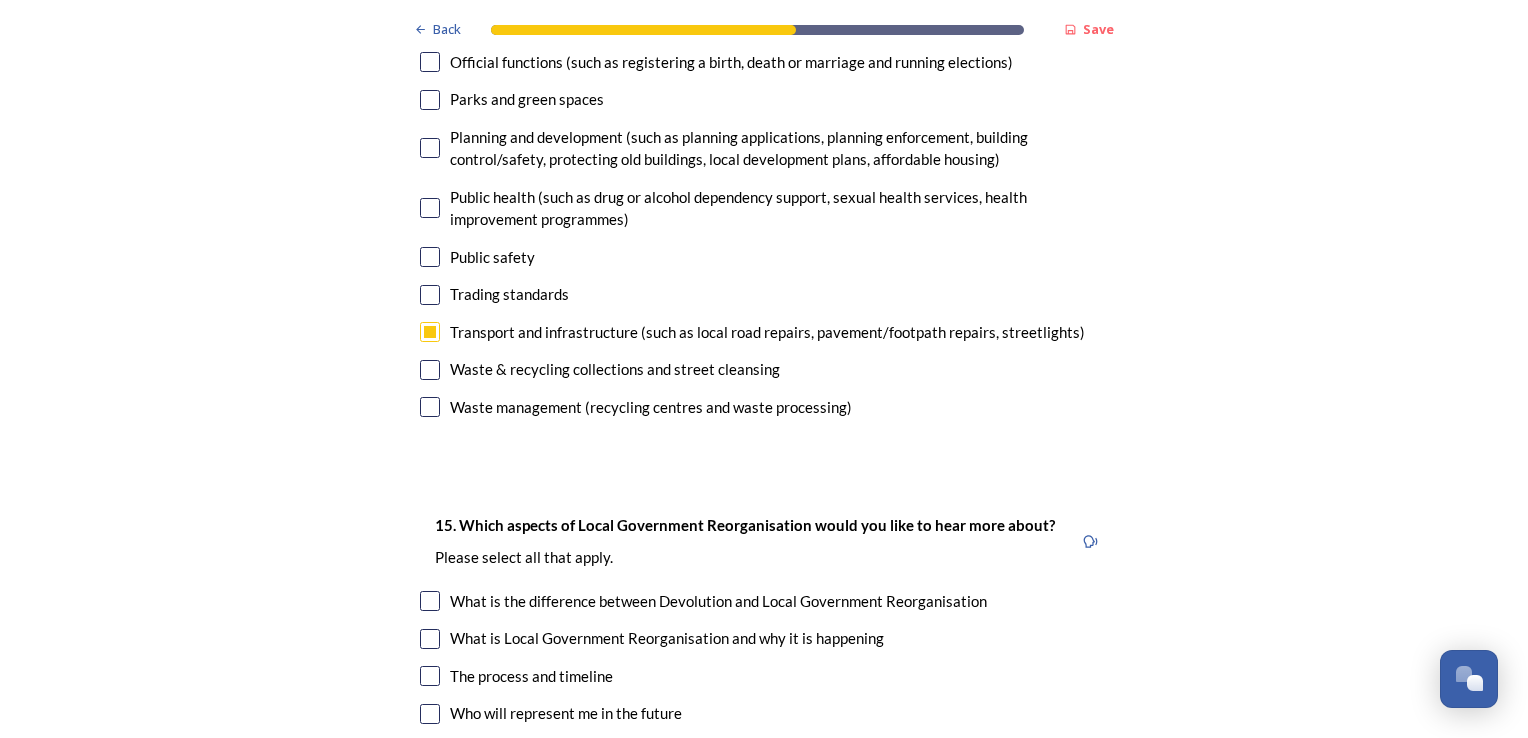 scroll, scrollTop: 0, scrollLeft: 0, axis: both 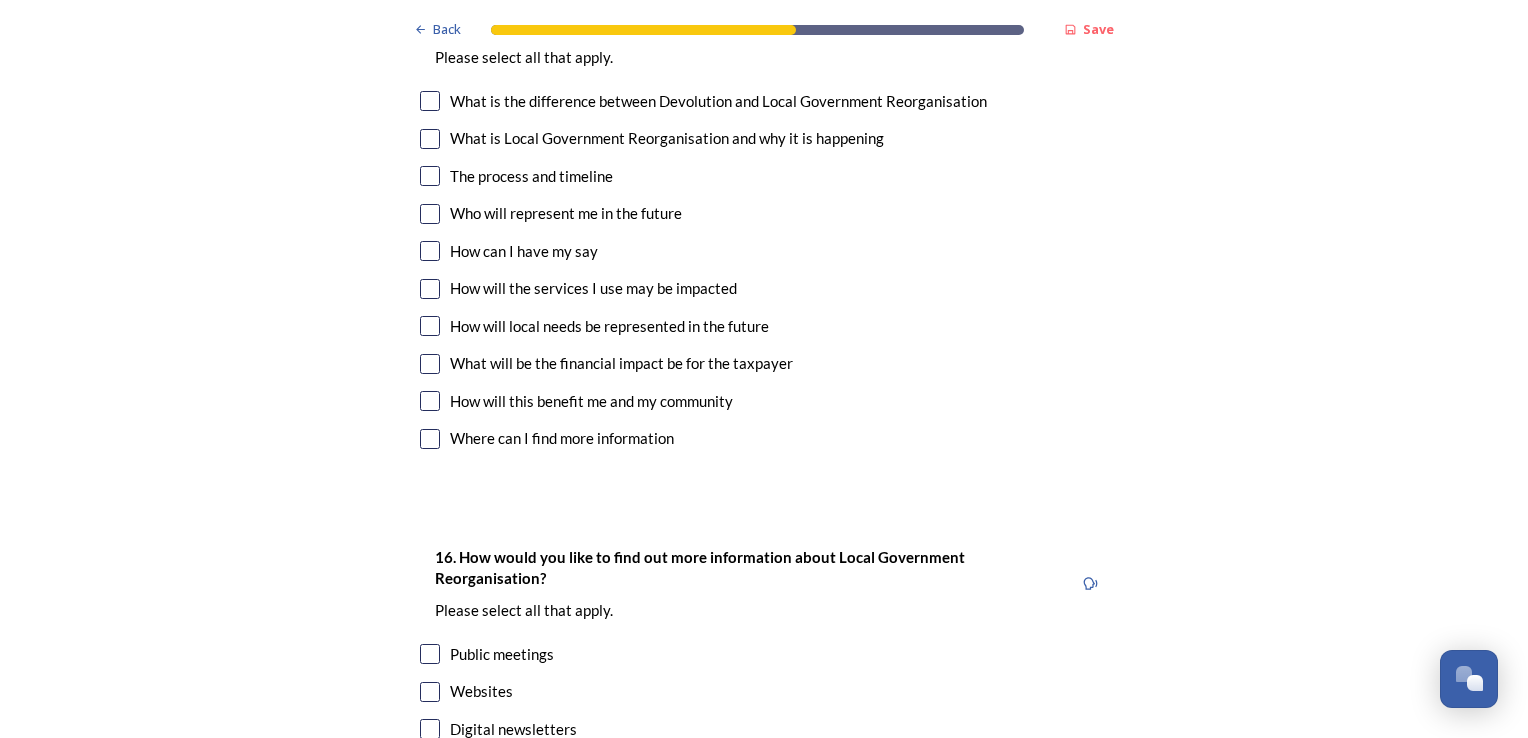 click at bounding box center [430, 401] 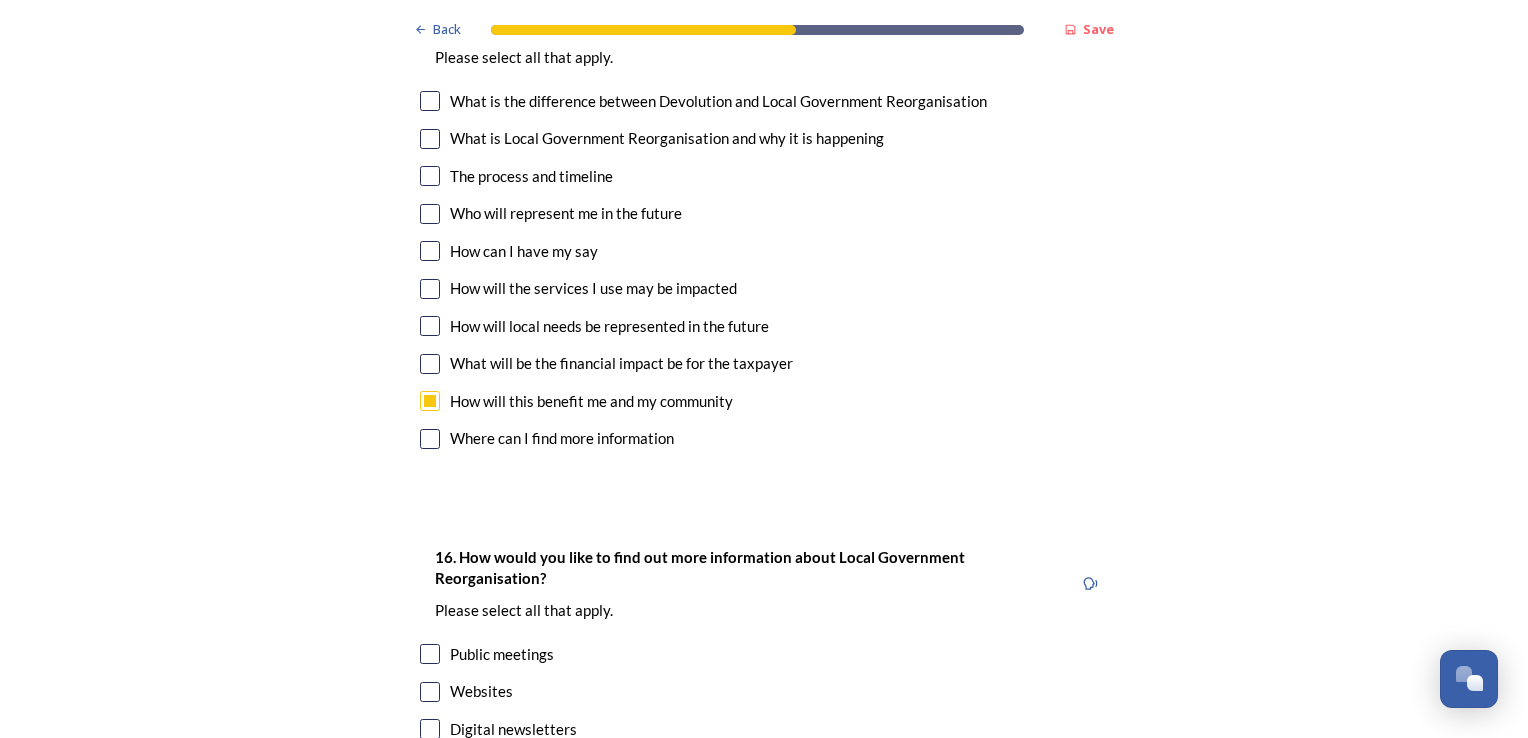 click at bounding box center [430, 364] 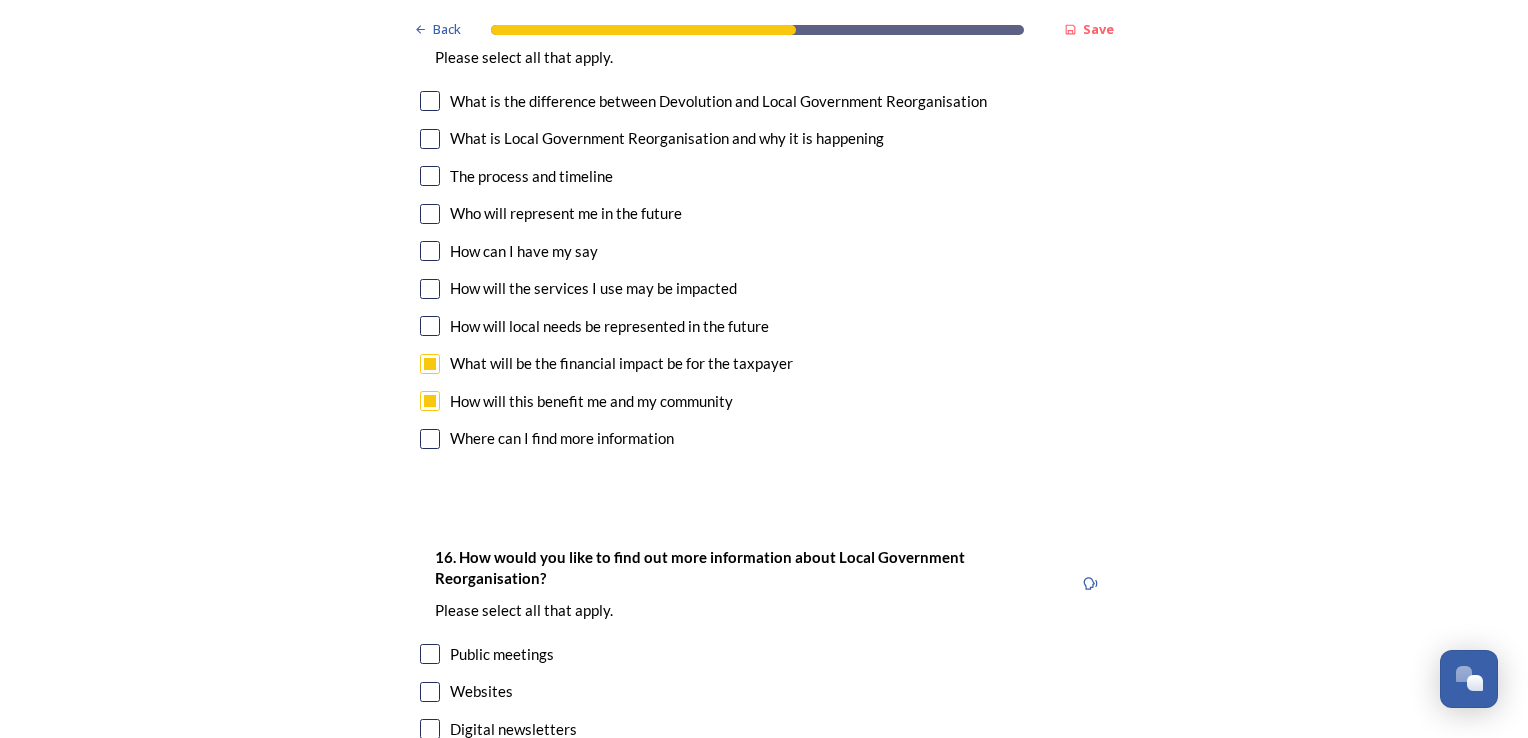 click at bounding box center [430, 401] 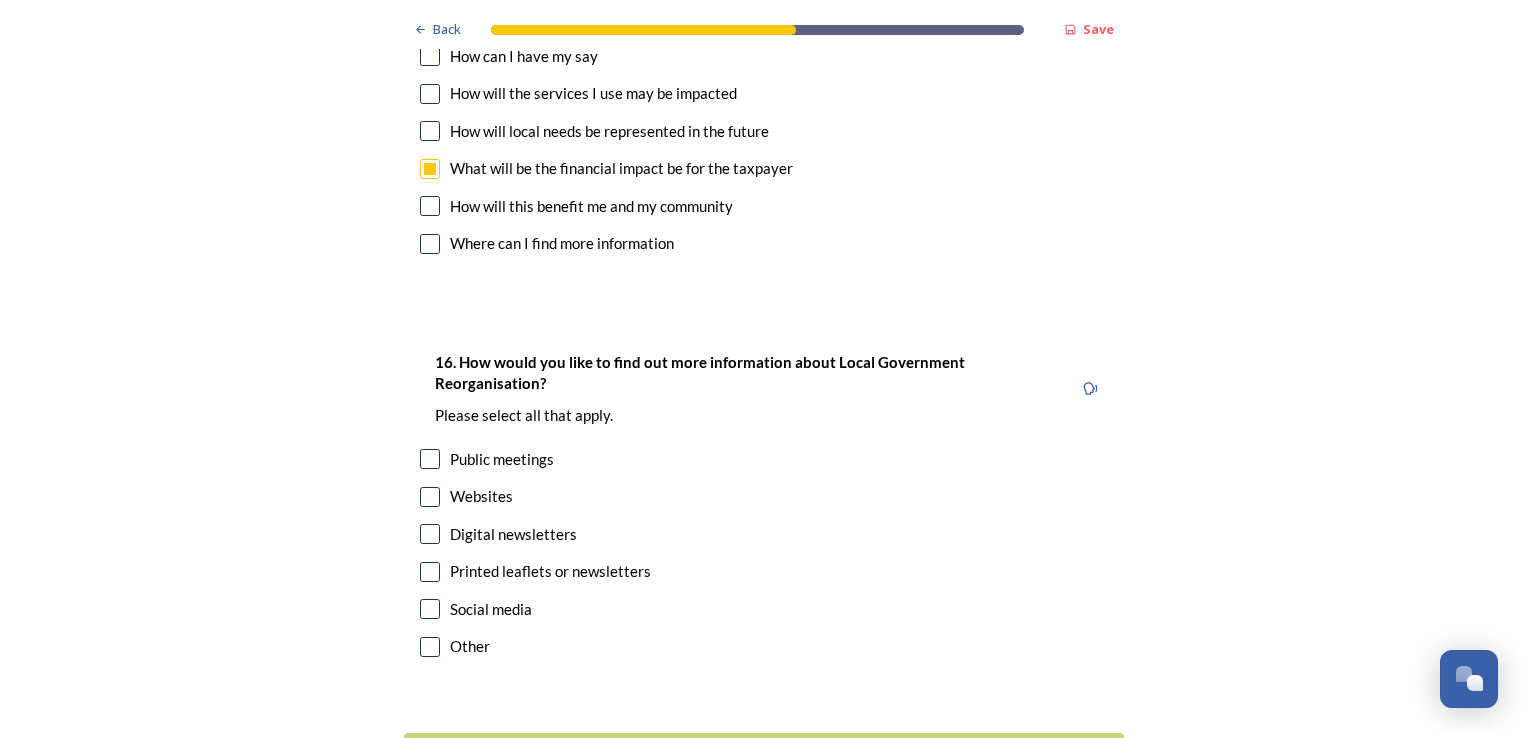 scroll, scrollTop: 6200, scrollLeft: 0, axis: vertical 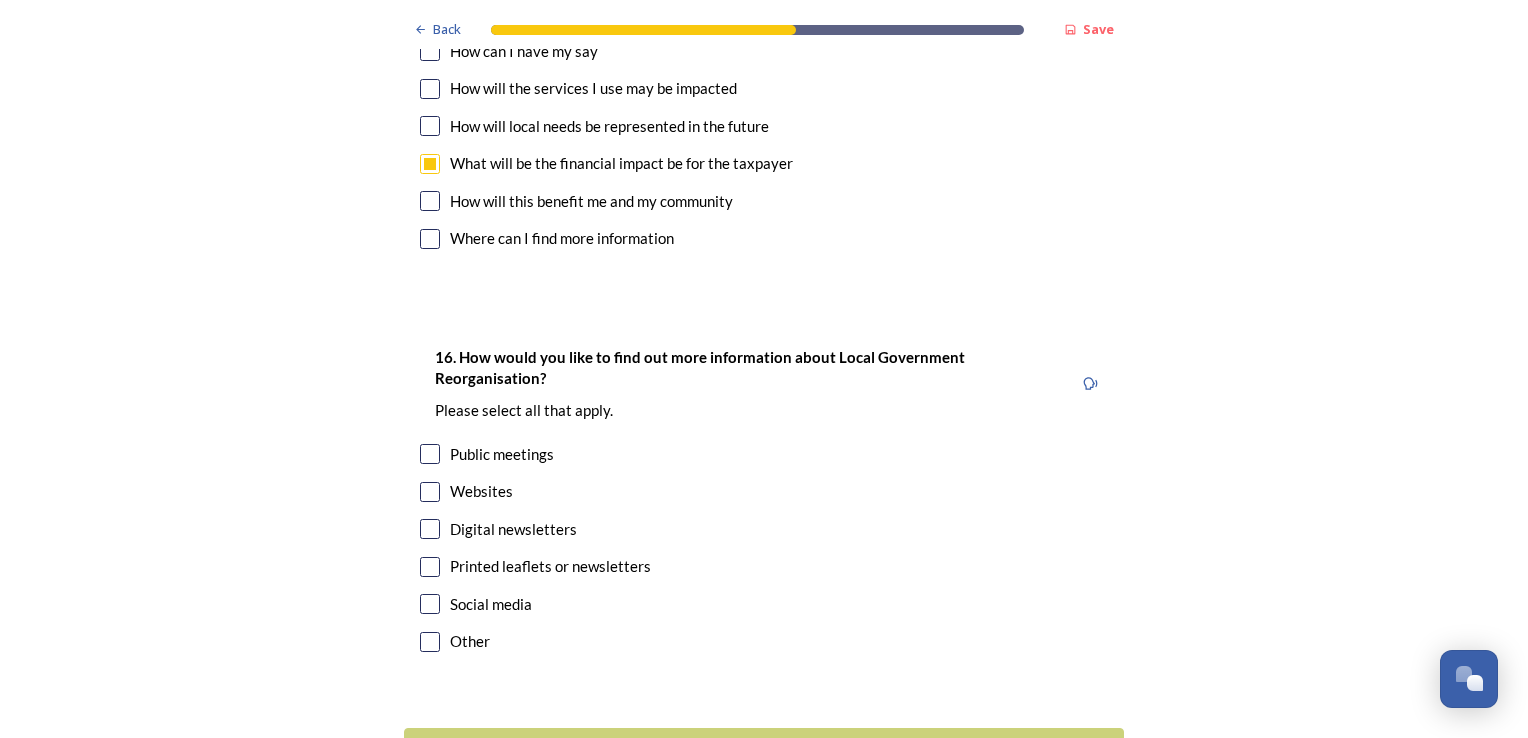 click at bounding box center (430, 454) 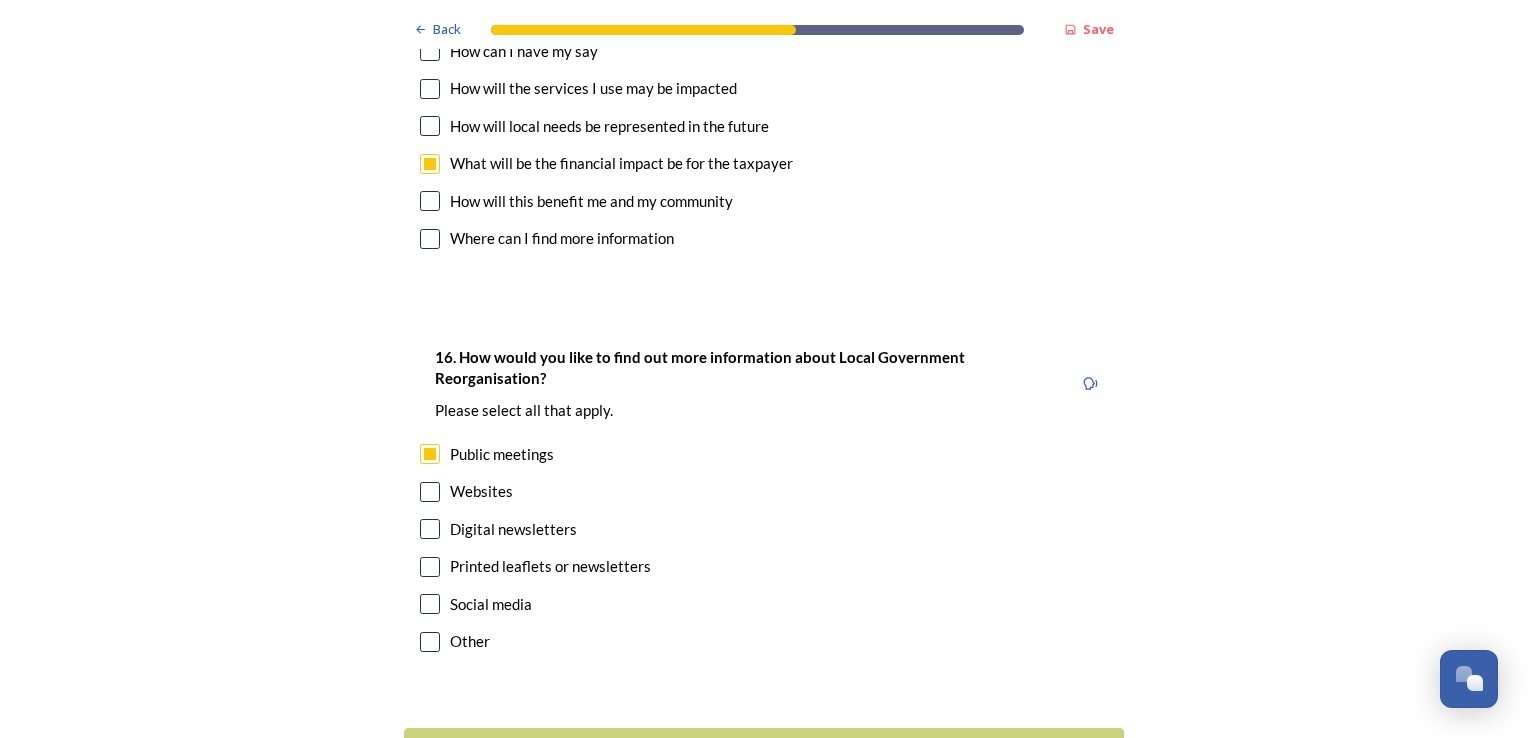 click at bounding box center (430, 567) 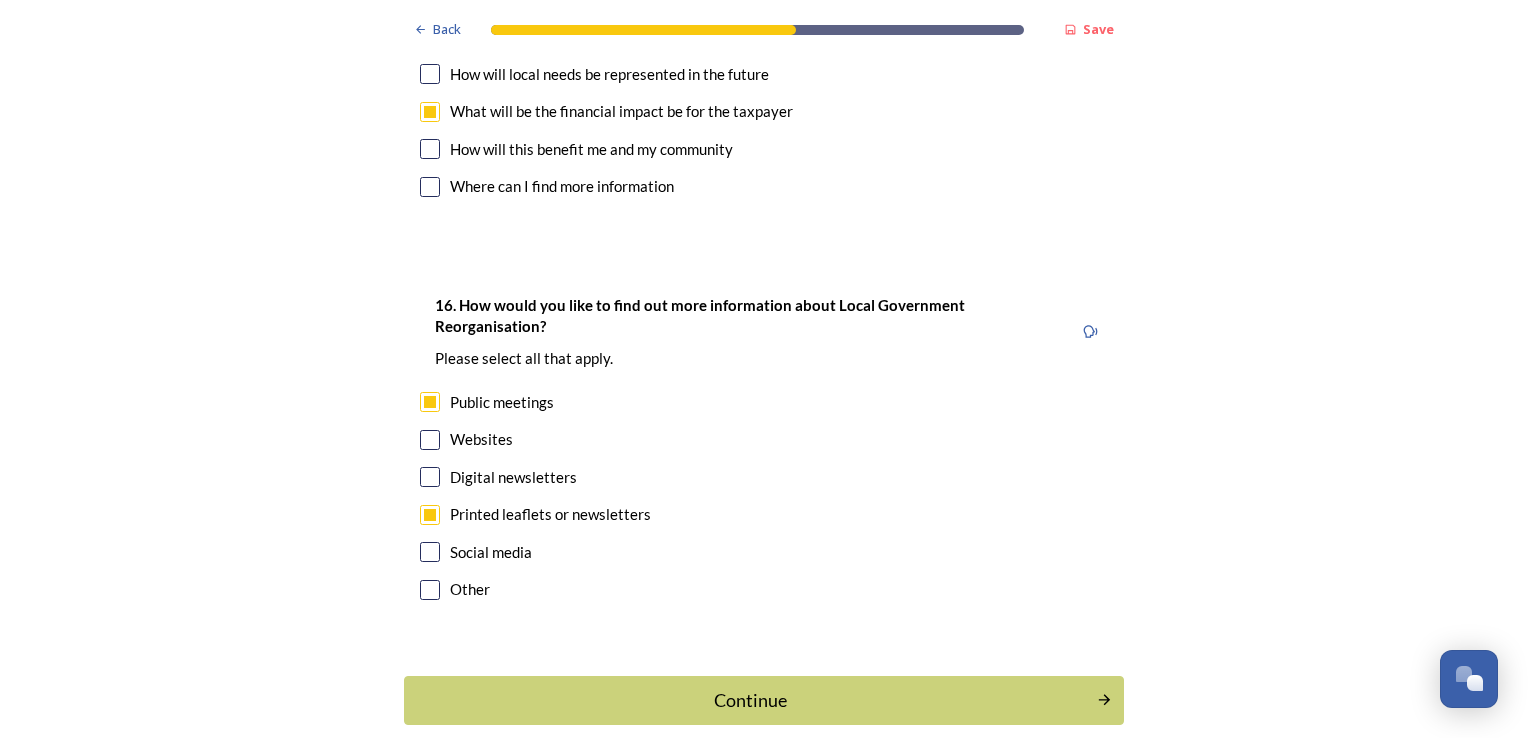 scroll, scrollTop: 6353, scrollLeft: 0, axis: vertical 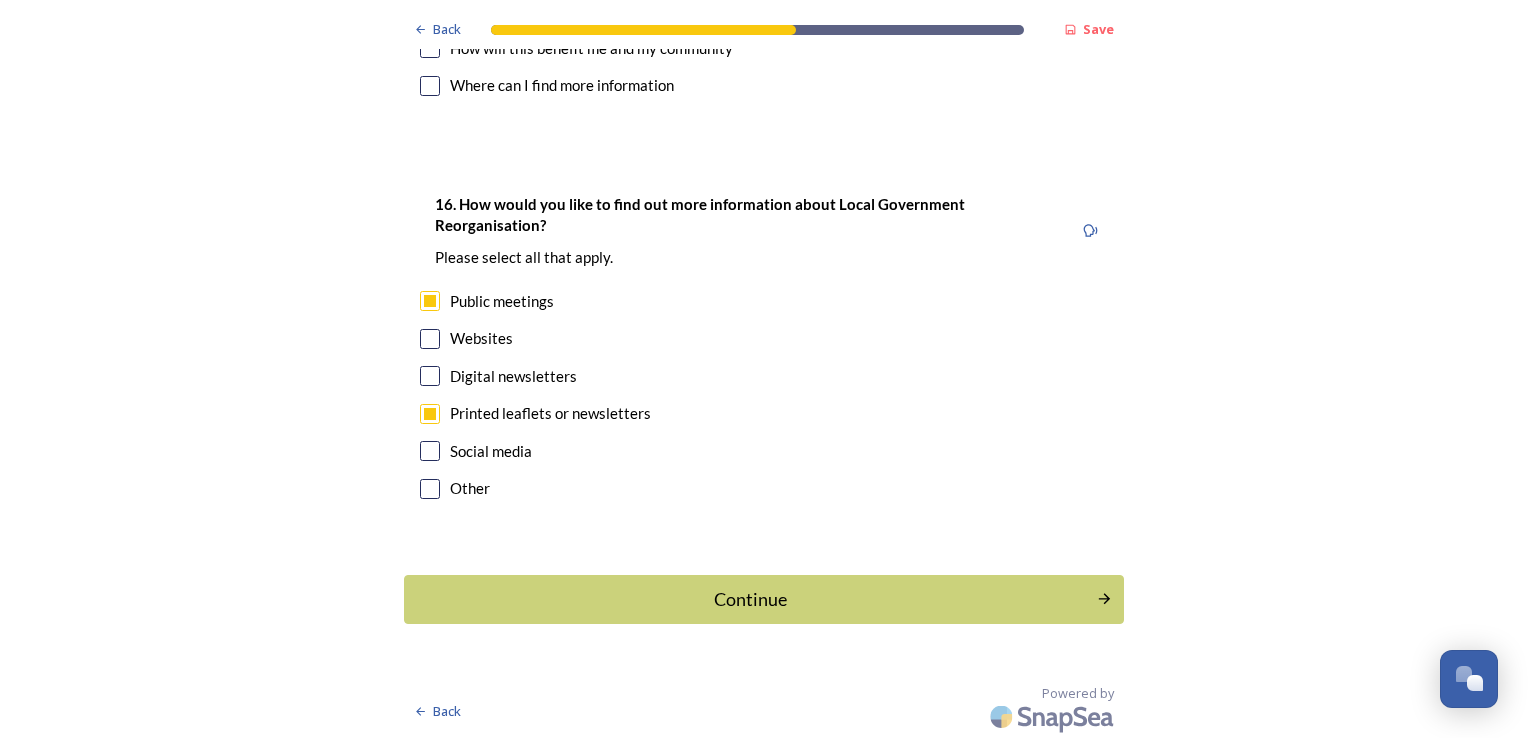 click at bounding box center (430, 339) 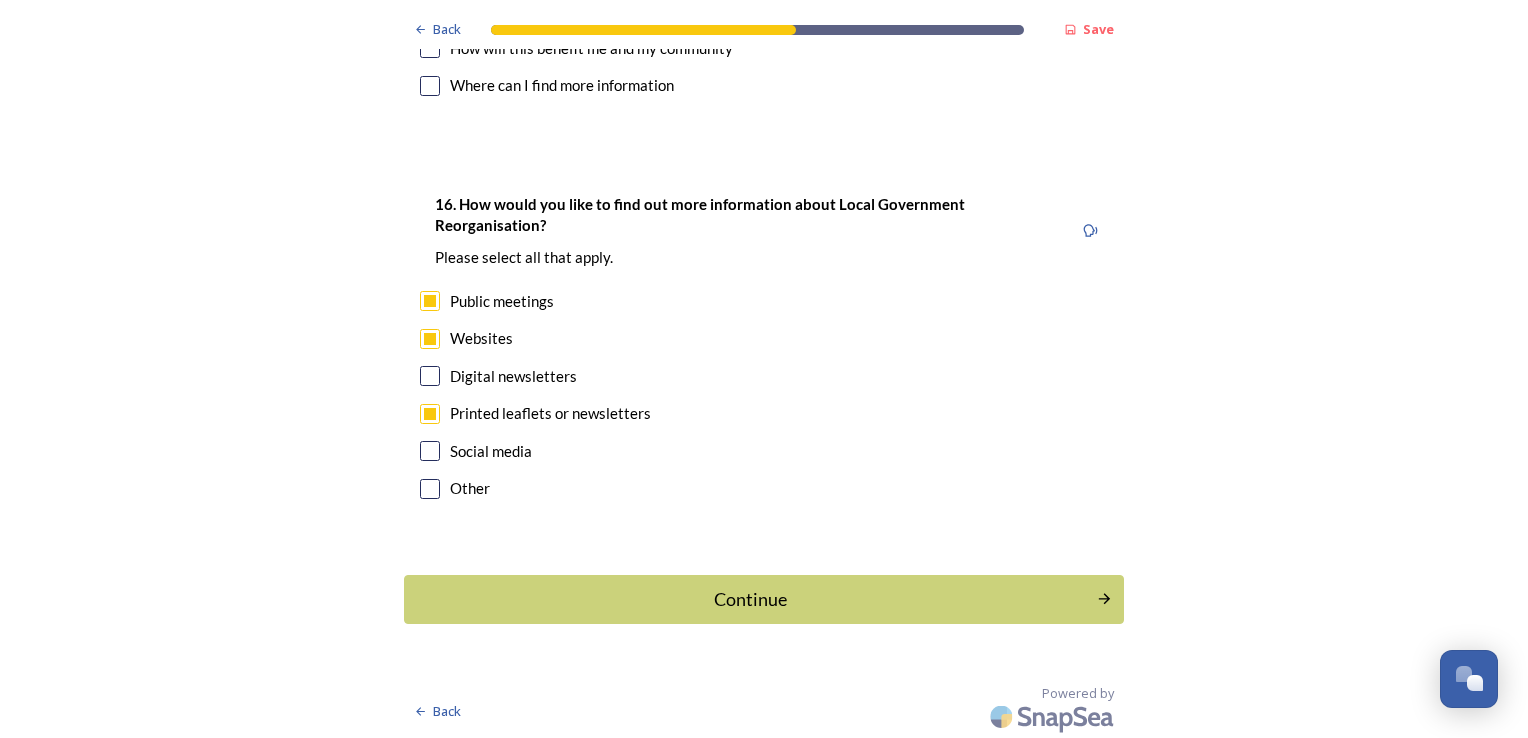 click at bounding box center (430, 339) 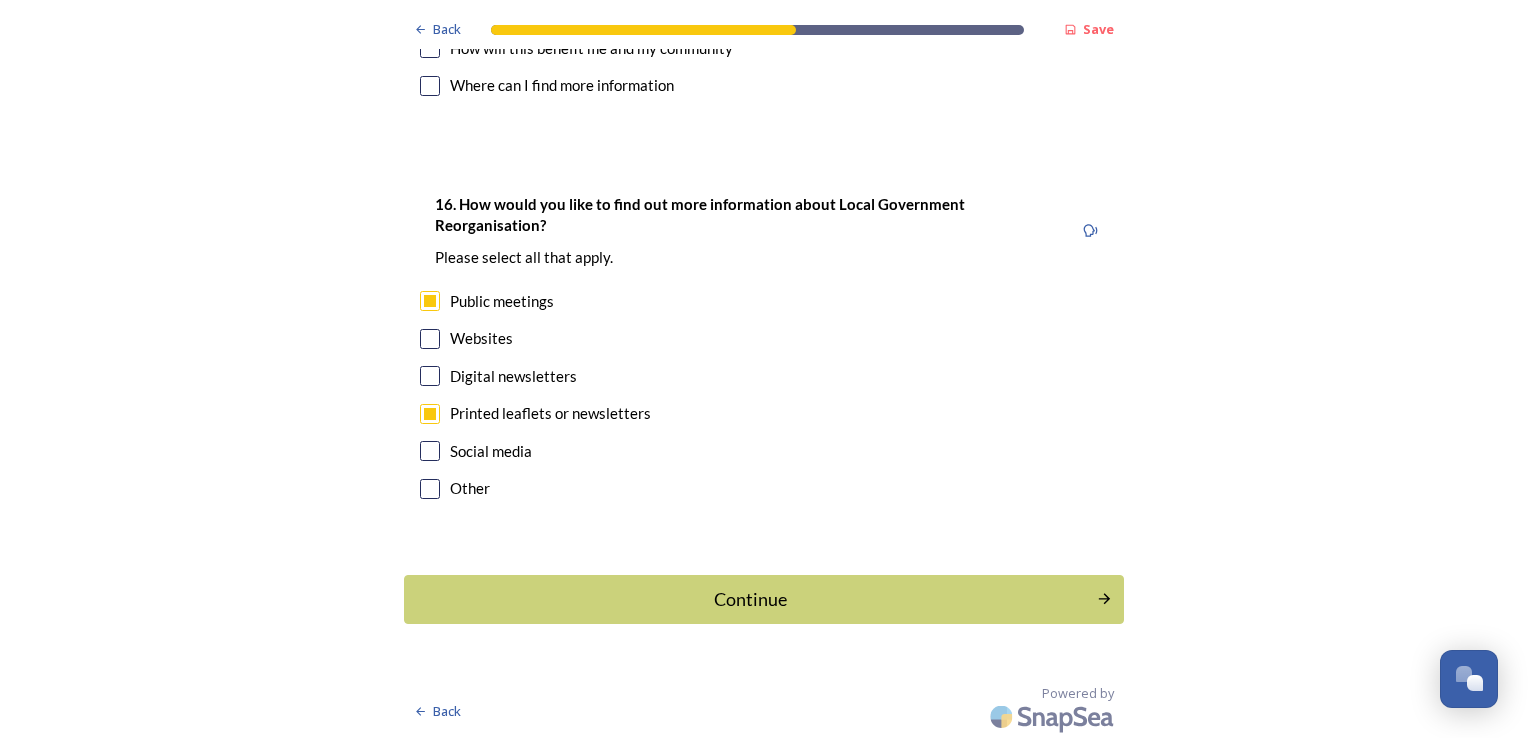 click at bounding box center (430, 339) 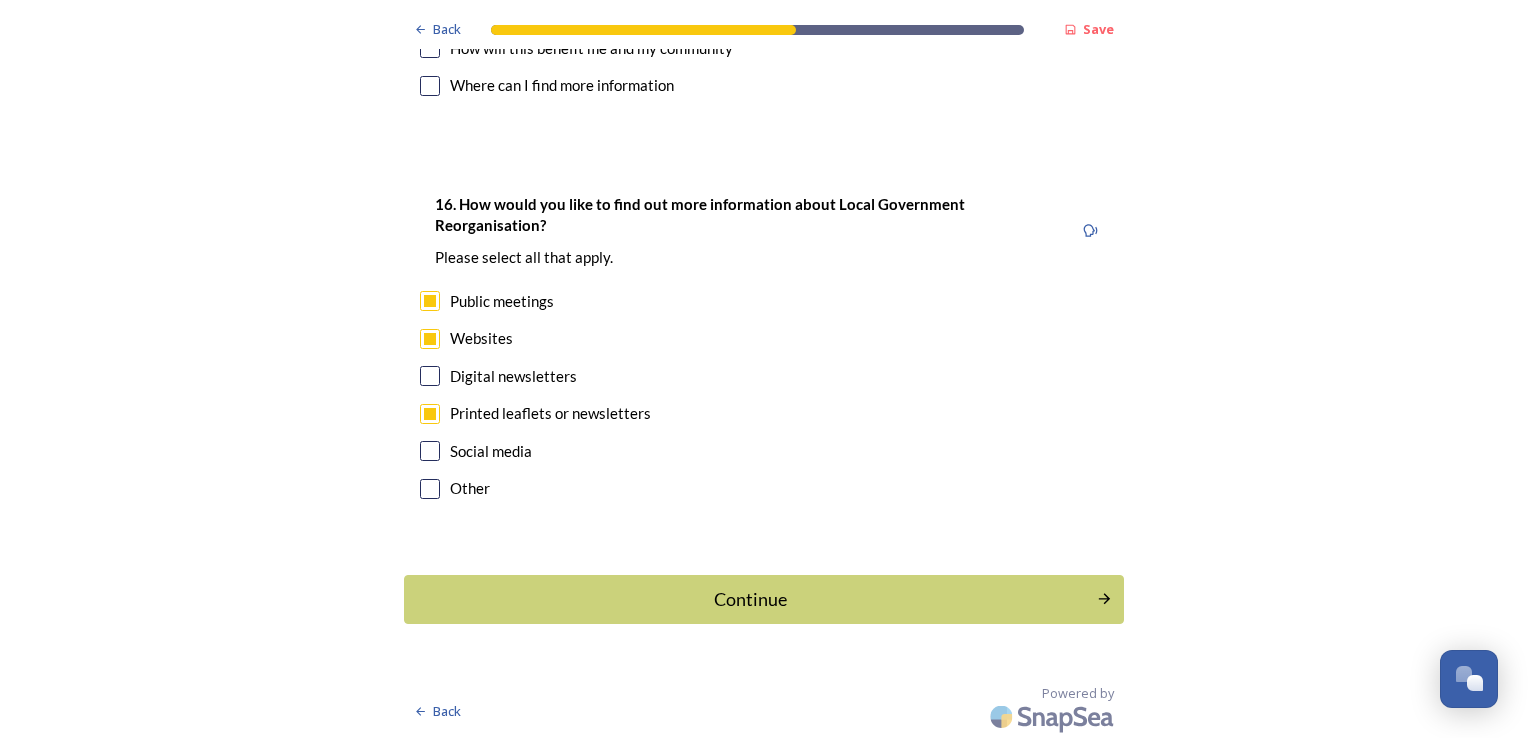 click on "Digital newsletters" at bounding box center [764, 376] 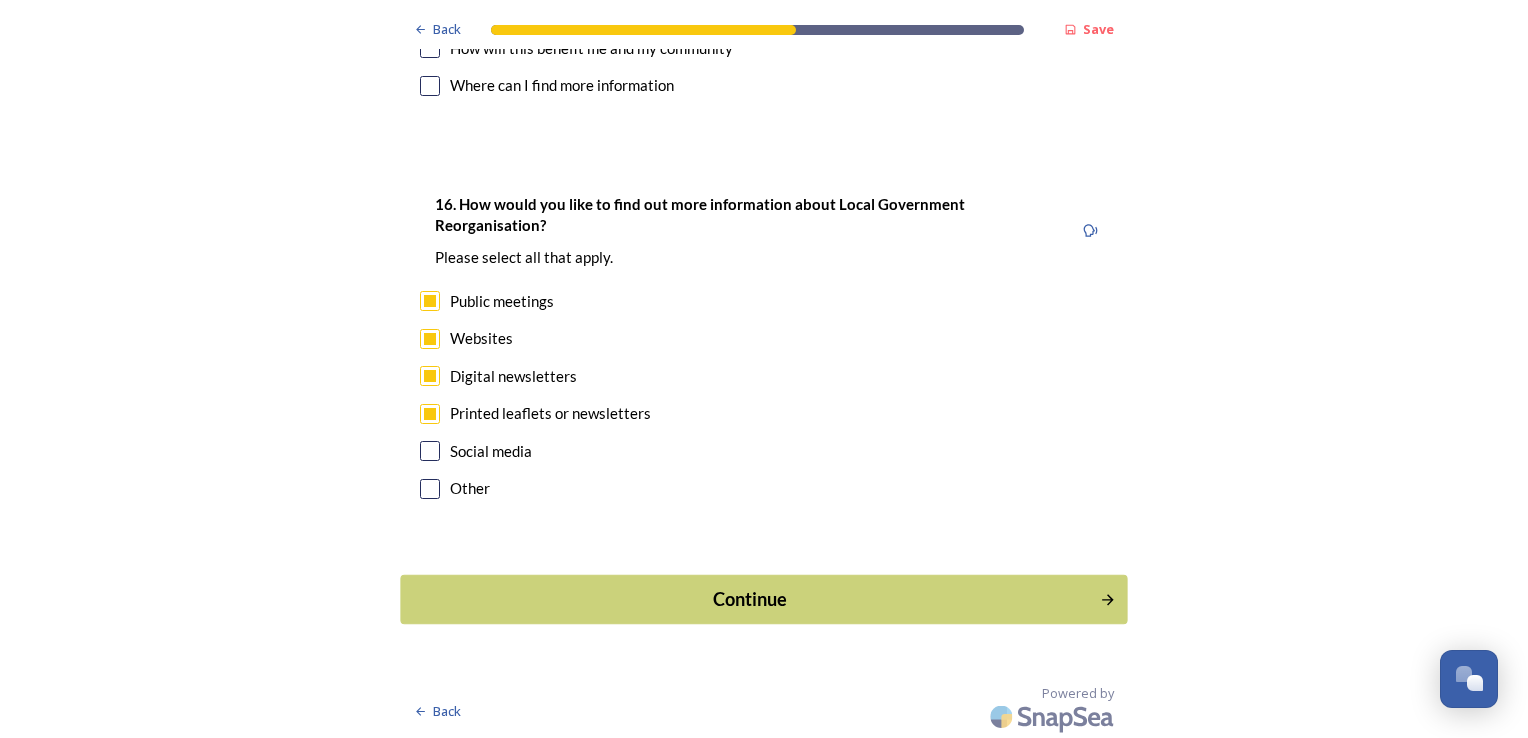 click on "Continue" at bounding box center (750, 599) 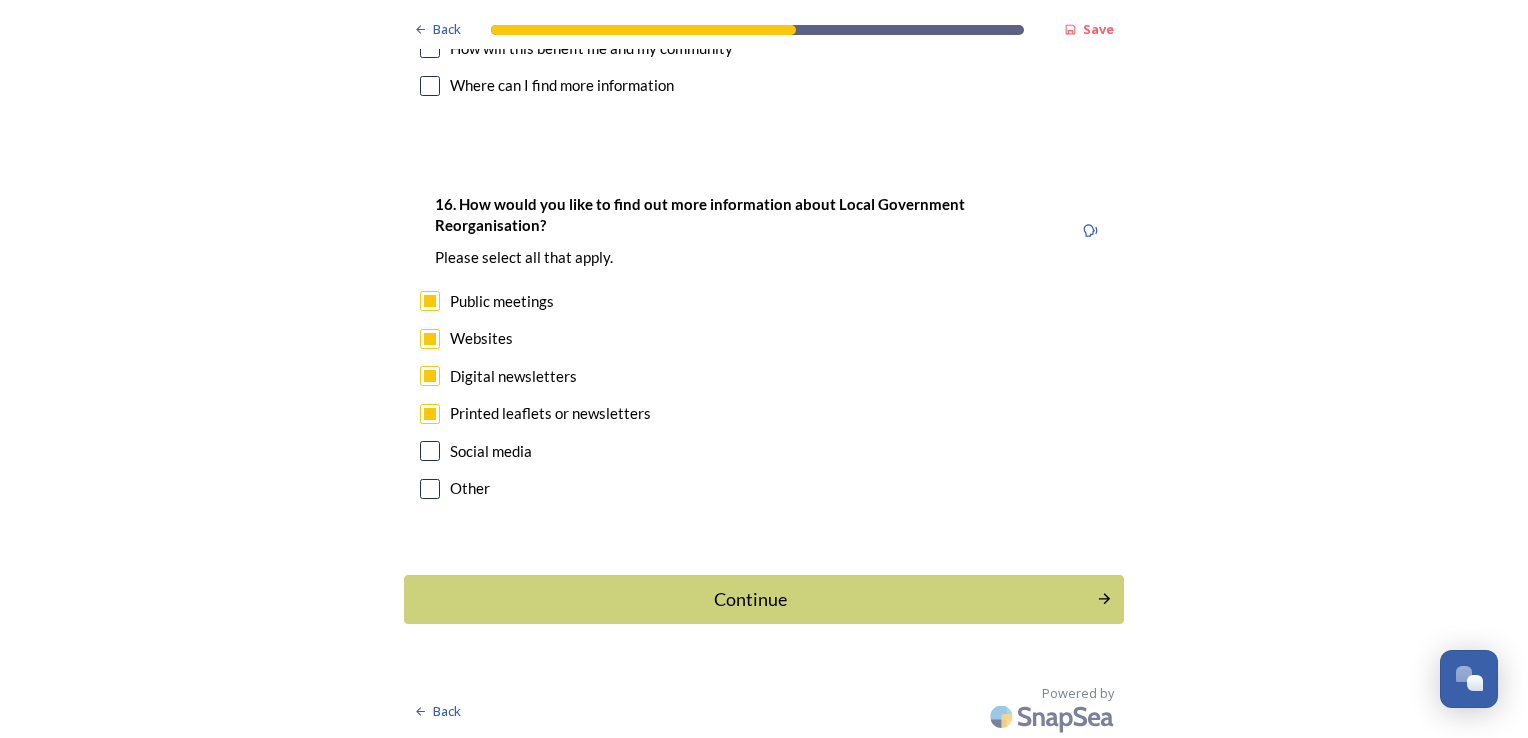 scroll, scrollTop: 0, scrollLeft: 0, axis: both 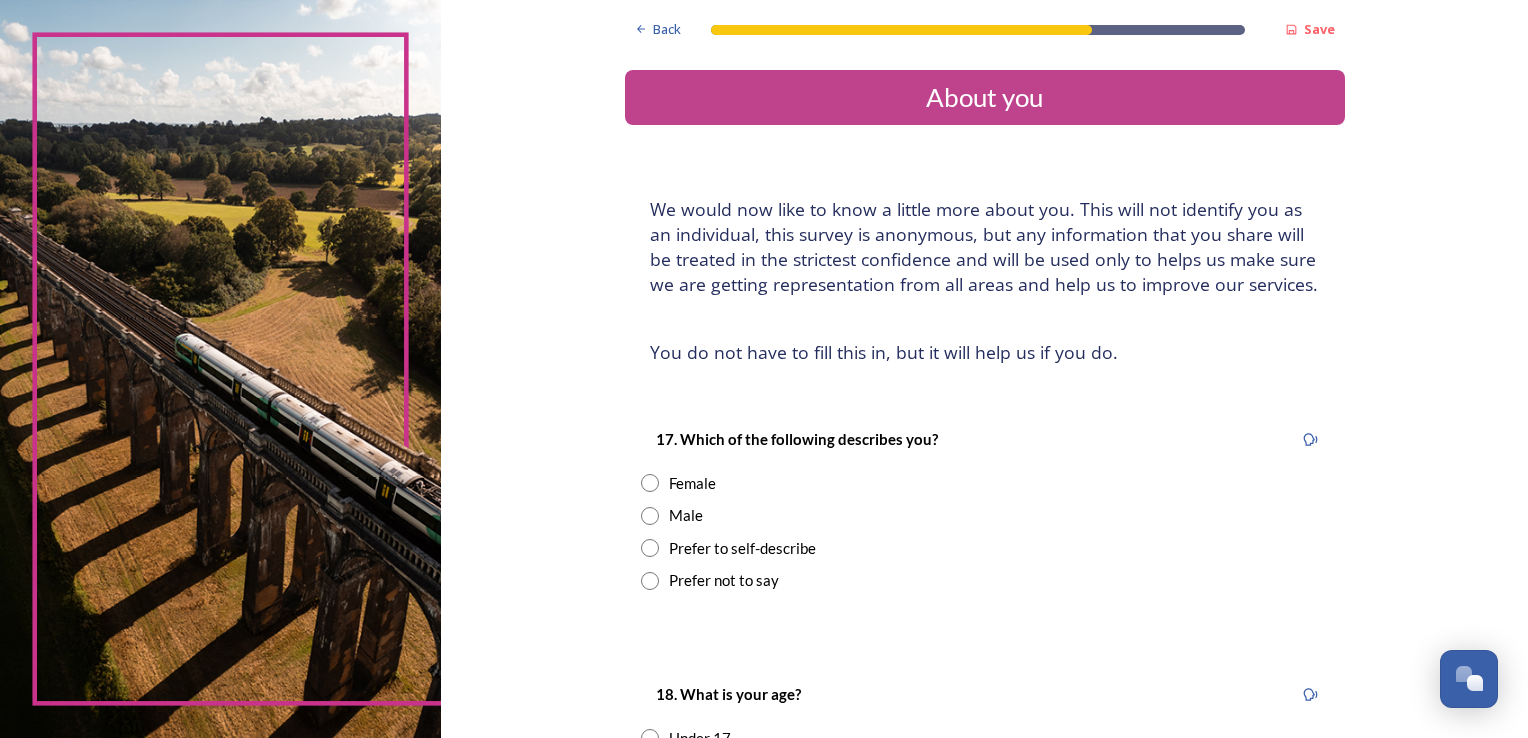 click at bounding box center (650, 516) 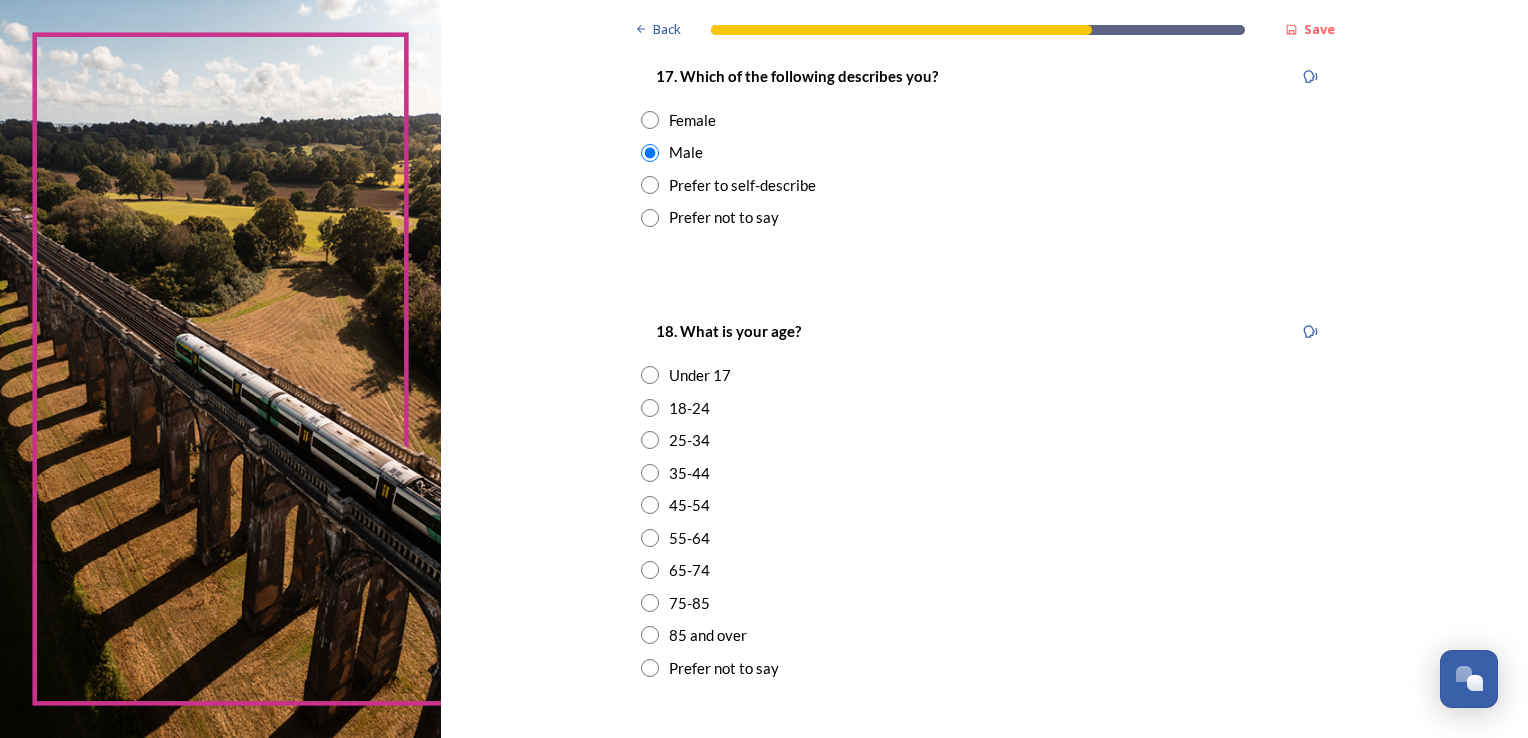 scroll, scrollTop: 400, scrollLeft: 0, axis: vertical 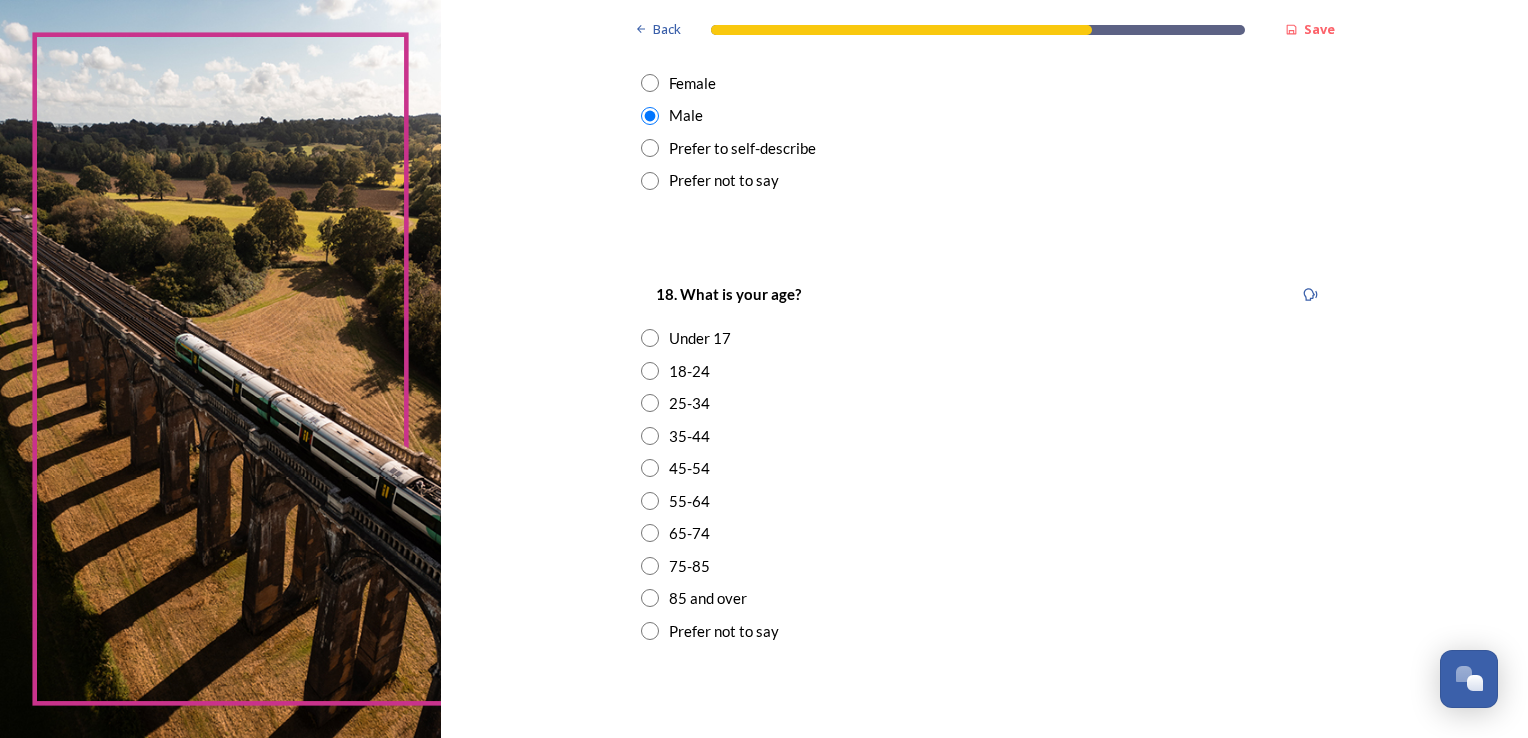 click at bounding box center [650, 501] 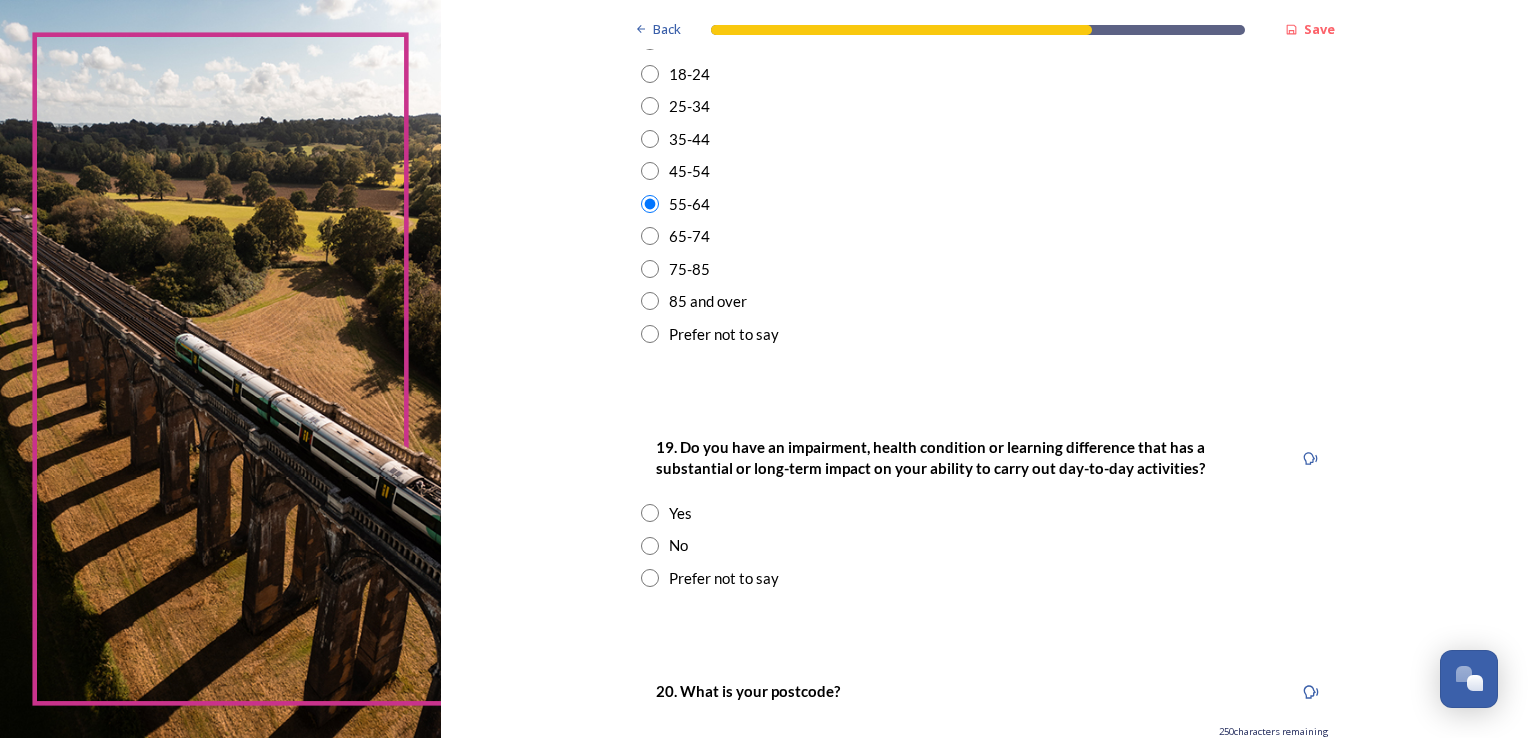scroll, scrollTop: 700, scrollLeft: 0, axis: vertical 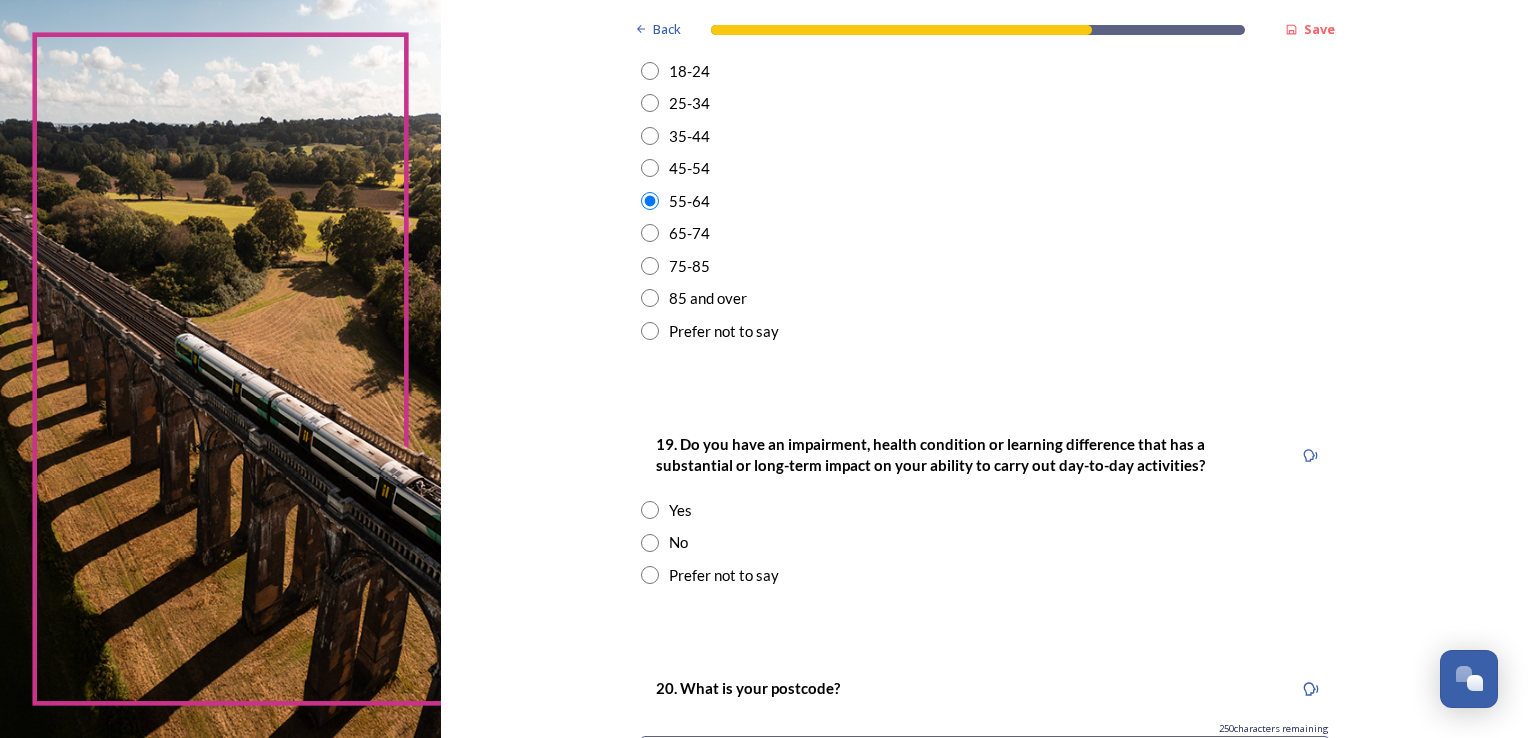 drag, startPoint x: 635, startPoint y: 538, endPoint x: 656, endPoint y: 537, distance: 21.023796 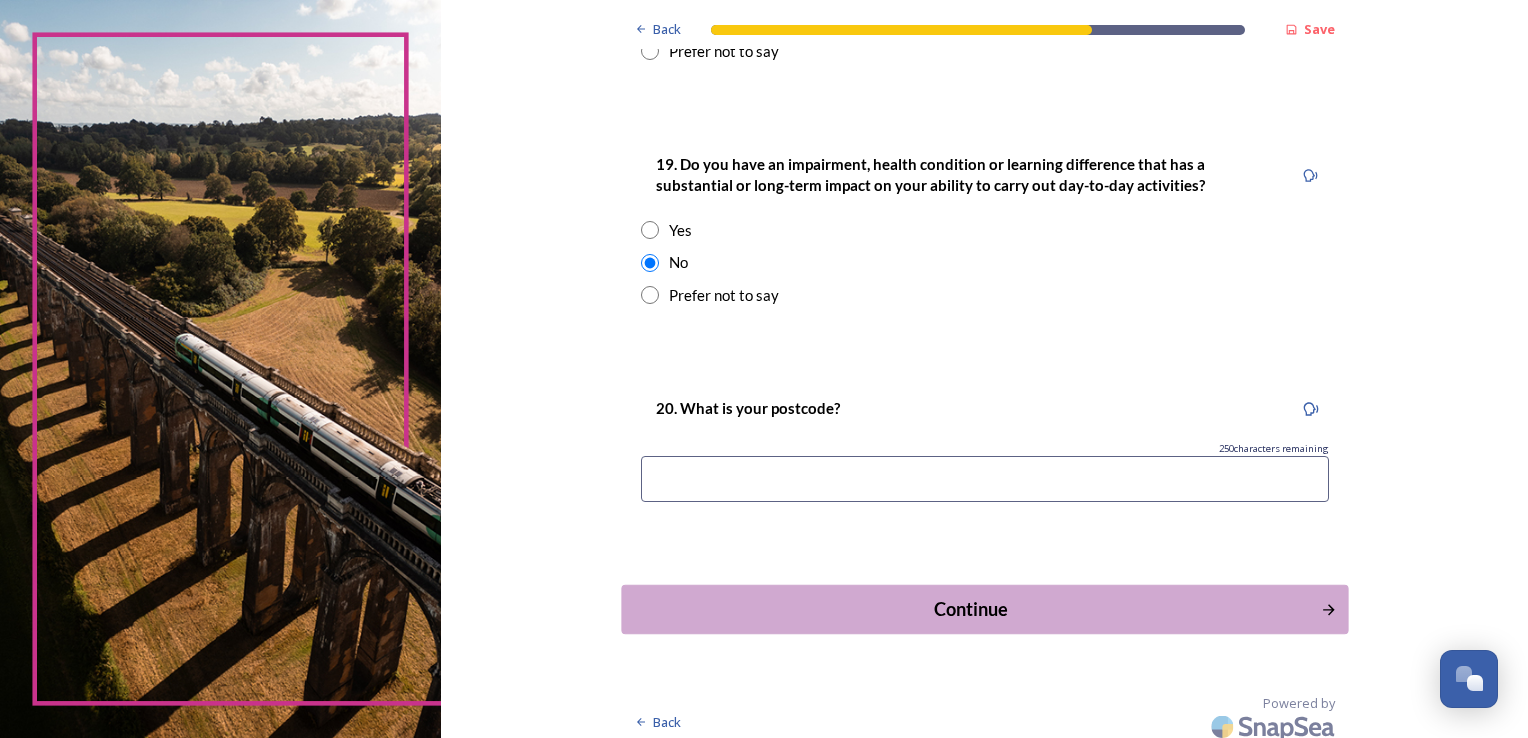 scroll, scrollTop: 991, scrollLeft: 0, axis: vertical 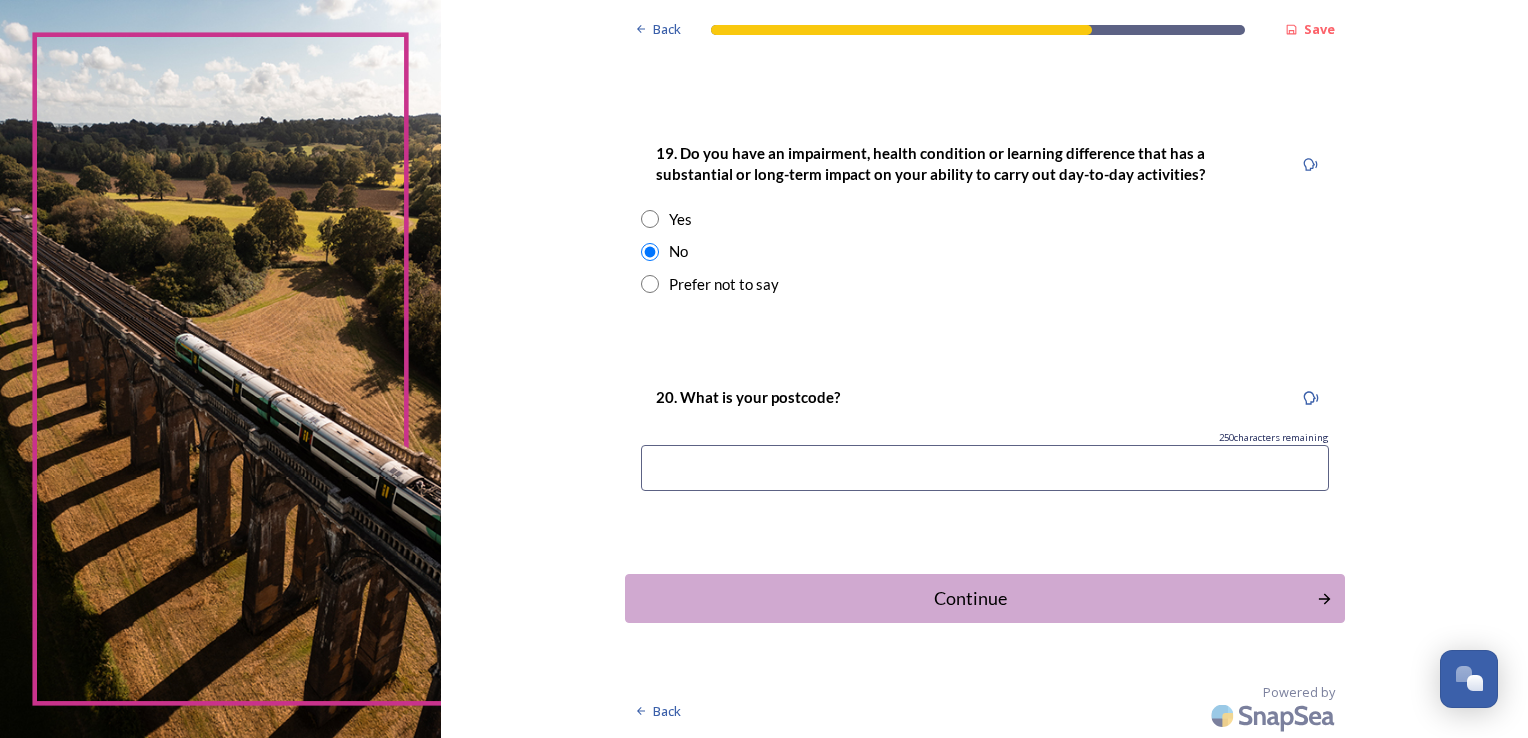 click at bounding box center (985, 468) 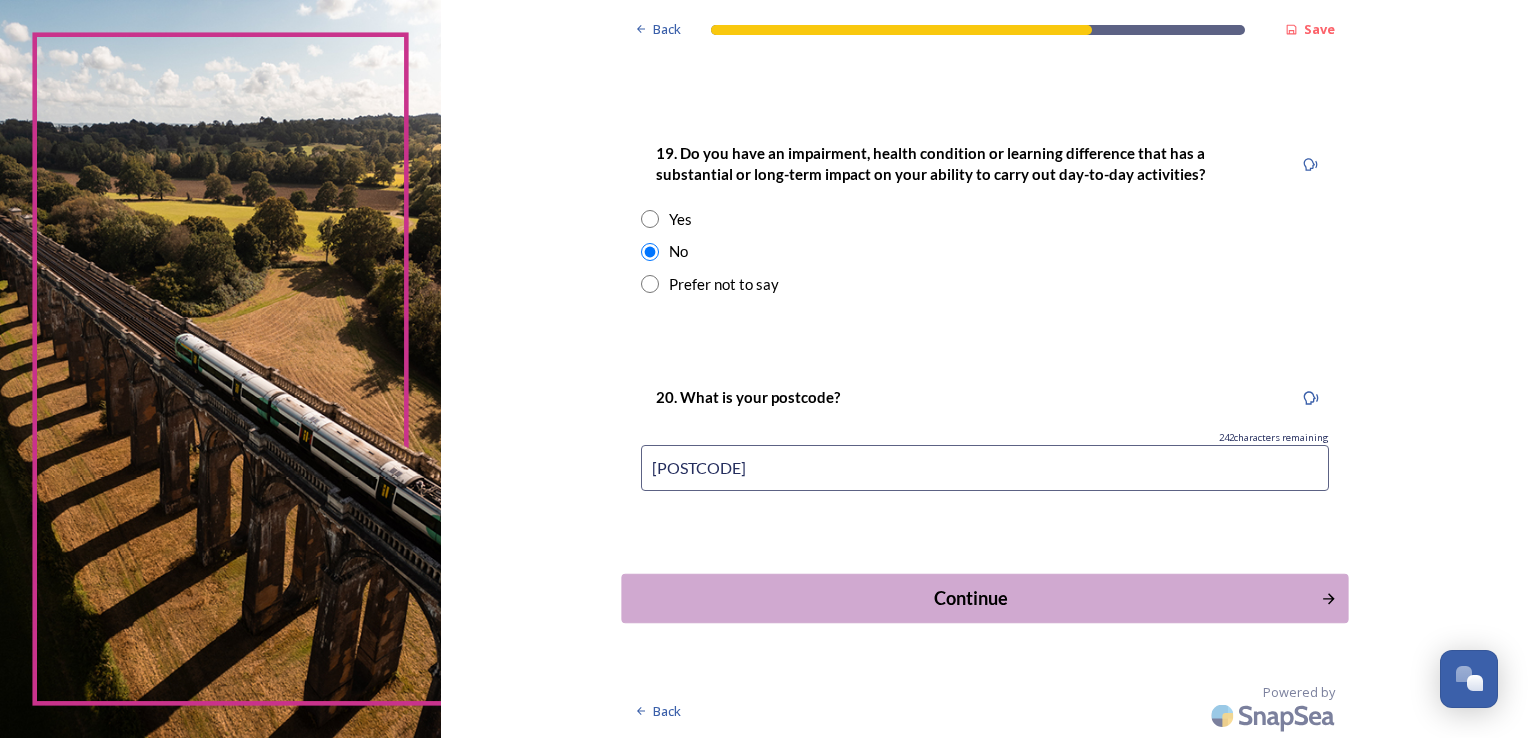 type on "[POSTCODE]" 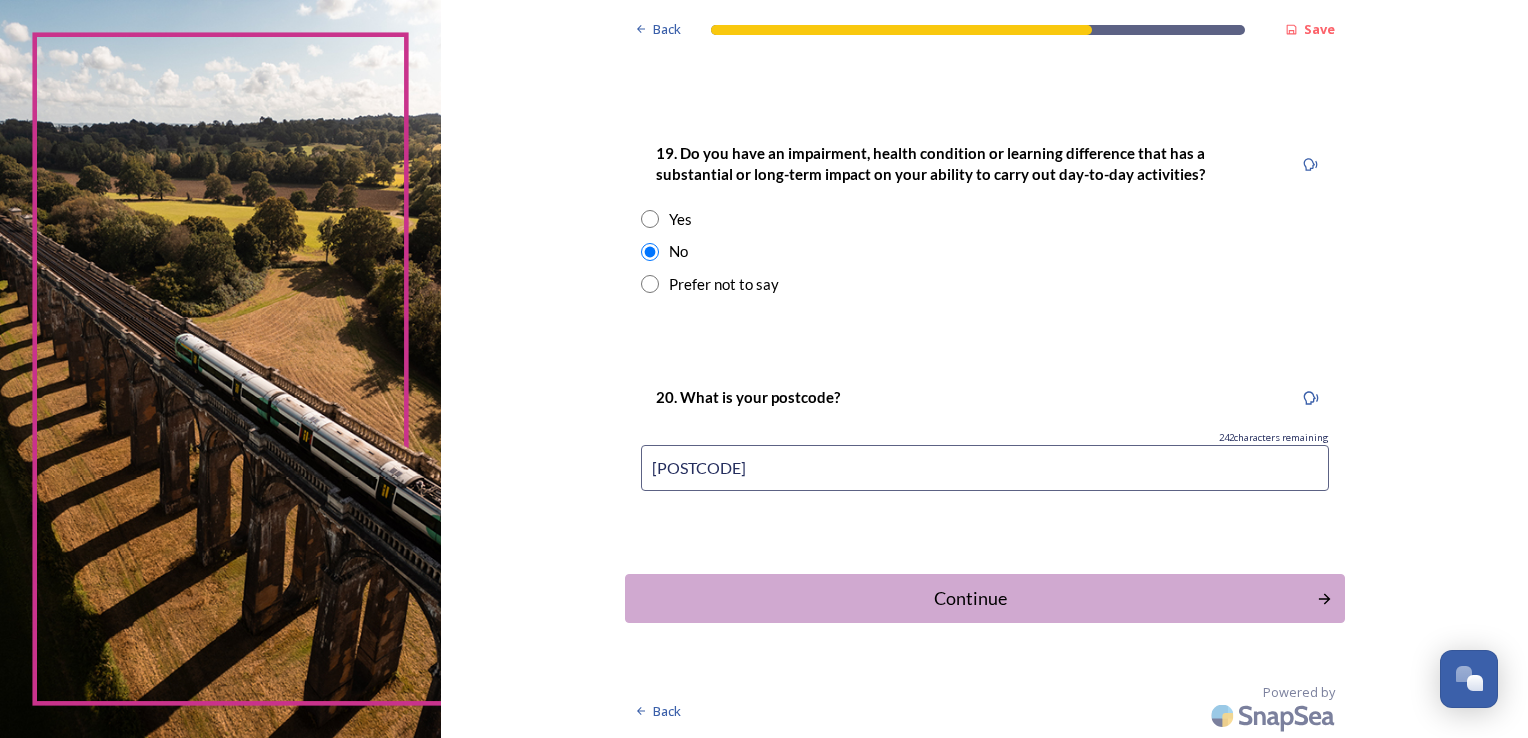 click on "Continue" at bounding box center [971, 598] 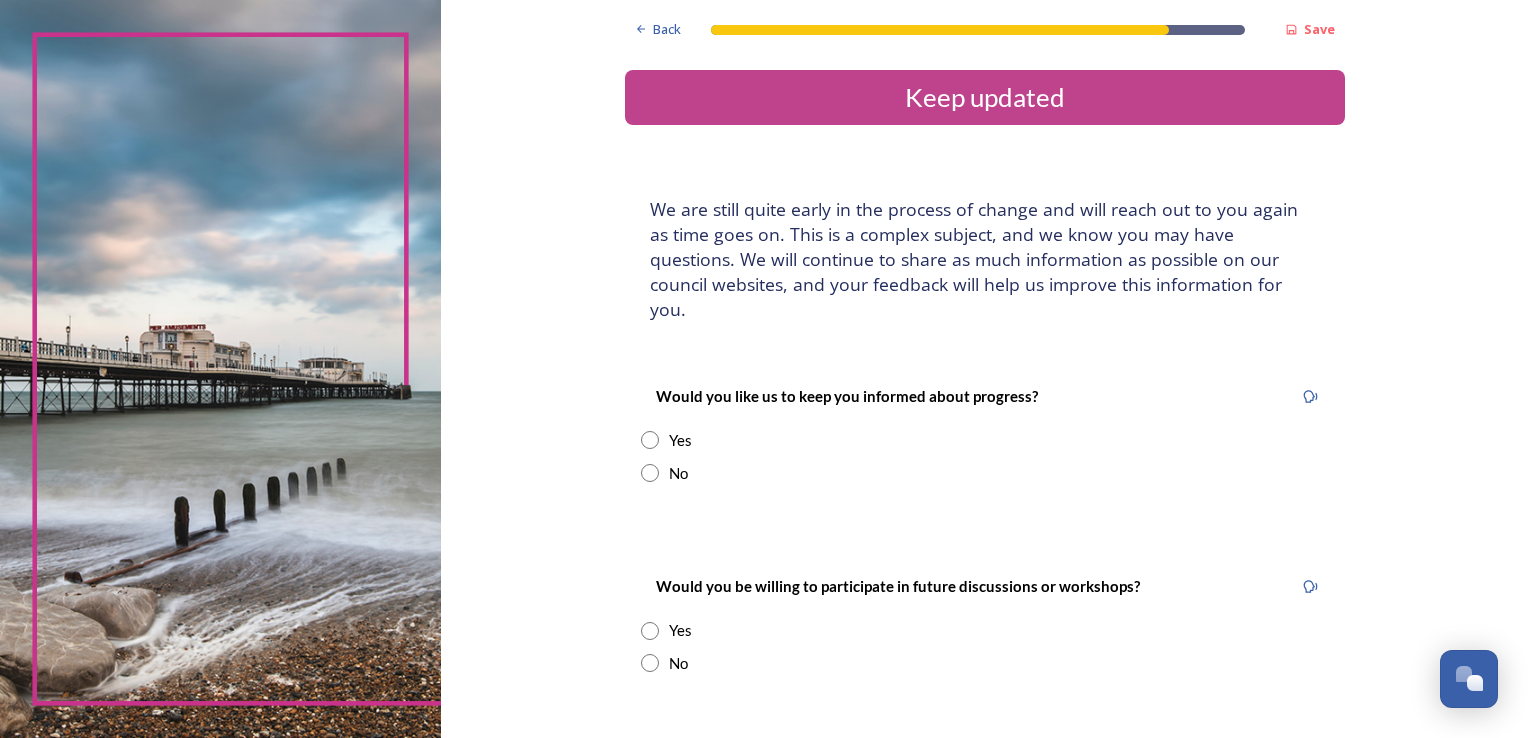 click at bounding box center (650, 440) 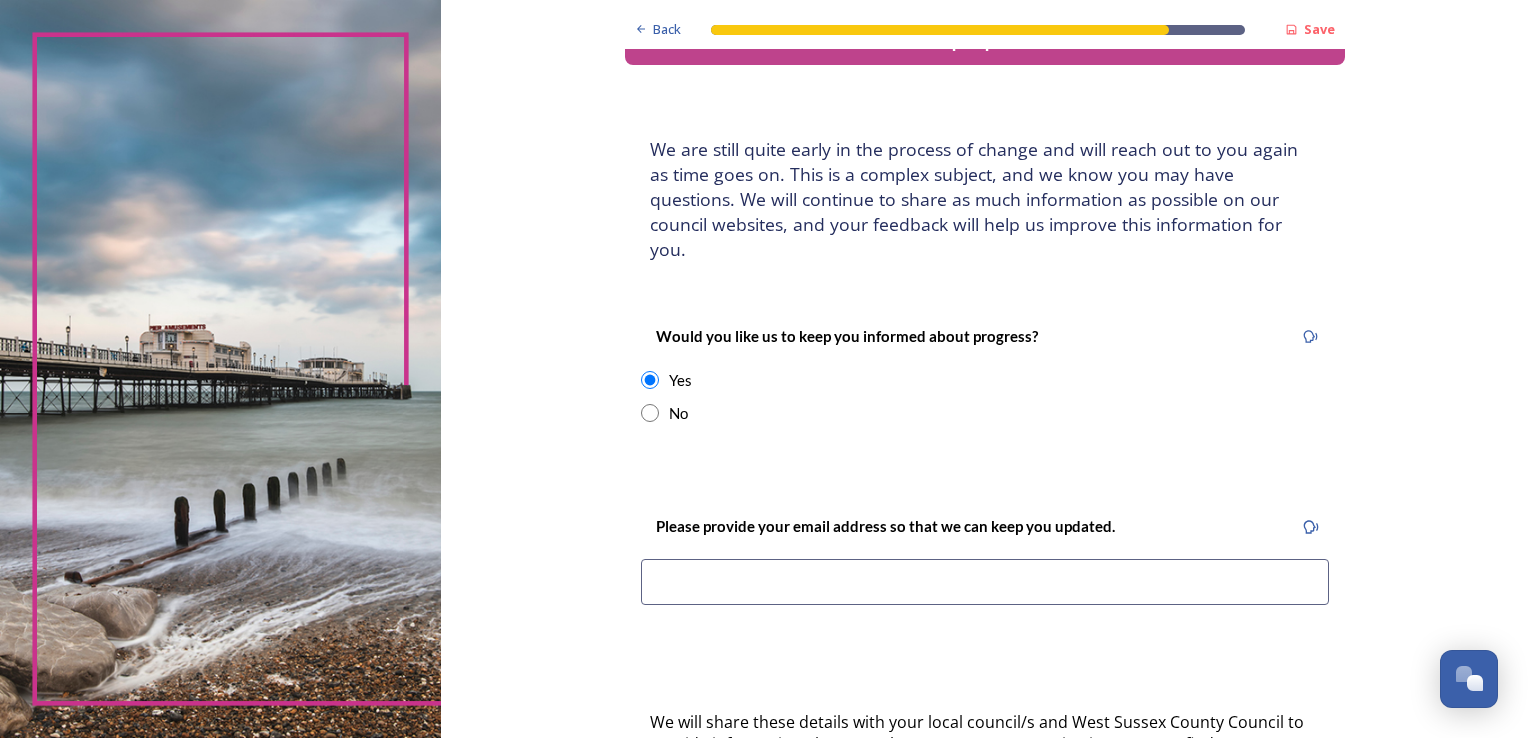 scroll, scrollTop: 200, scrollLeft: 0, axis: vertical 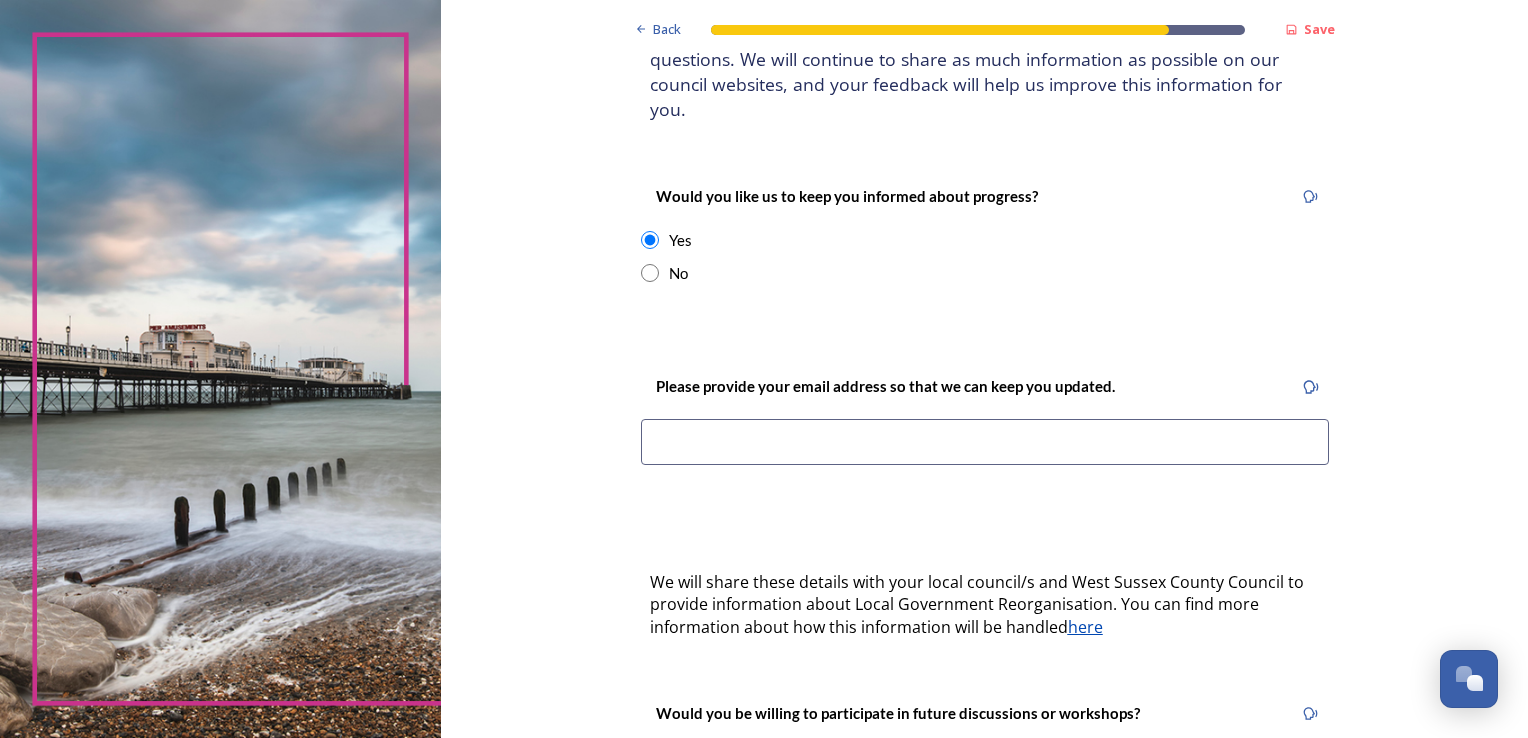 click at bounding box center (985, 442) 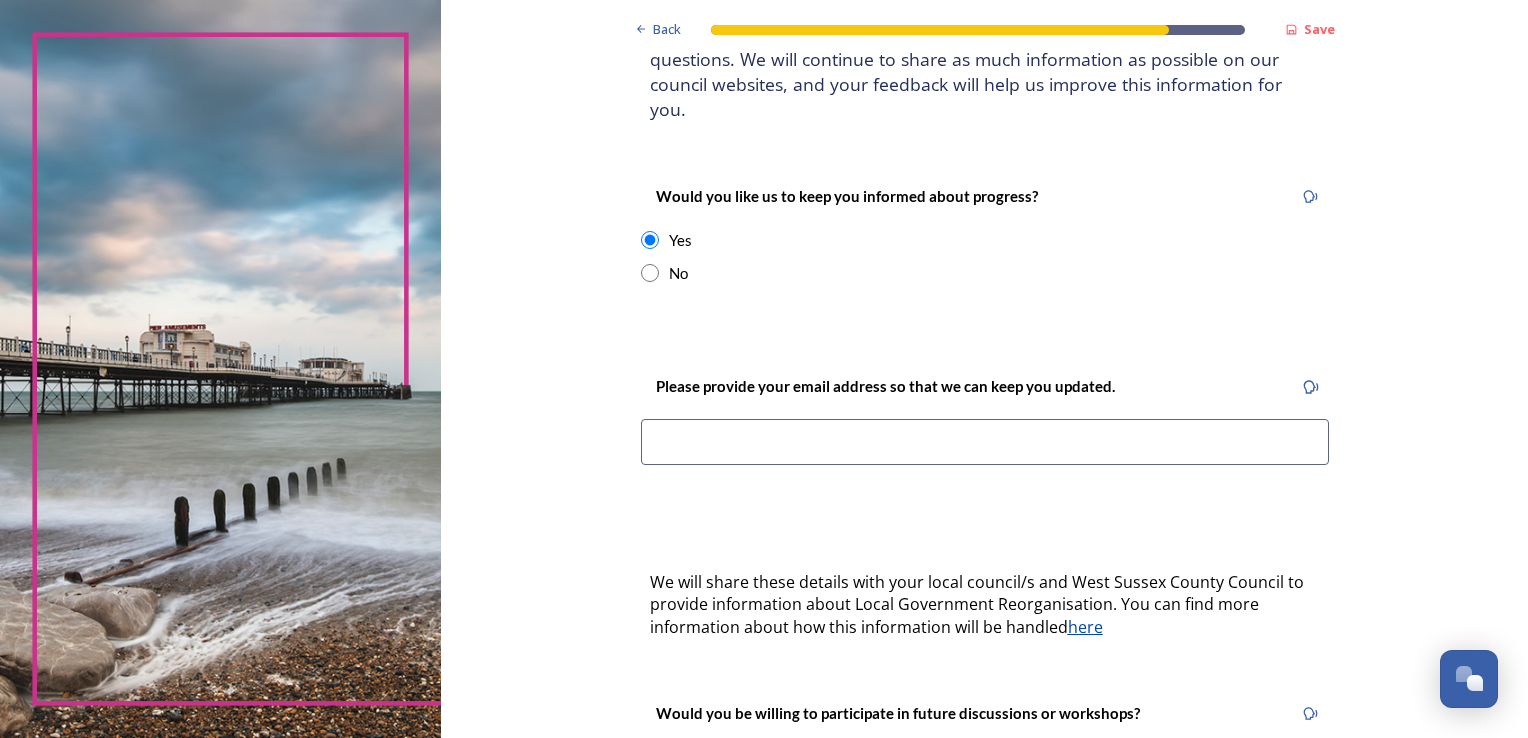 type on "andrew.m.north@[EMAIL]" 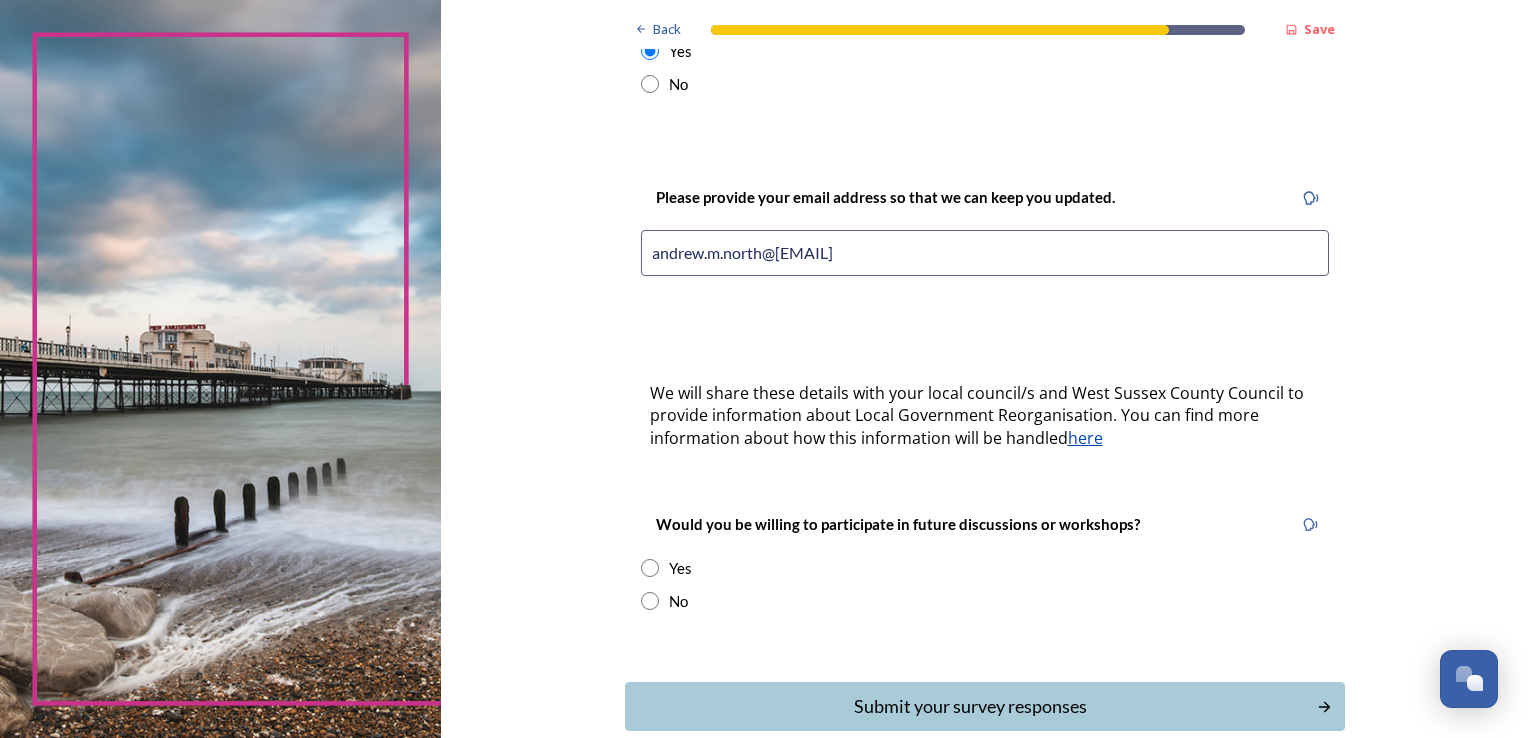 scroll, scrollTop: 472, scrollLeft: 0, axis: vertical 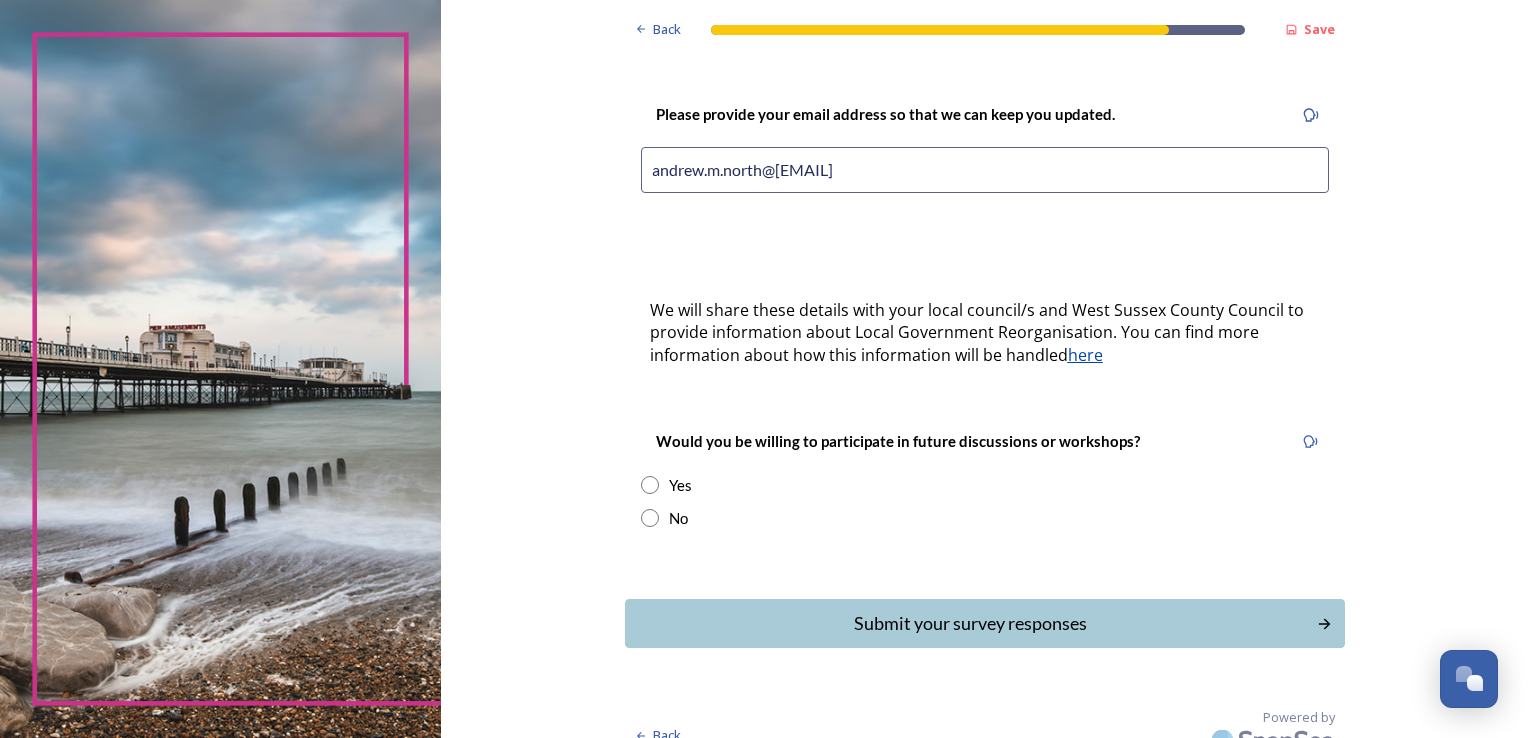 click on "No" at bounding box center (985, 518) 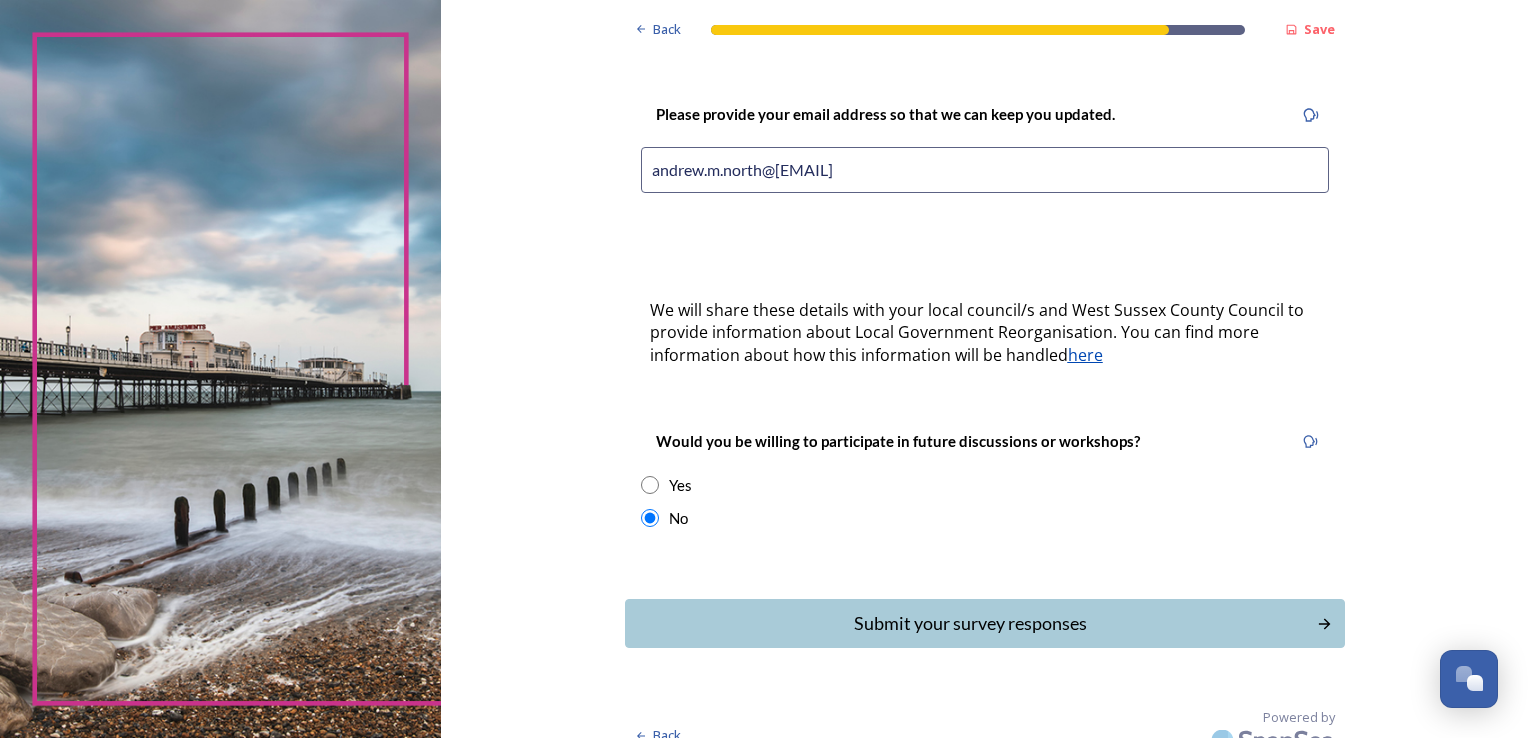 click on "Submit your survey responses" at bounding box center (971, 623) 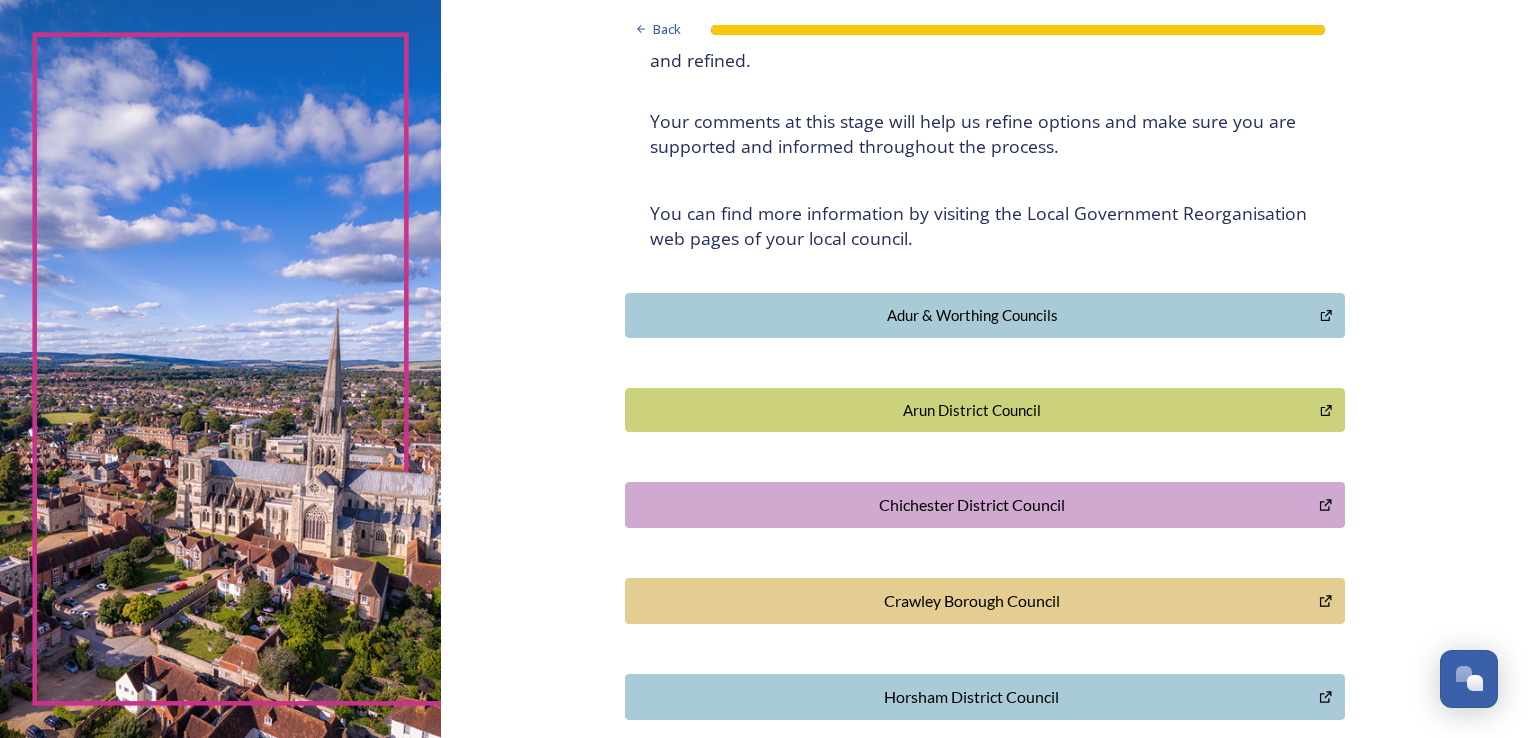 scroll, scrollTop: 300, scrollLeft: 0, axis: vertical 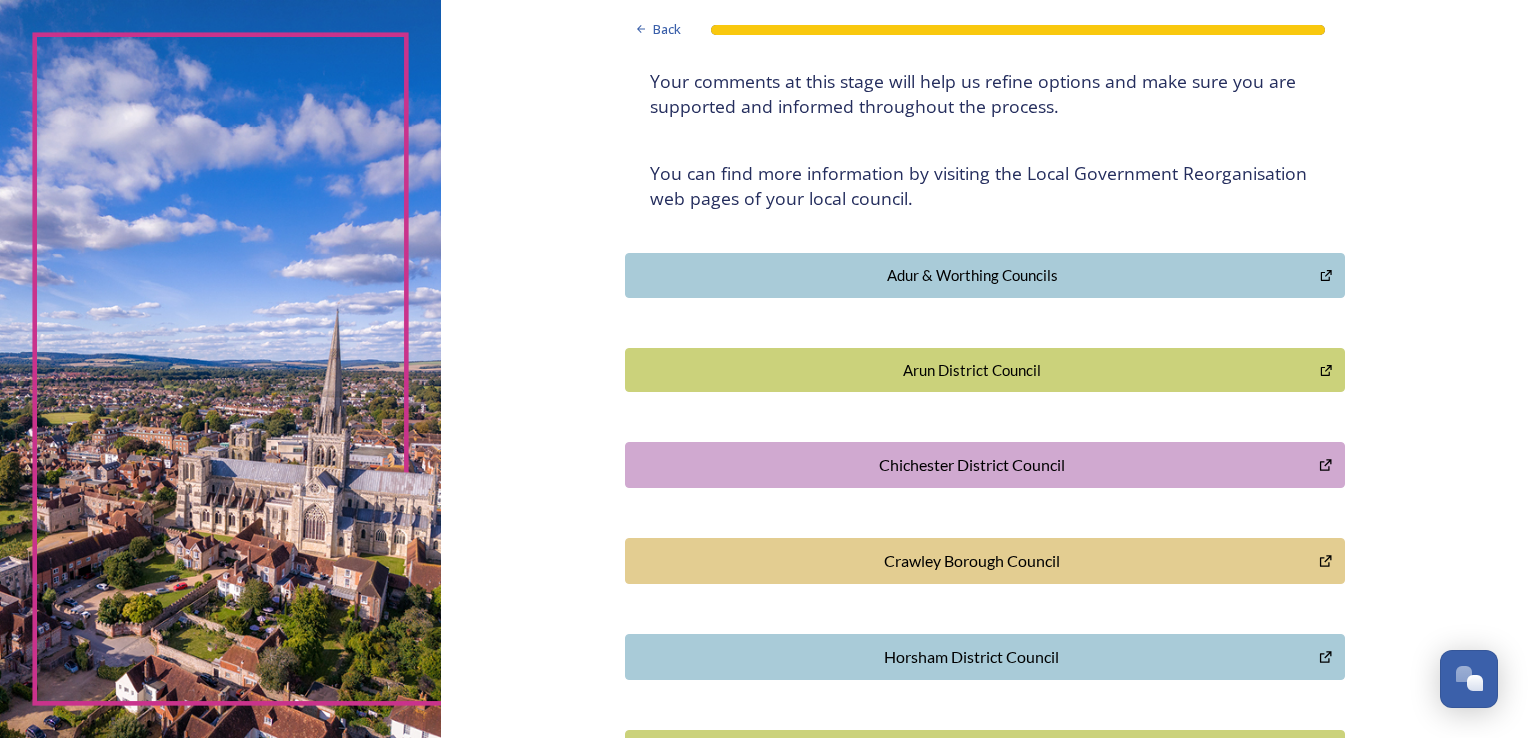 click on "Crawley Borough Council" at bounding box center (972, 561) 